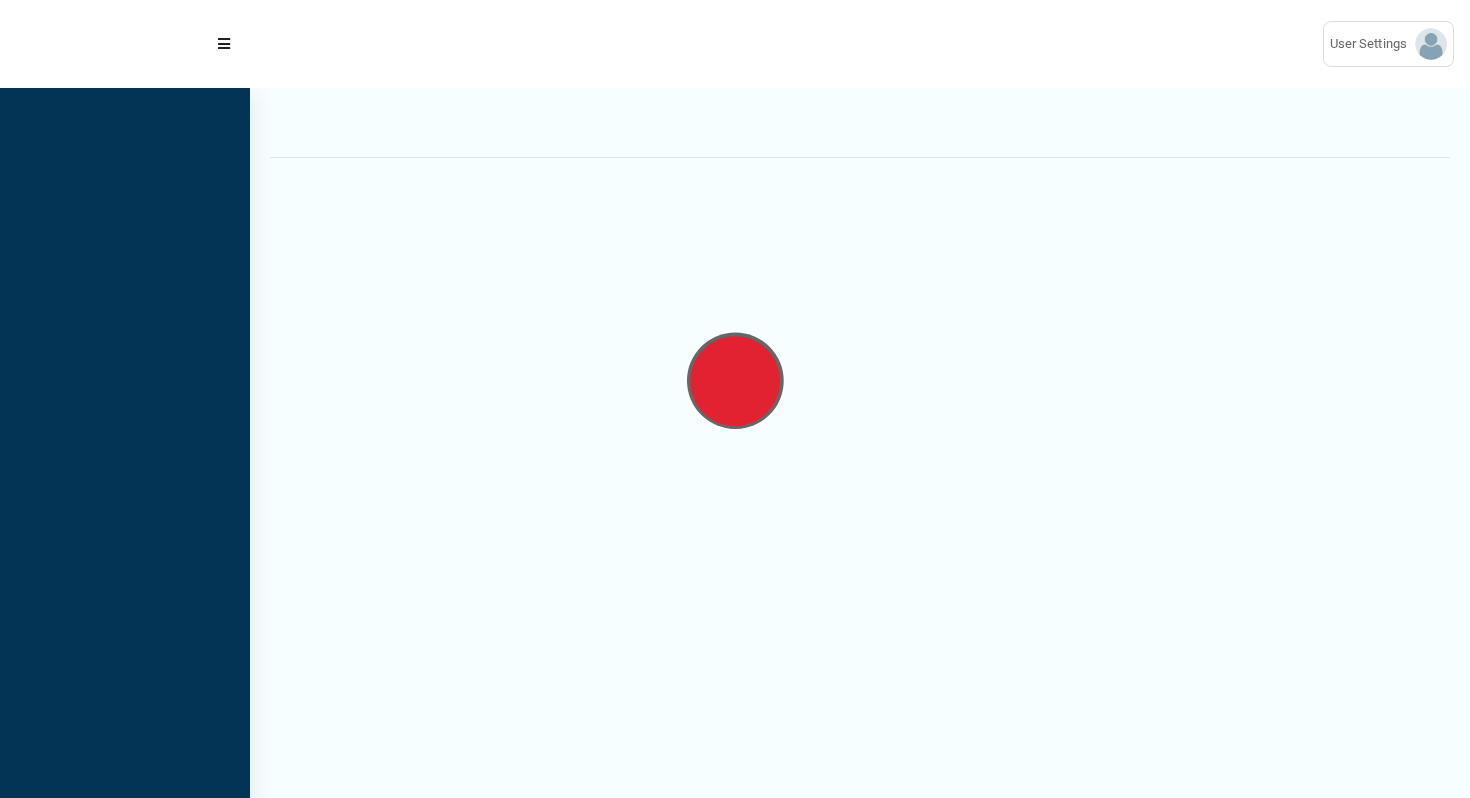 scroll, scrollTop: 0, scrollLeft: 0, axis: both 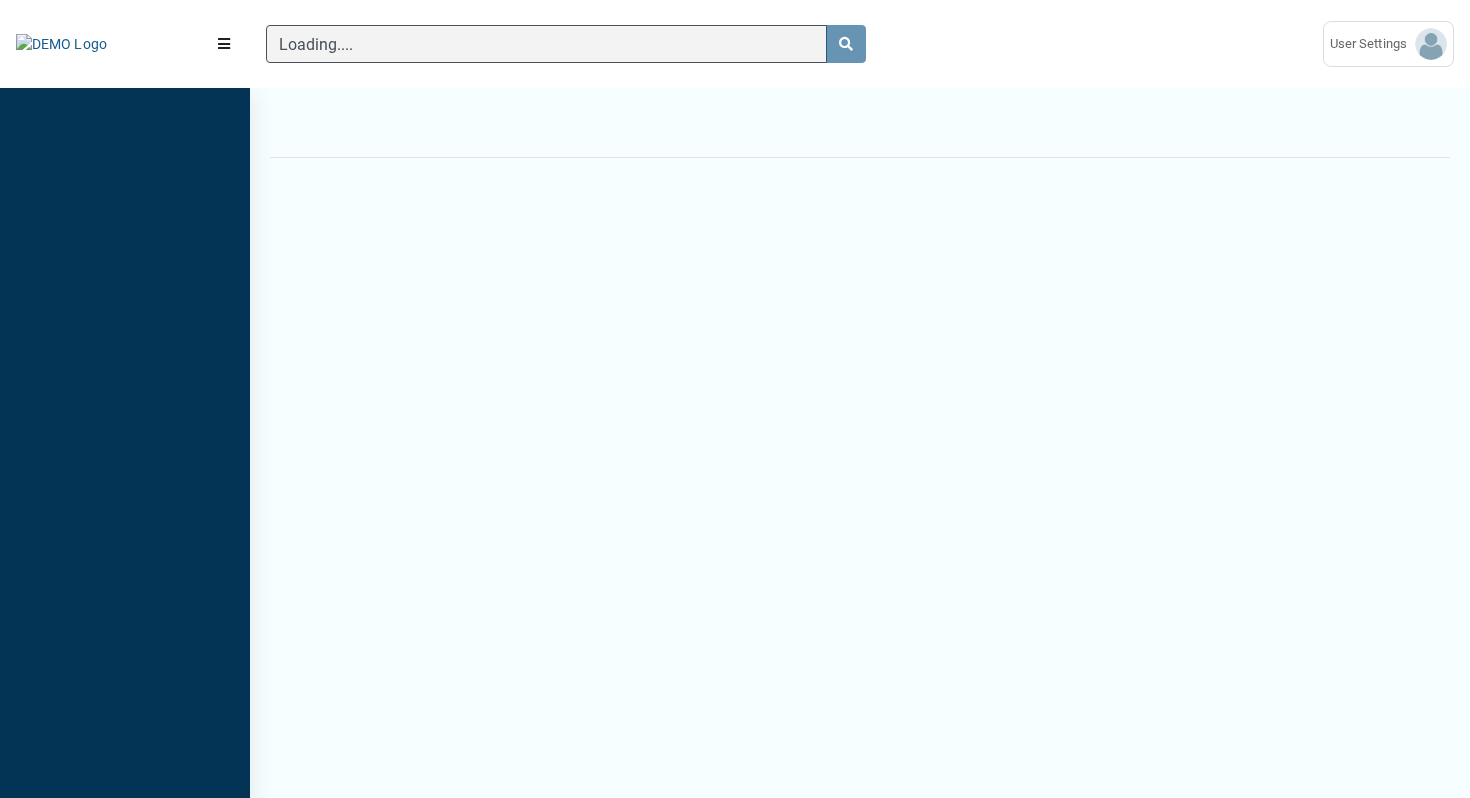type 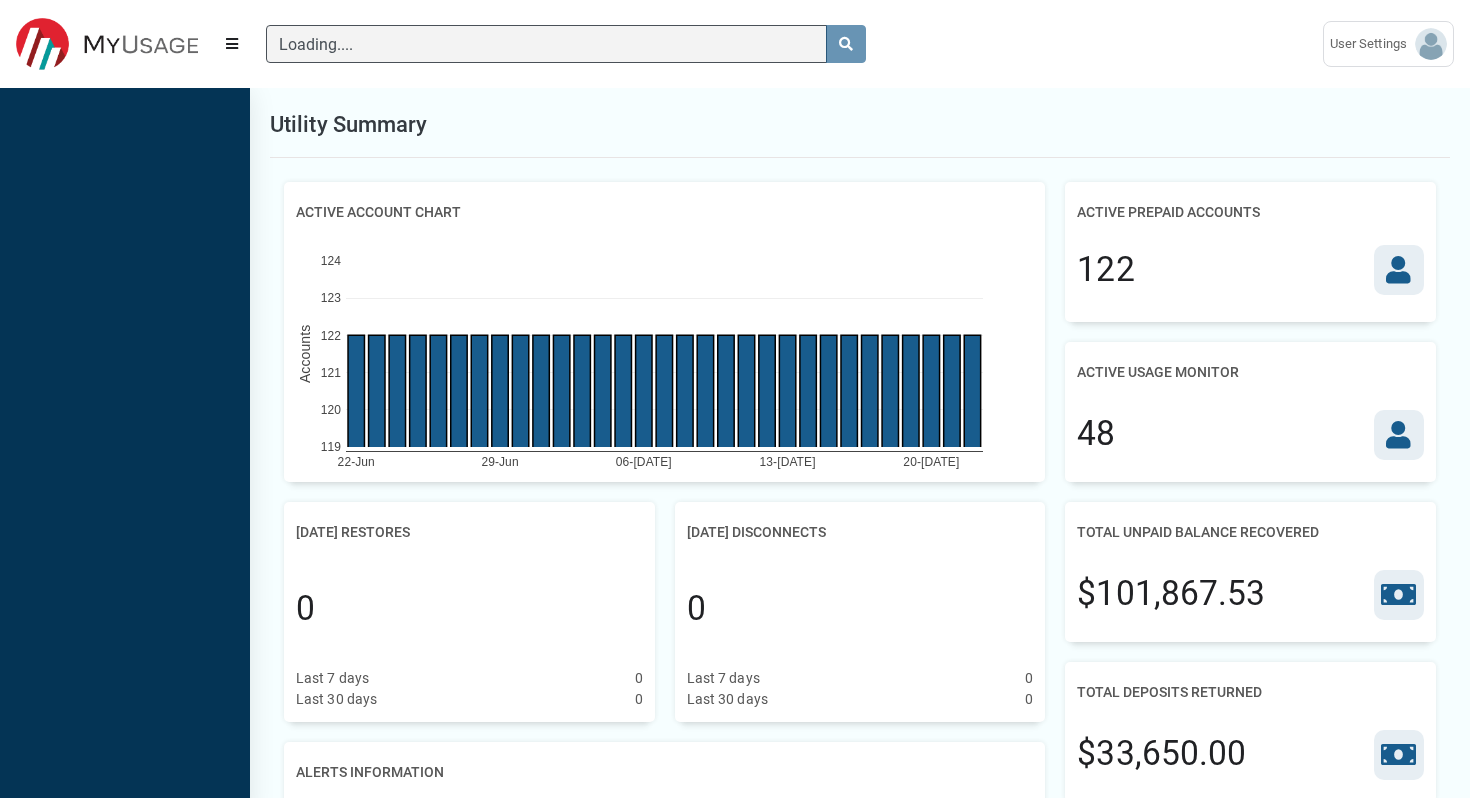 type 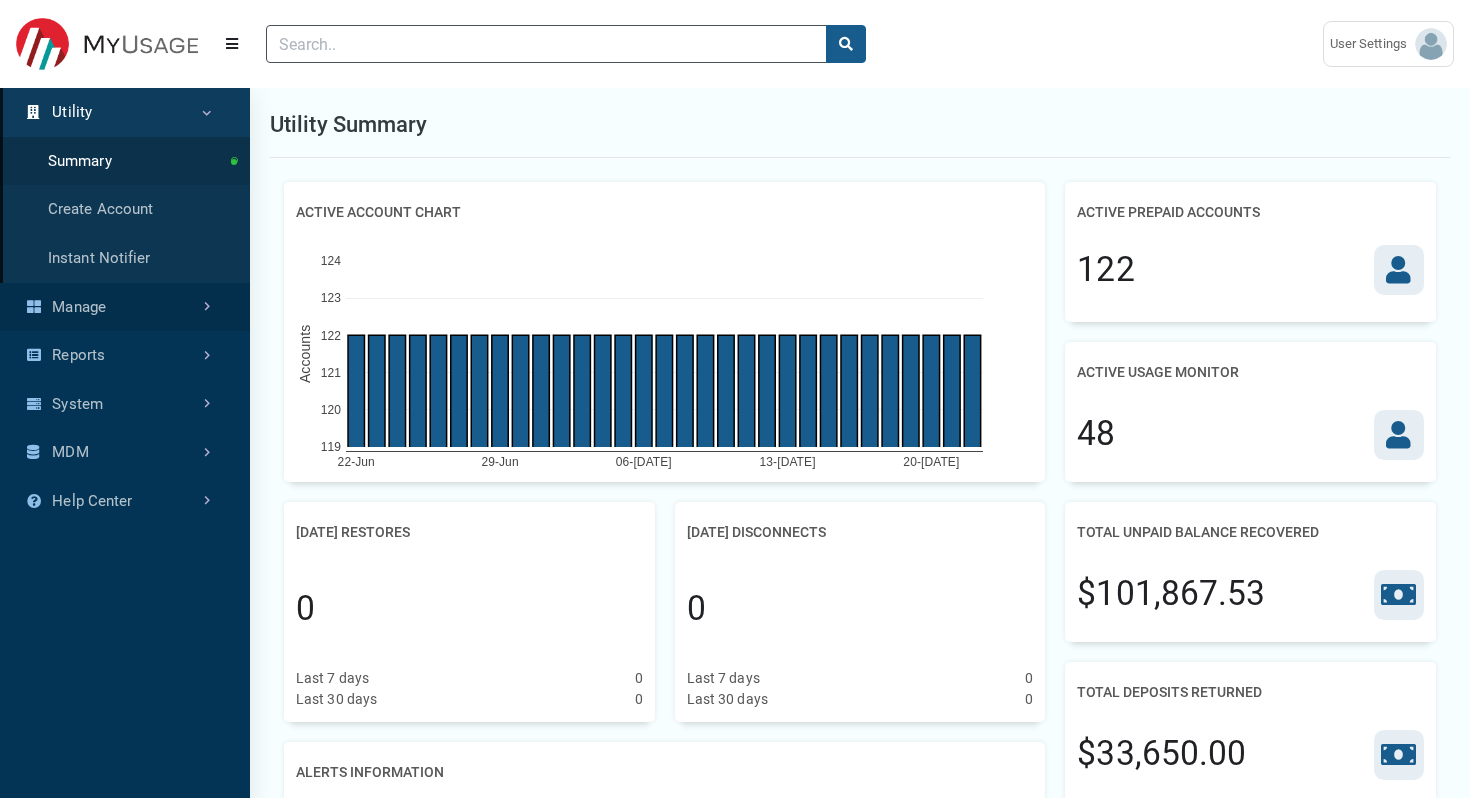 click on "Manage" at bounding box center (125, 307) 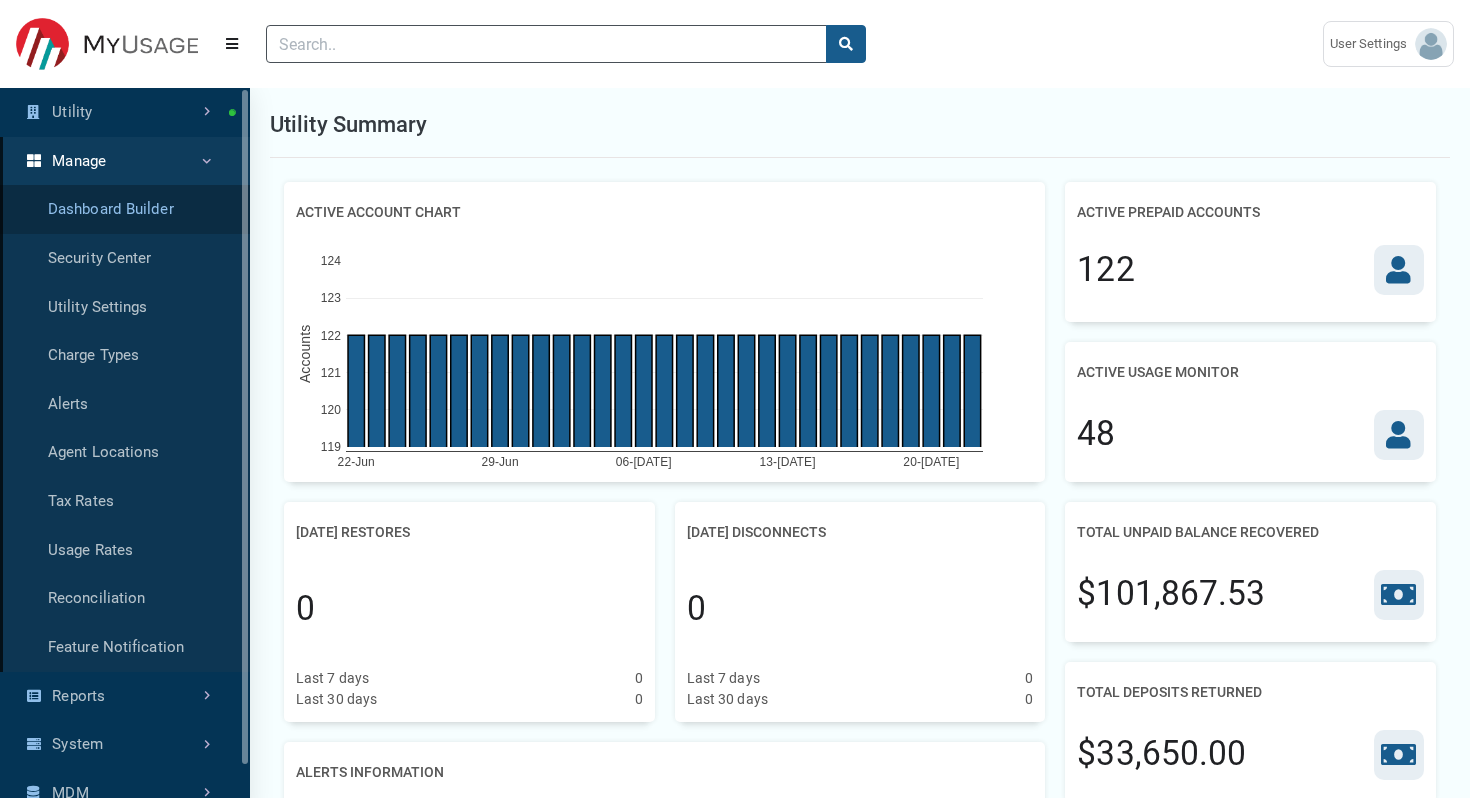 click on "Dashboard Builder" at bounding box center (125, 209) 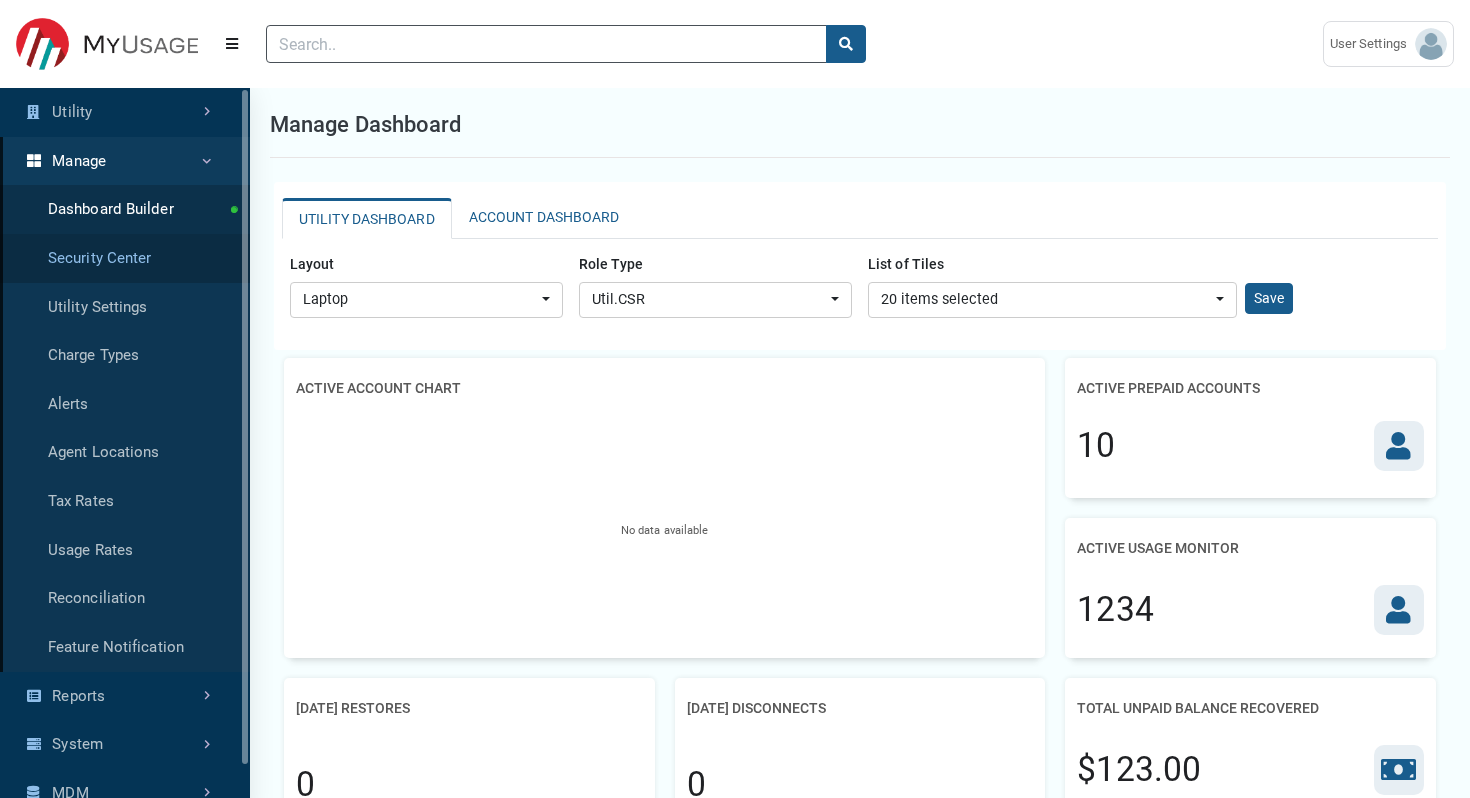 click on "Security Center" at bounding box center [125, 258] 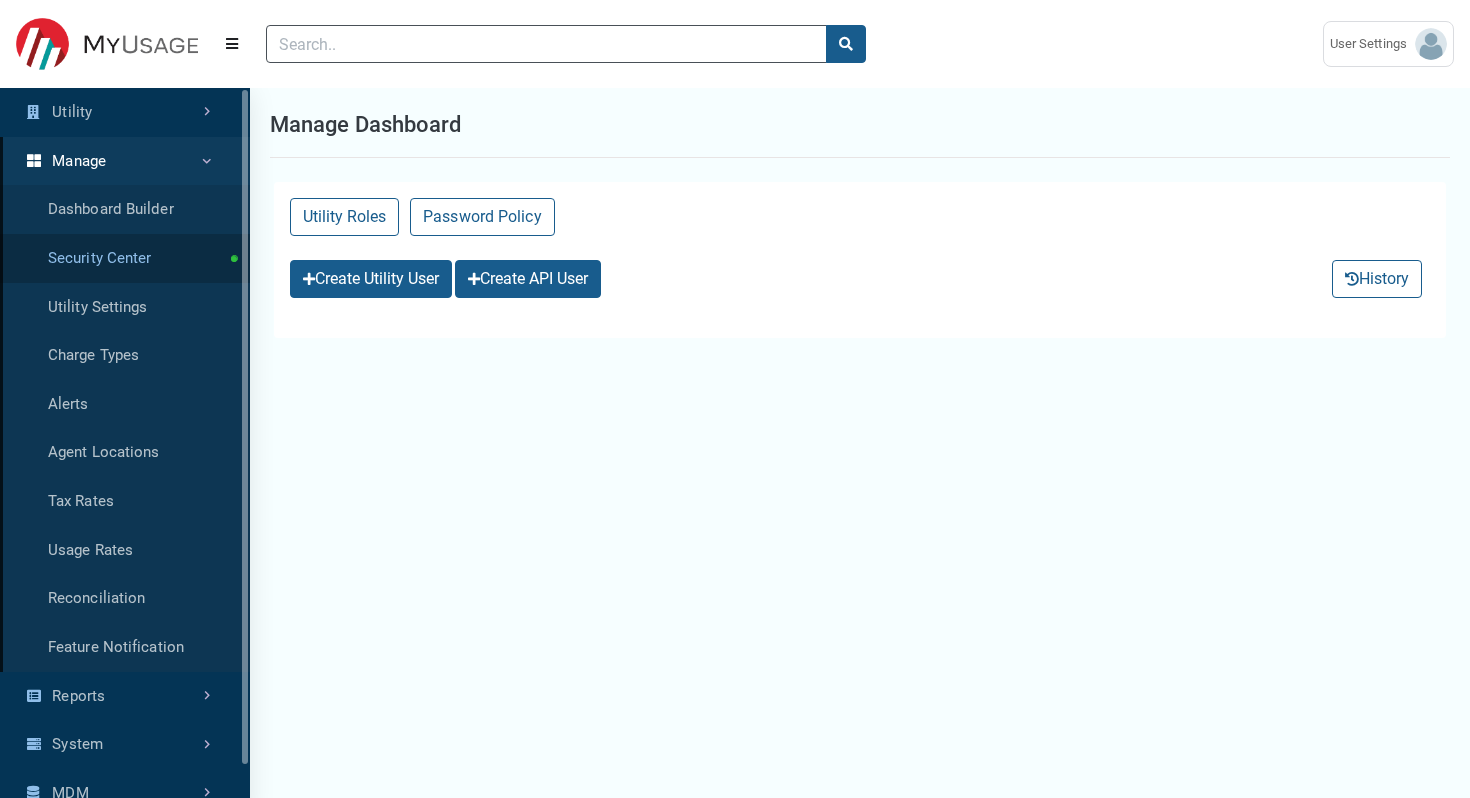 select on "25 per page" 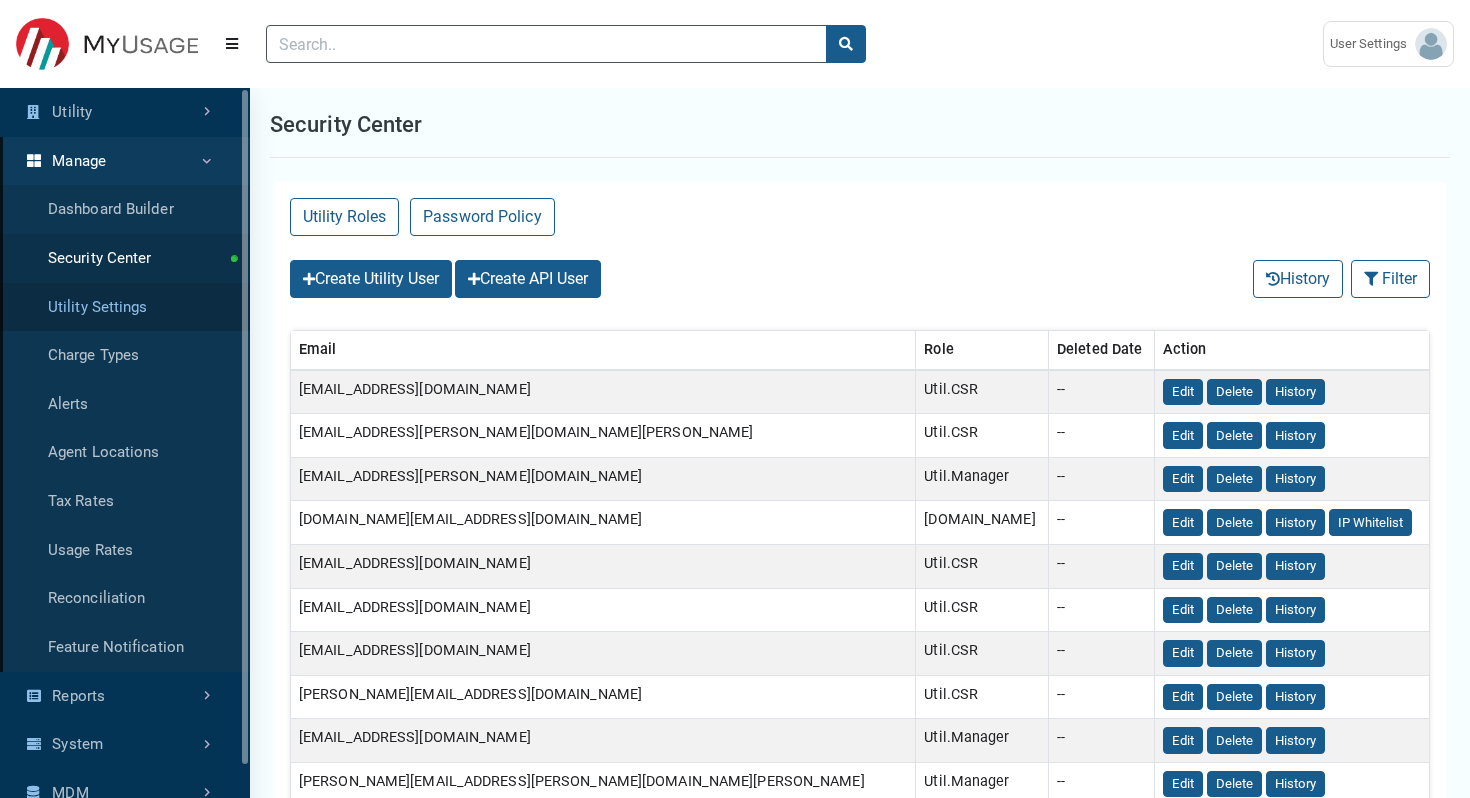 click on "Utility Settings" at bounding box center (125, 307) 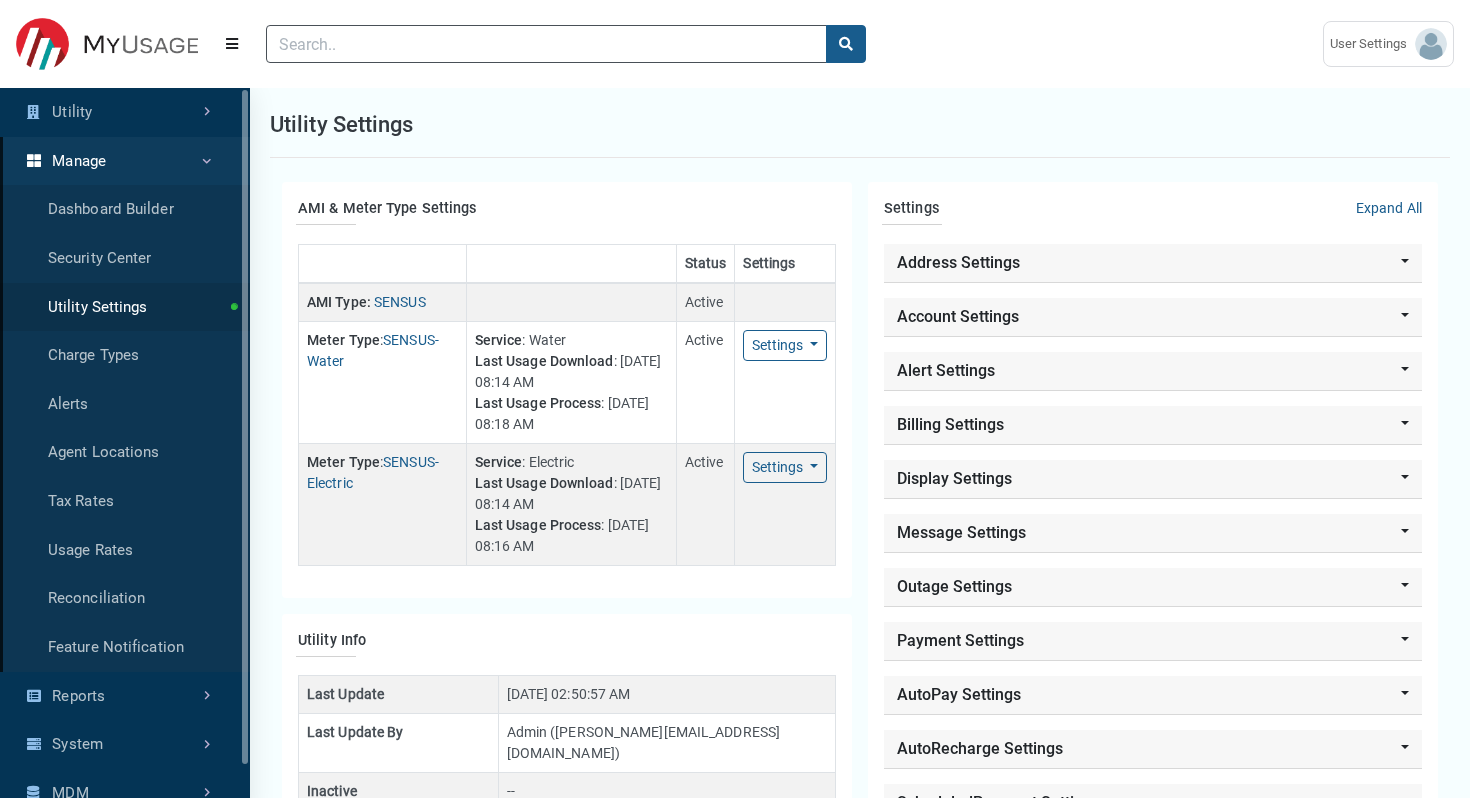 click on "Utility Settings" at bounding box center (860, 125) 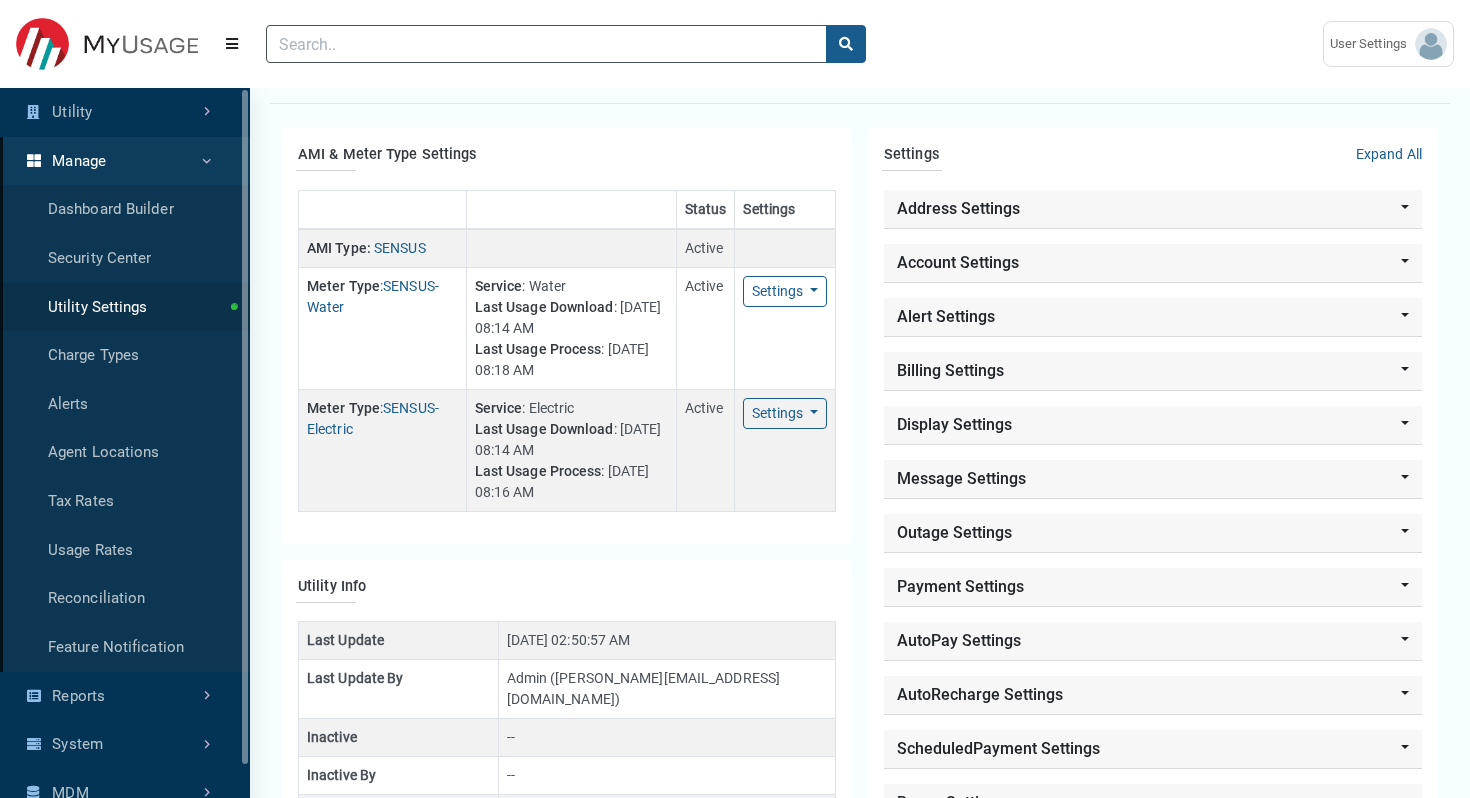 scroll, scrollTop: 67, scrollLeft: 0, axis: vertical 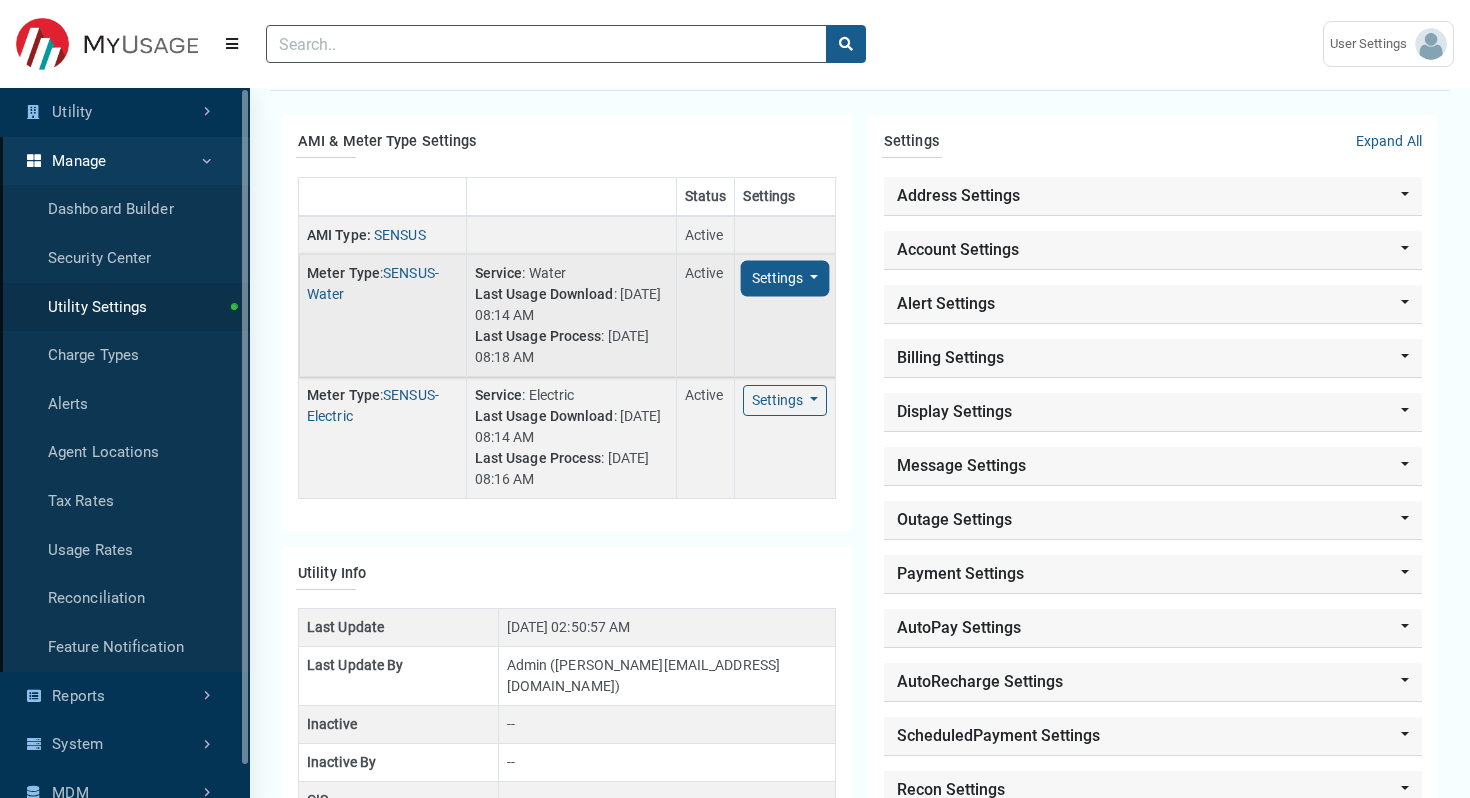 click on "Settings  Toggle Dropdown" at bounding box center [785, 278] 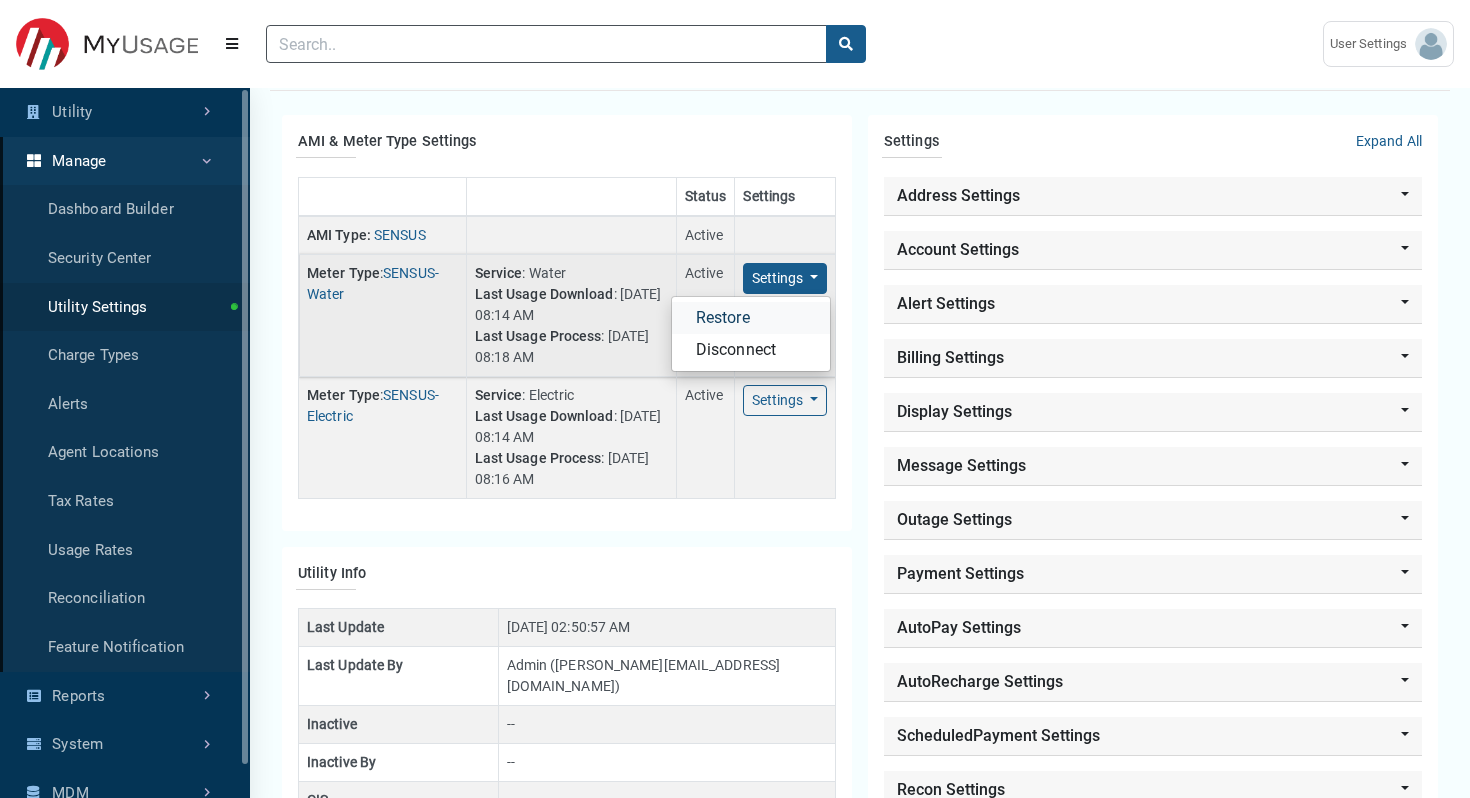 click on "Restore" at bounding box center [751, 318] 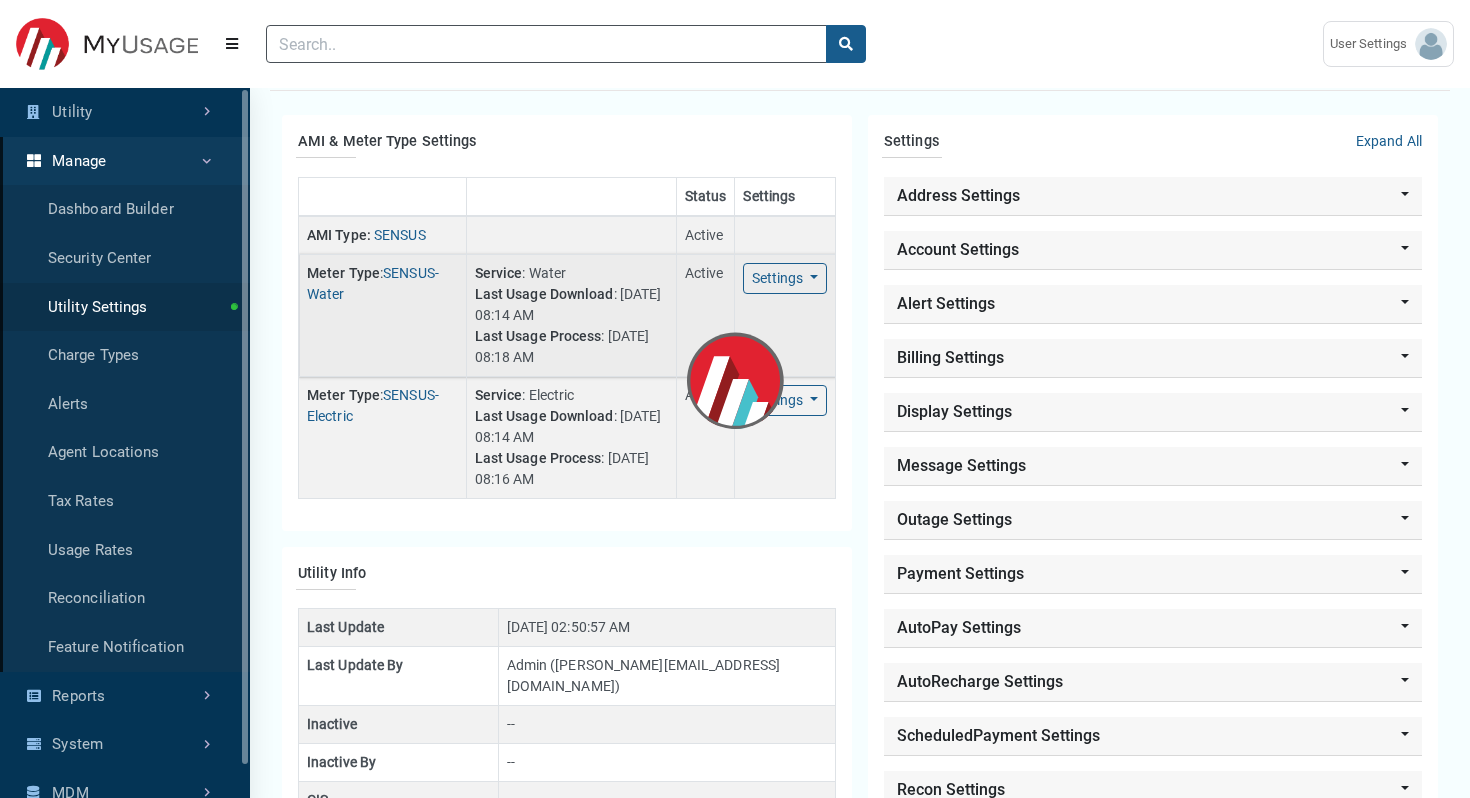 scroll, scrollTop: 0, scrollLeft: 0, axis: both 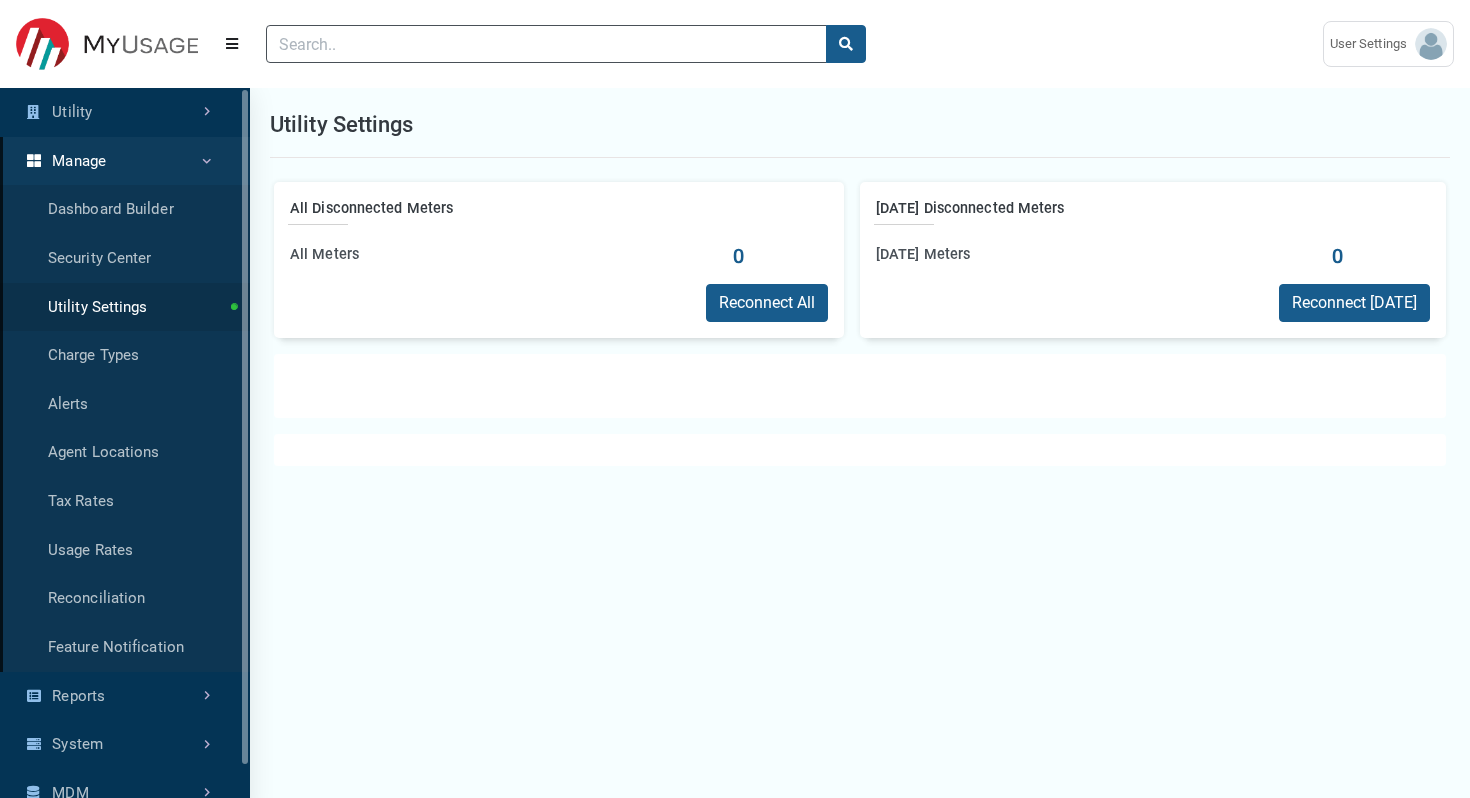 select on "25 per page" 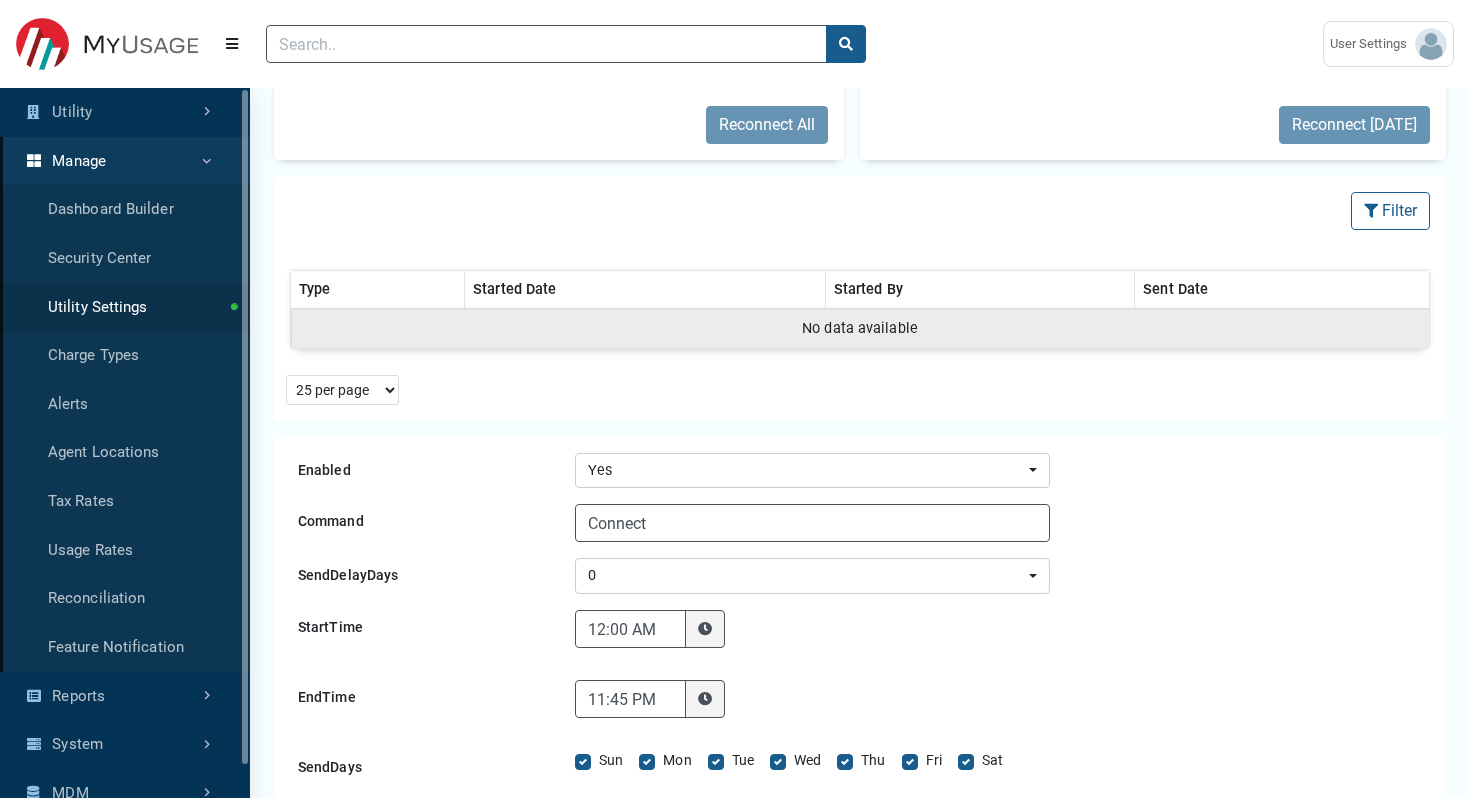 scroll, scrollTop: 239, scrollLeft: 0, axis: vertical 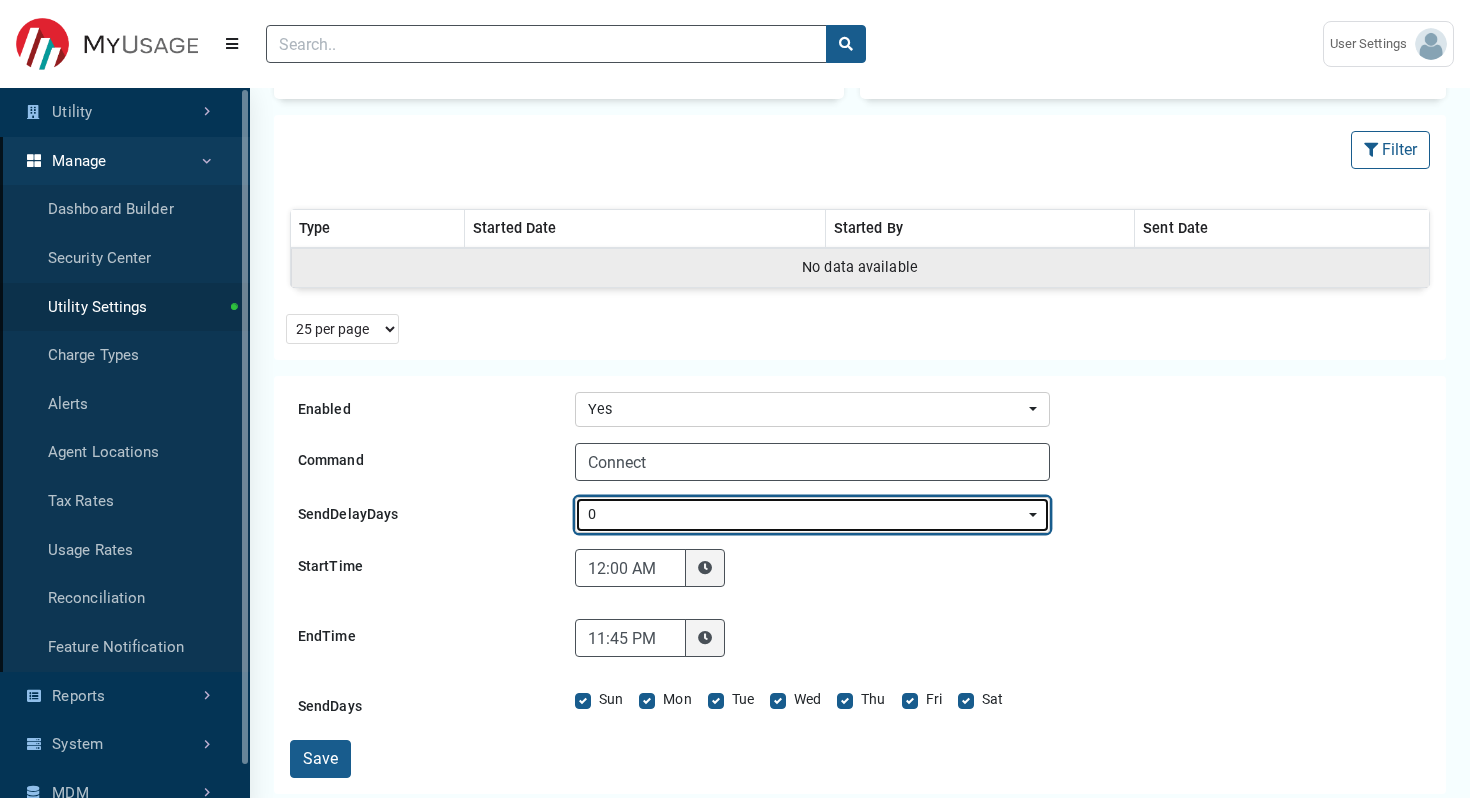 click on "0" at bounding box center [806, 515] 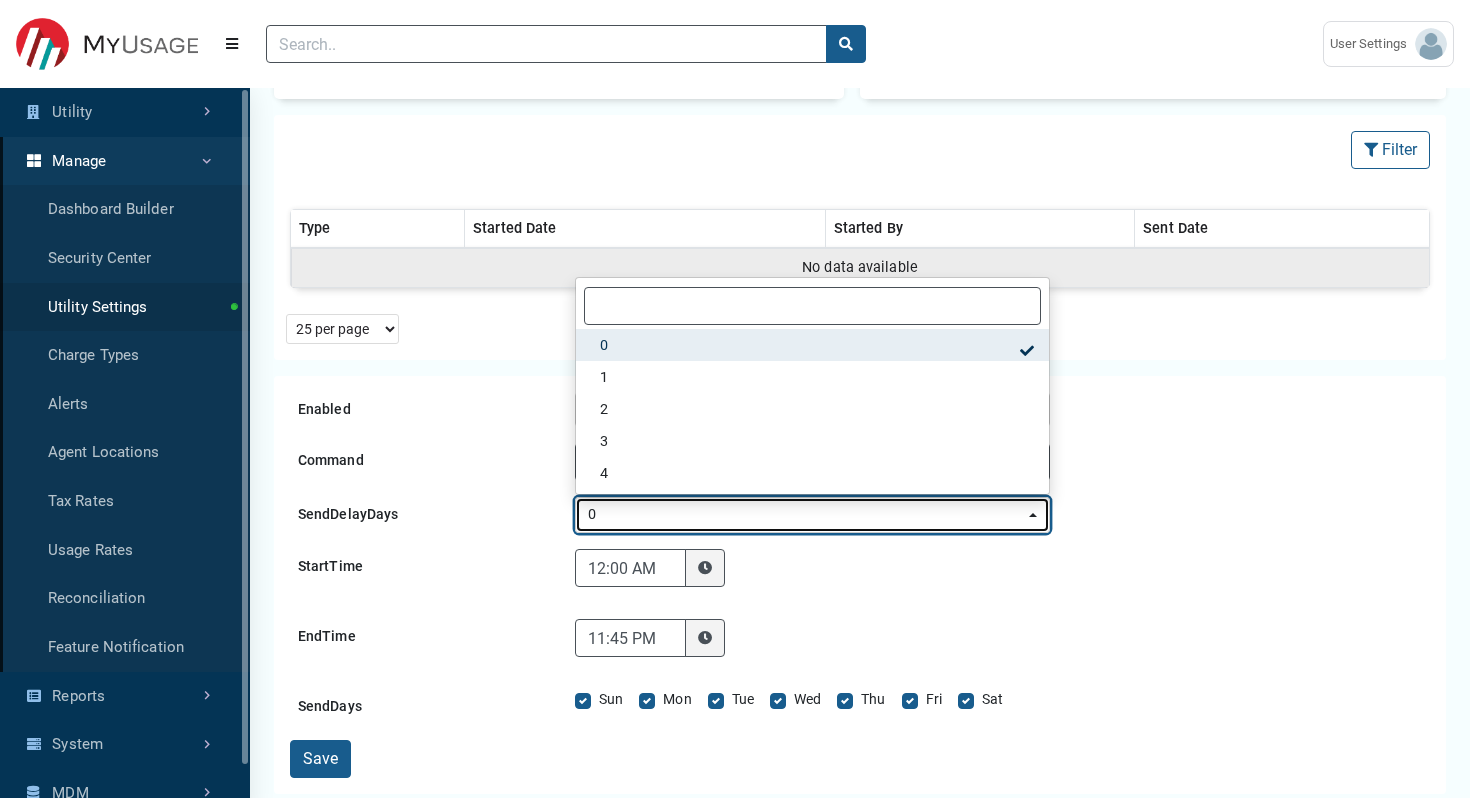 click on "0" at bounding box center [806, 515] 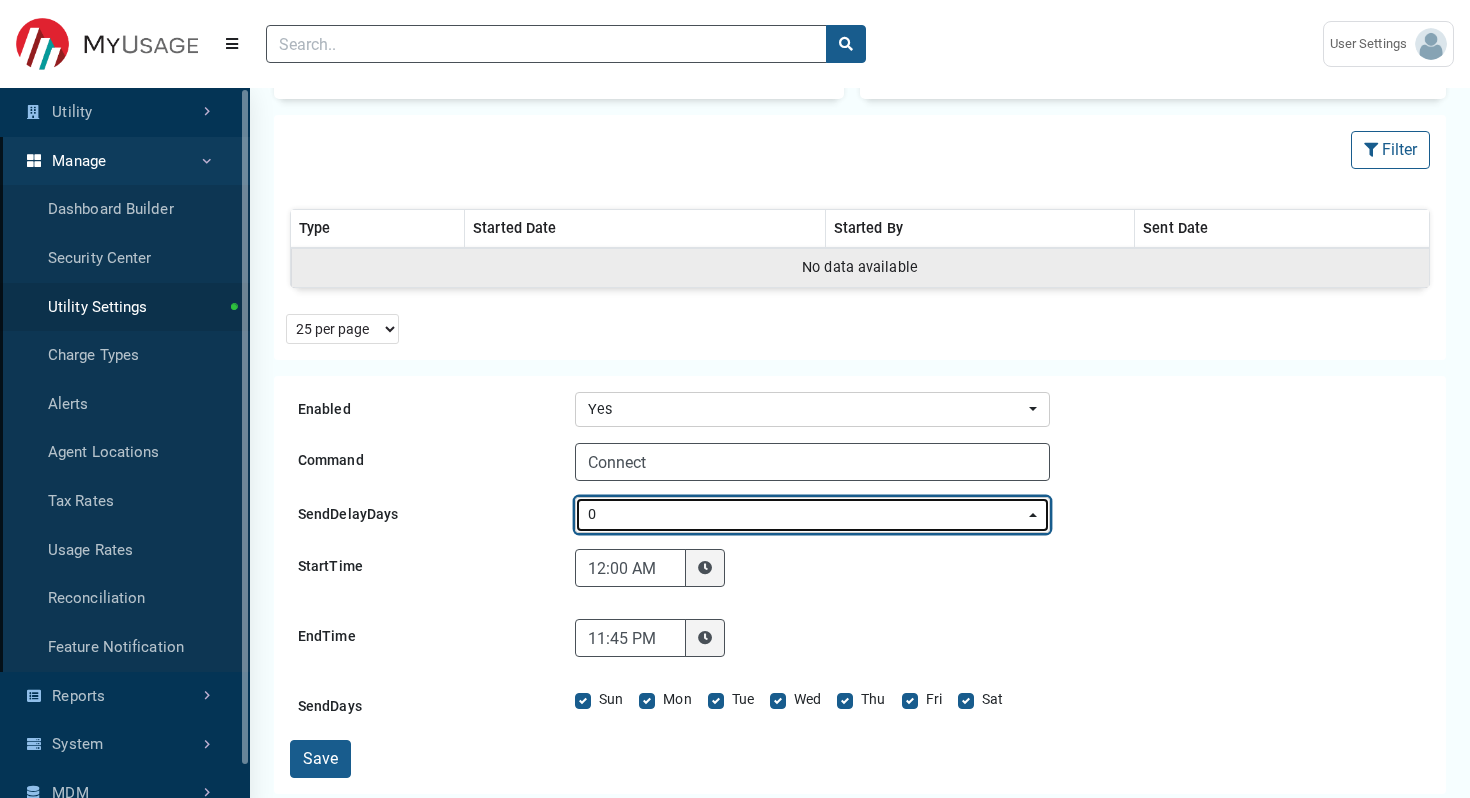 click on "0" at bounding box center [806, 515] 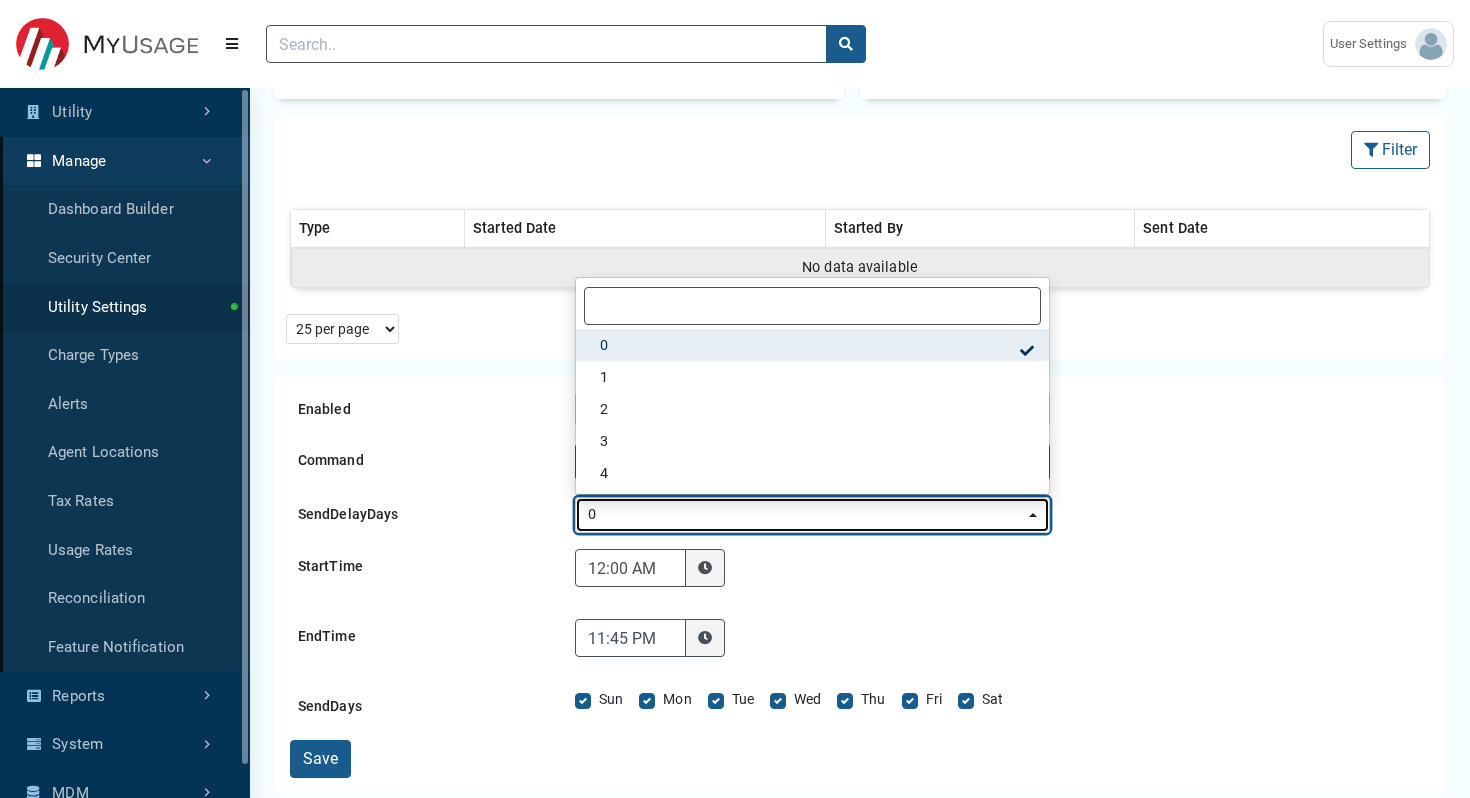 click on "0" at bounding box center [806, 515] 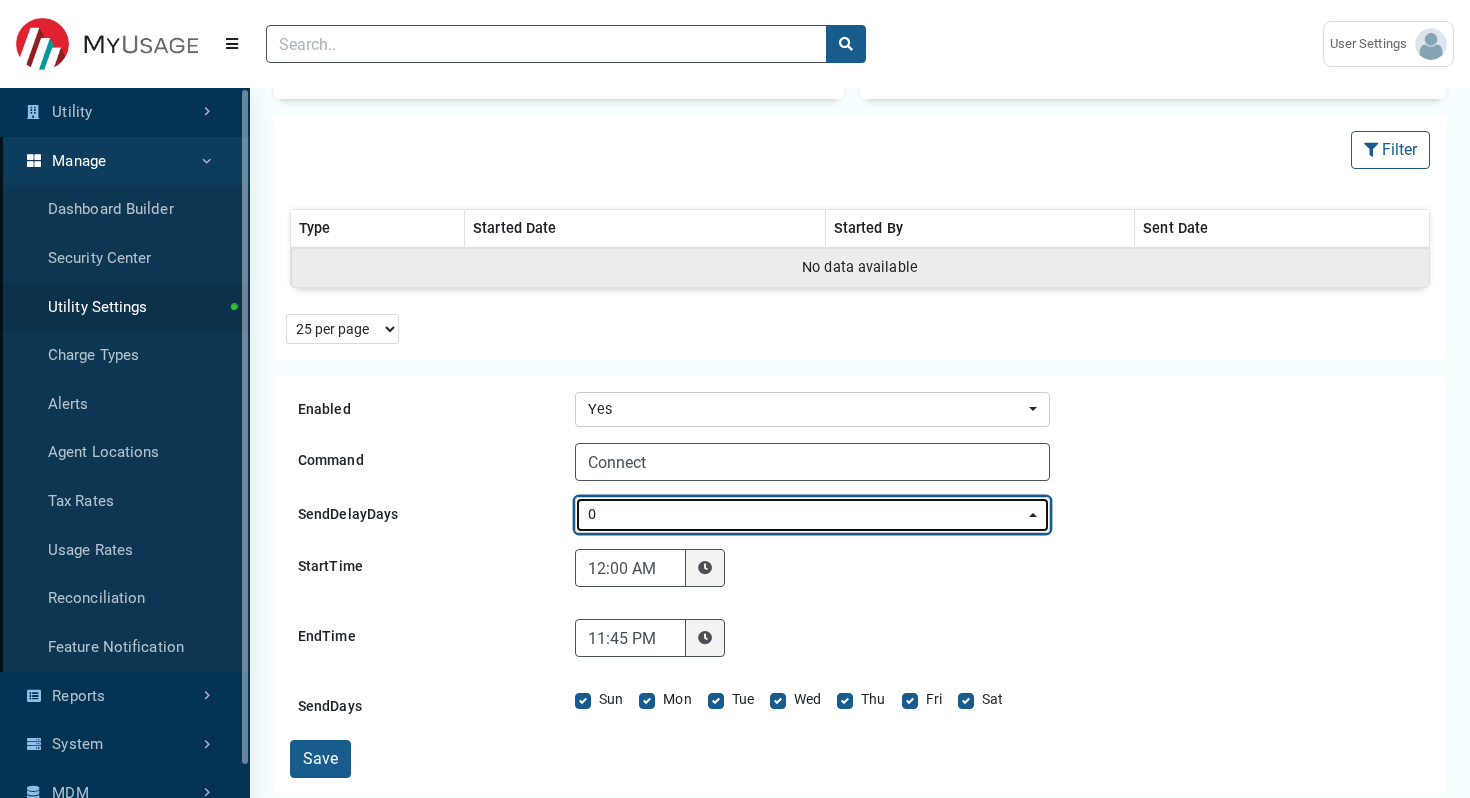 click on "0" at bounding box center [806, 515] 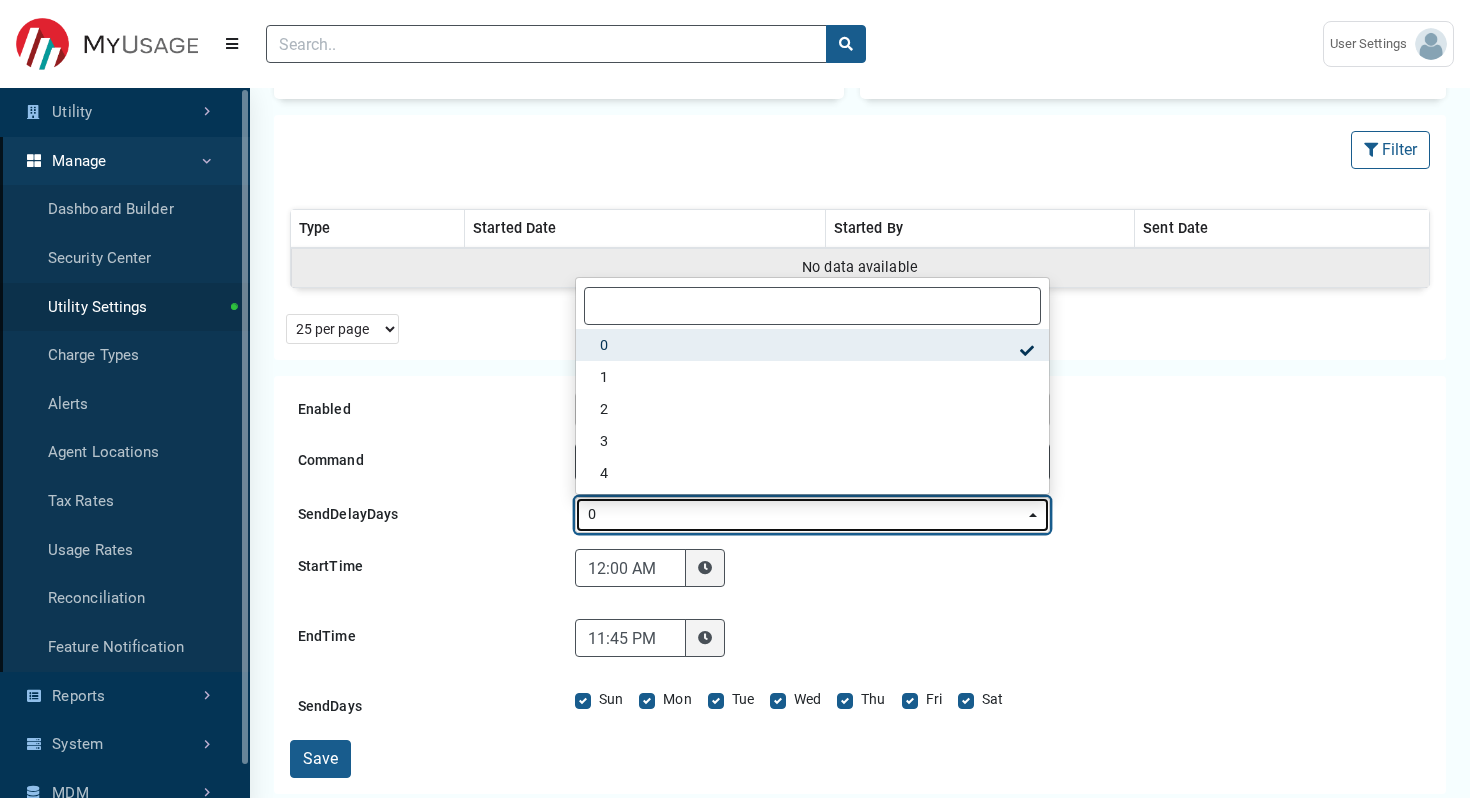 click on "0" at bounding box center (806, 515) 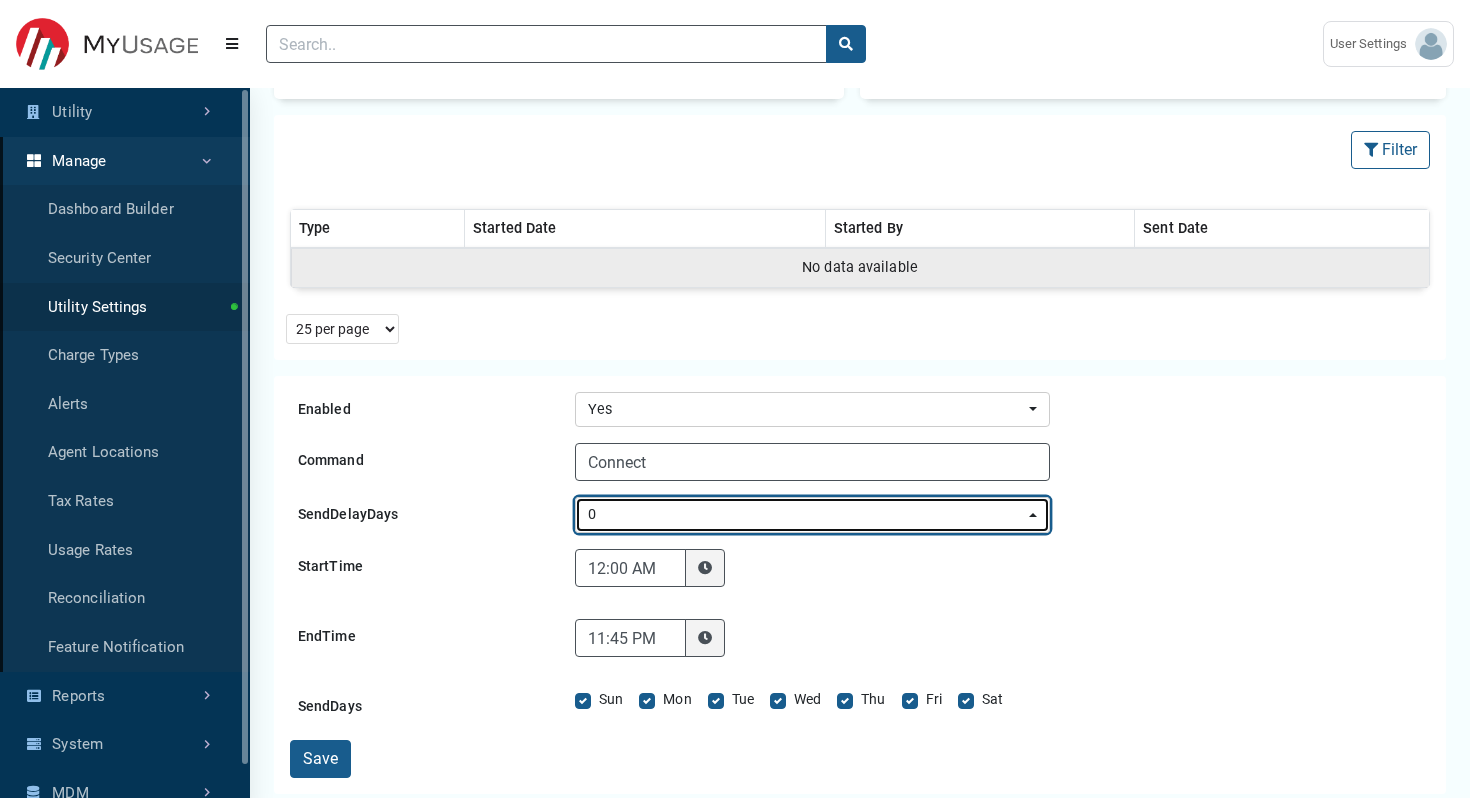 click on "0" at bounding box center [806, 515] 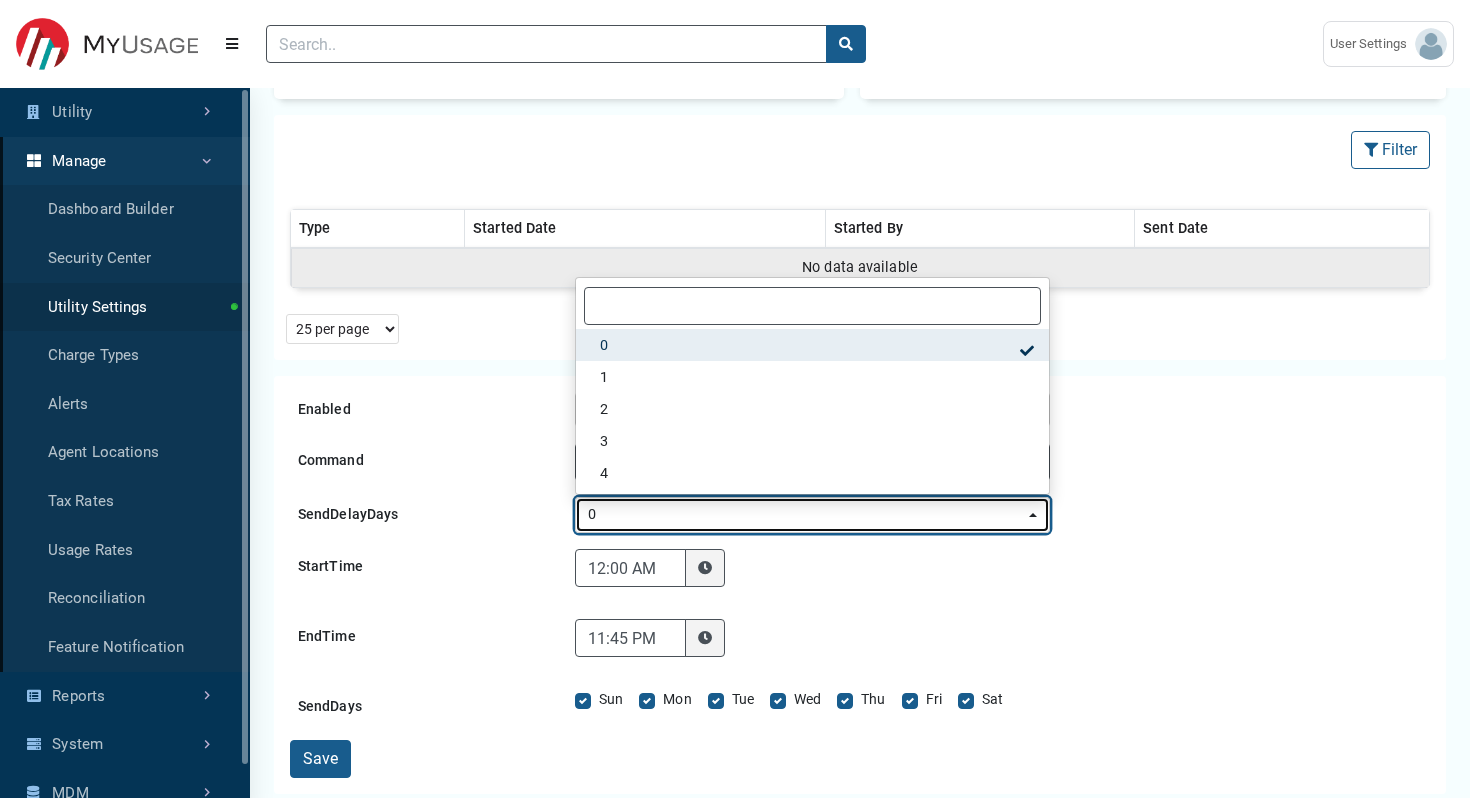 click on "0" at bounding box center (806, 515) 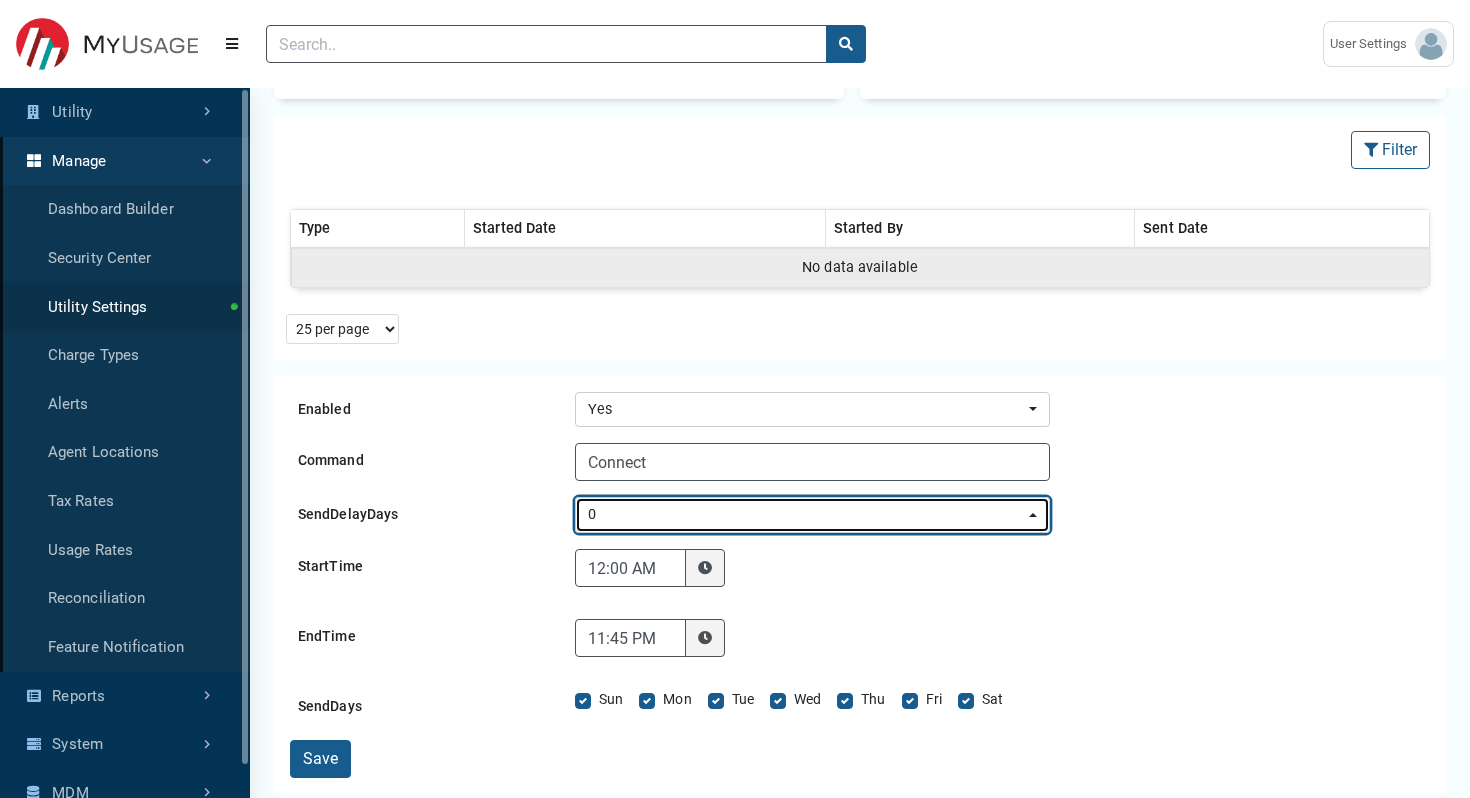 click on "0" at bounding box center [806, 515] 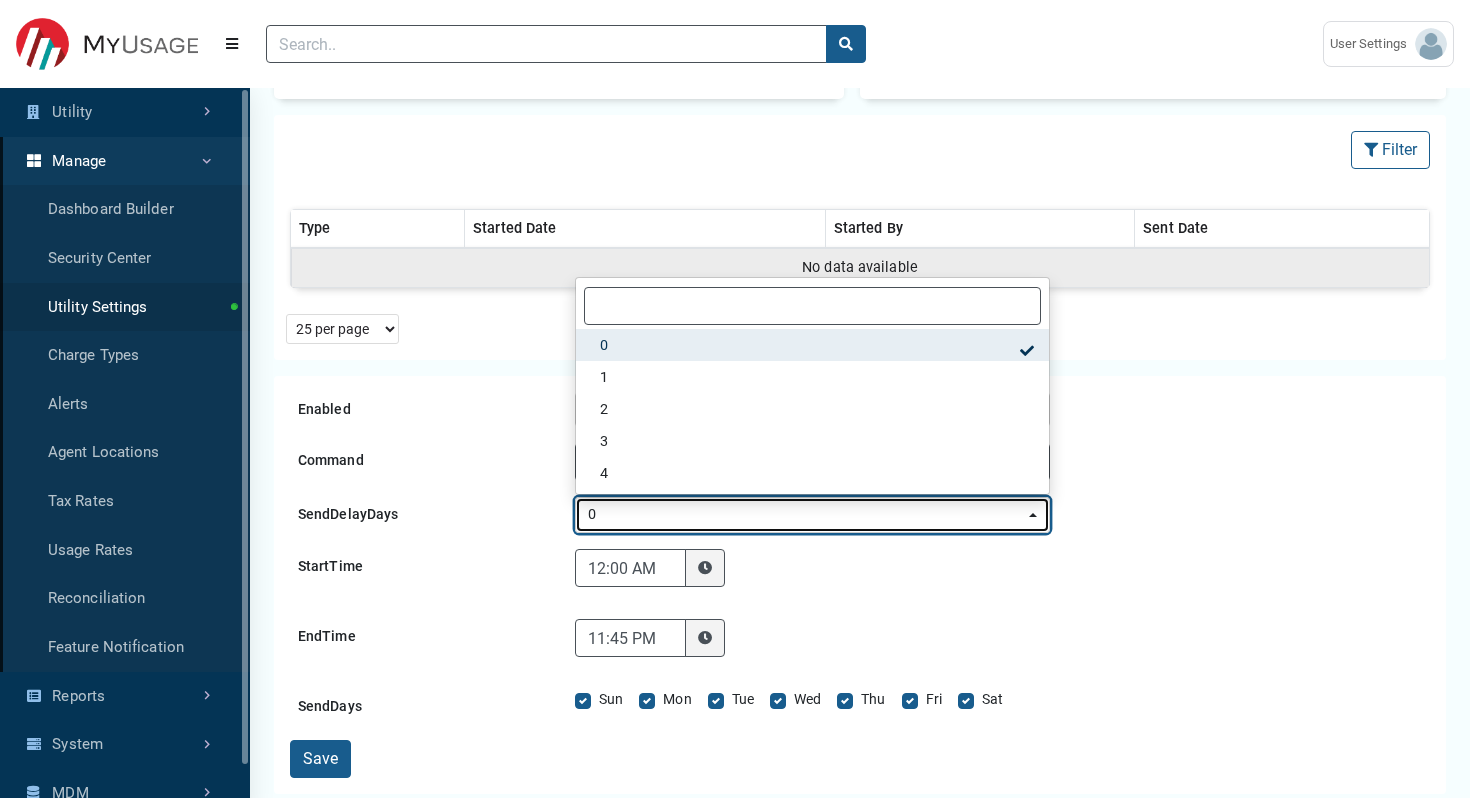click on "0" at bounding box center (806, 515) 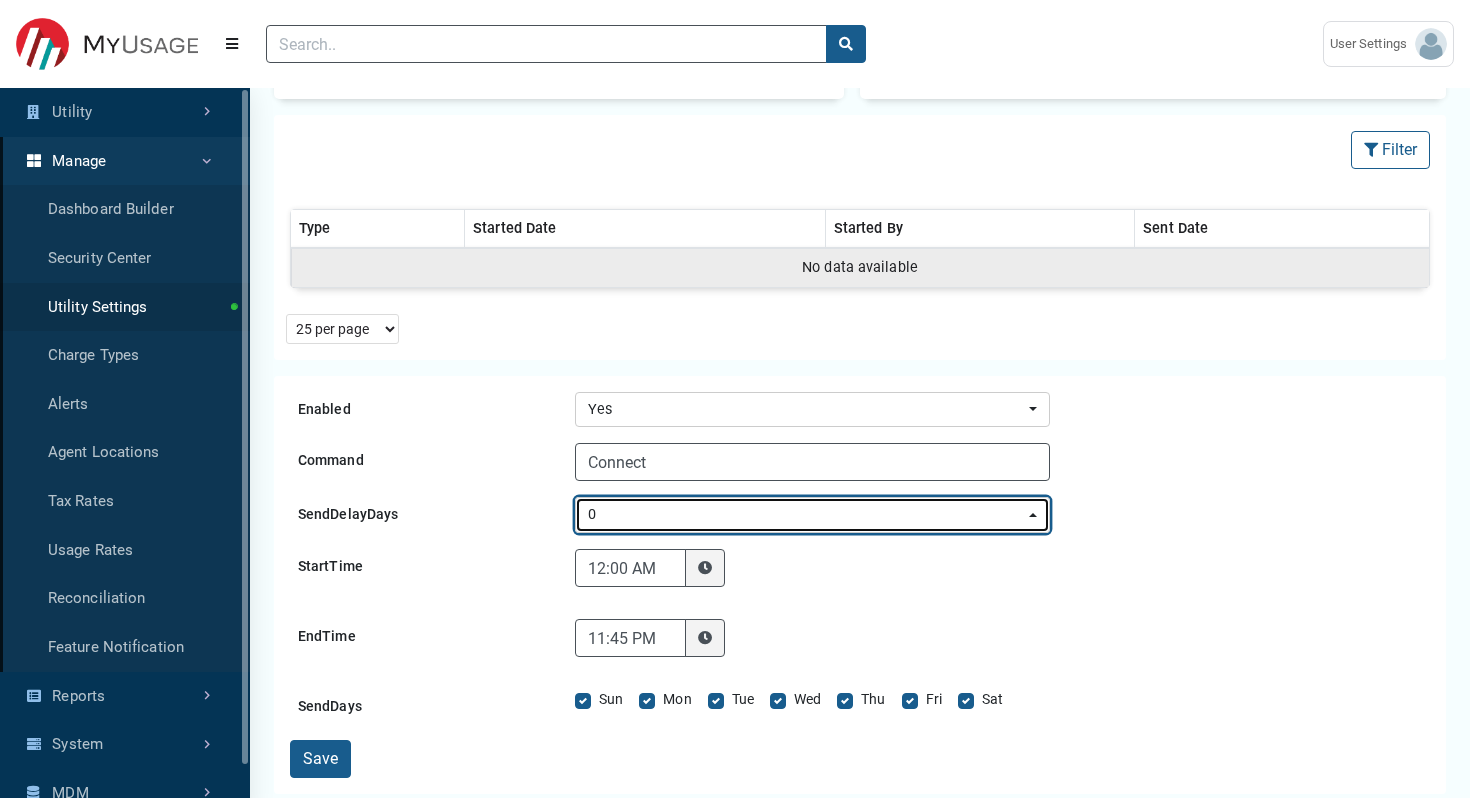 click on "0" at bounding box center (806, 515) 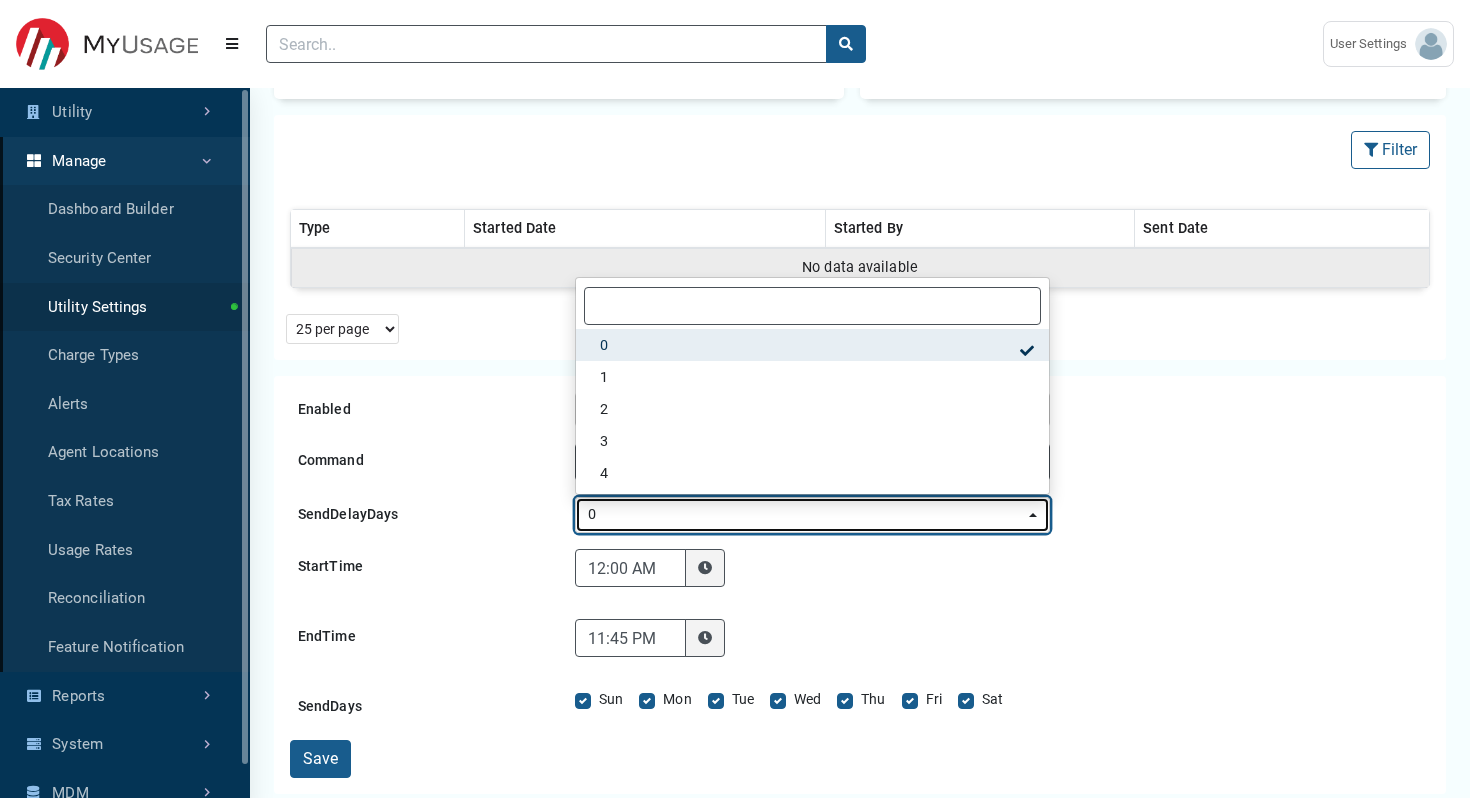 click on "0" at bounding box center [806, 515] 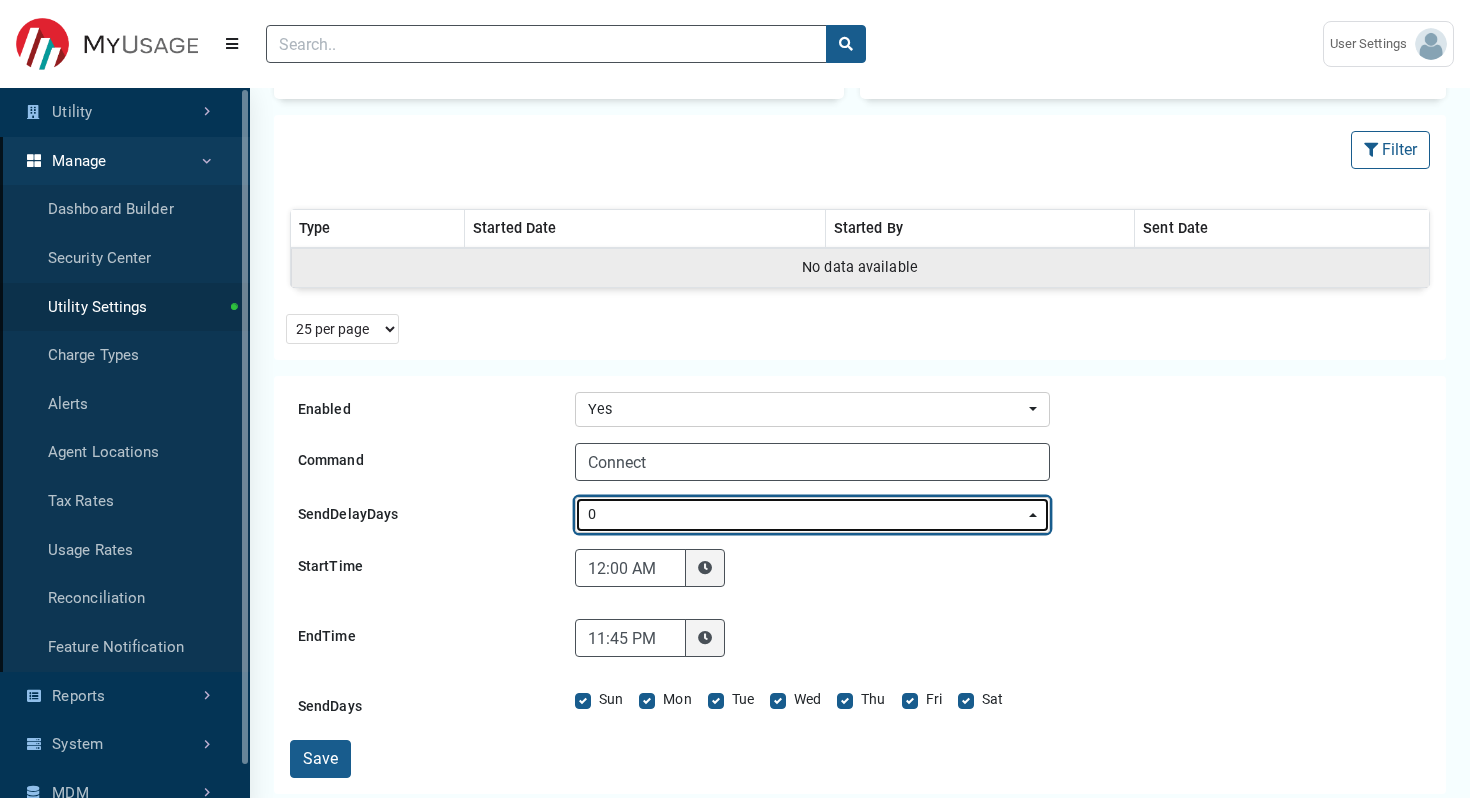 click on "0" at bounding box center (806, 515) 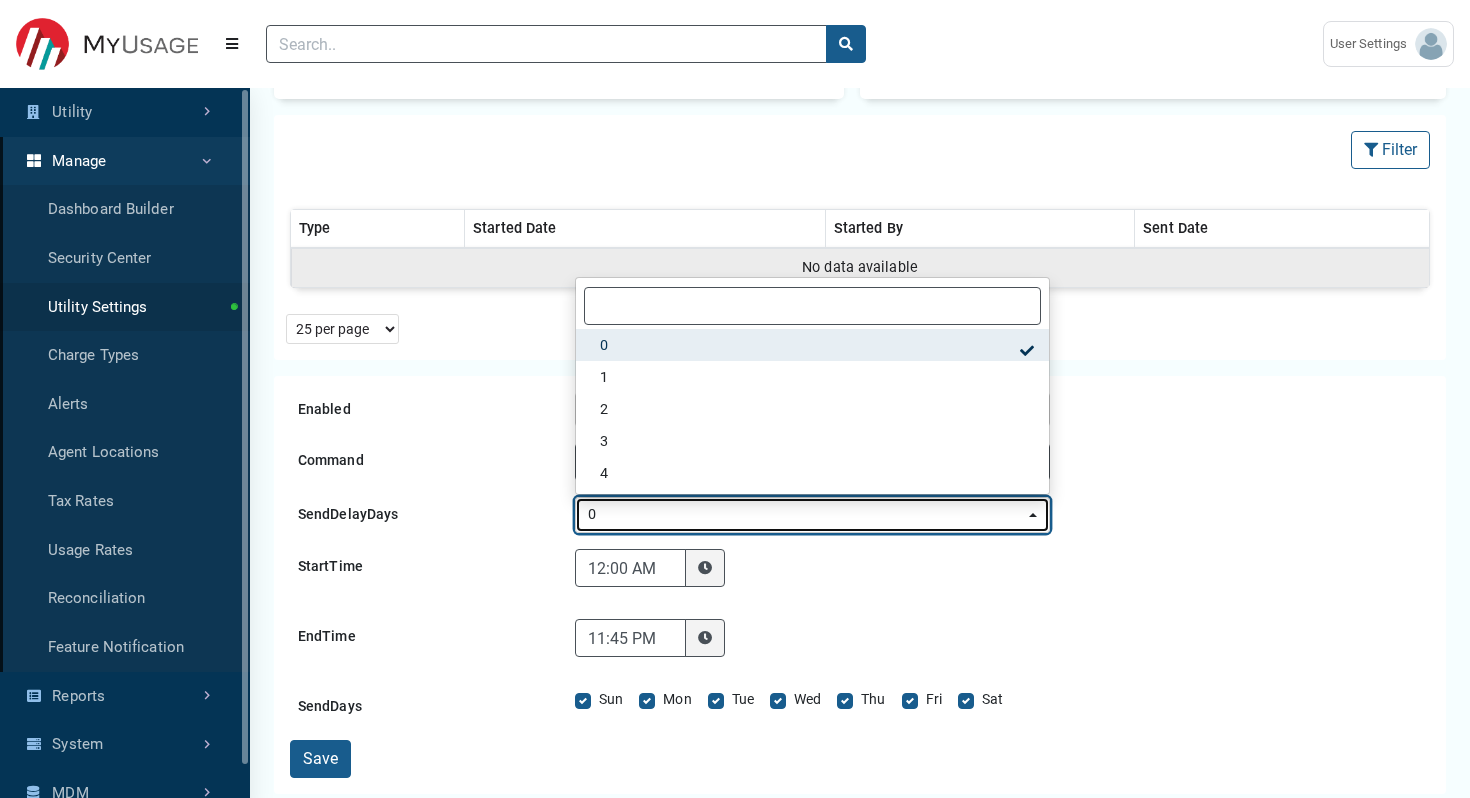click on "0" at bounding box center [806, 515] 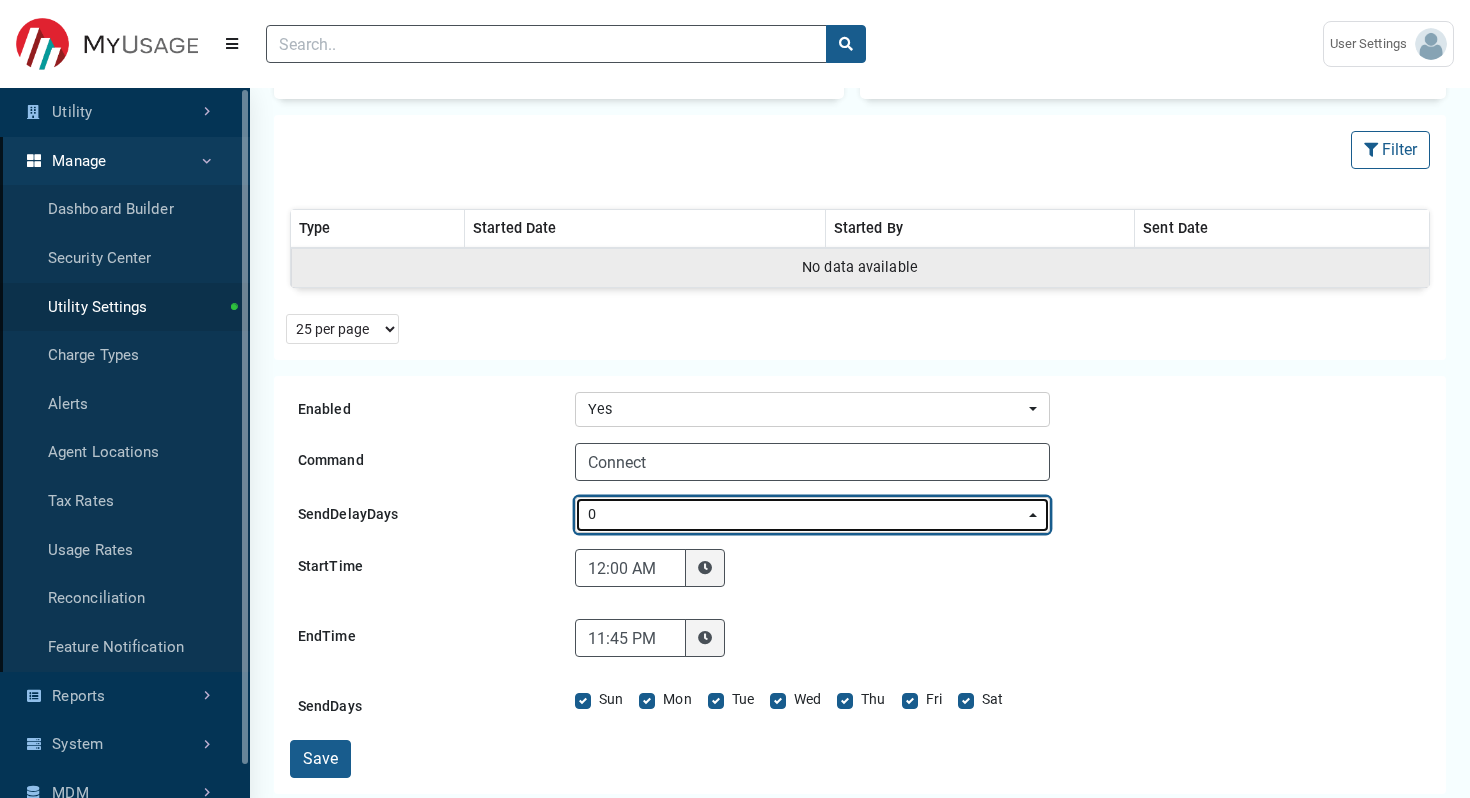 click on "0" at bounding box center (806, 515) 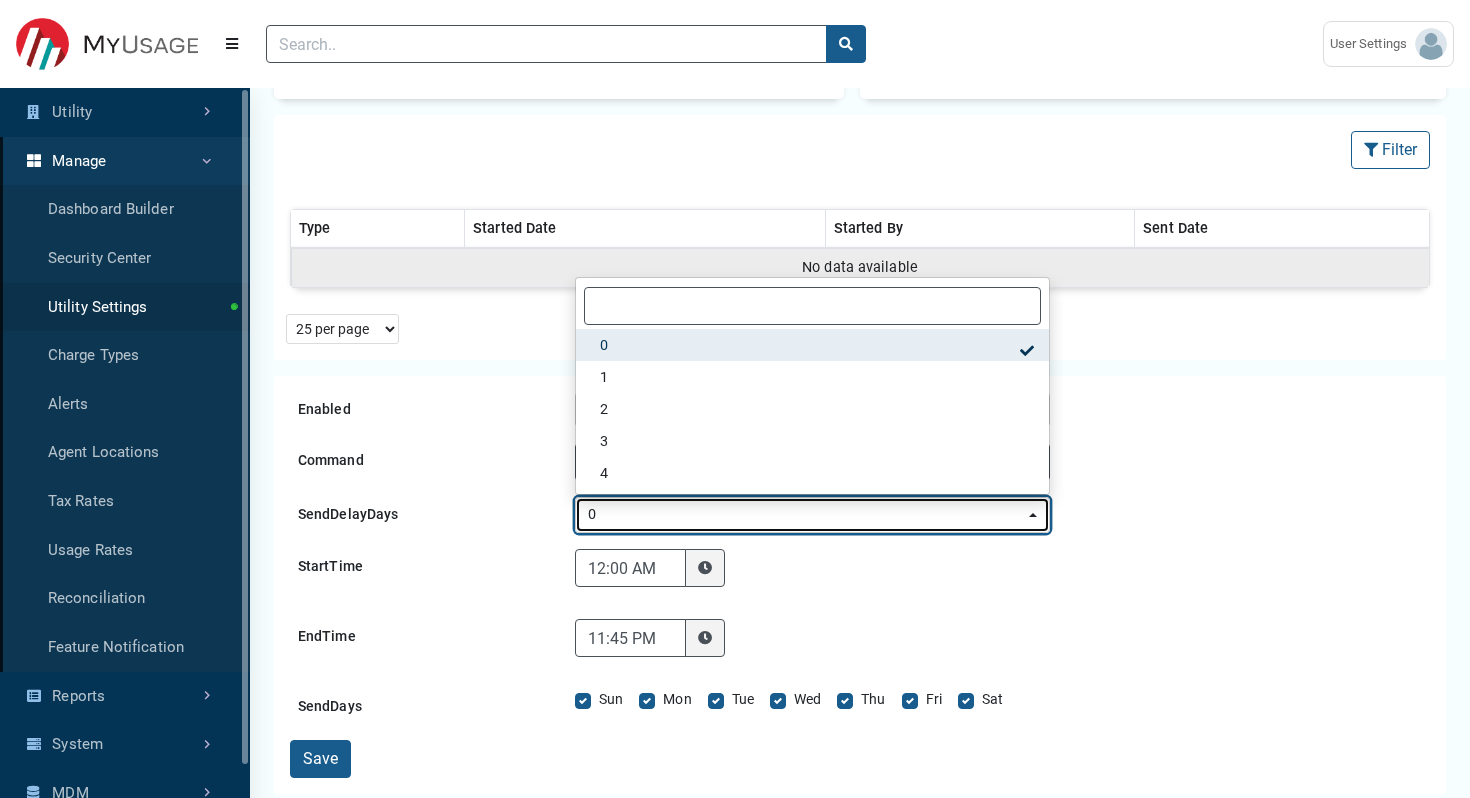 click on "0" at bounding box center [806, 515] 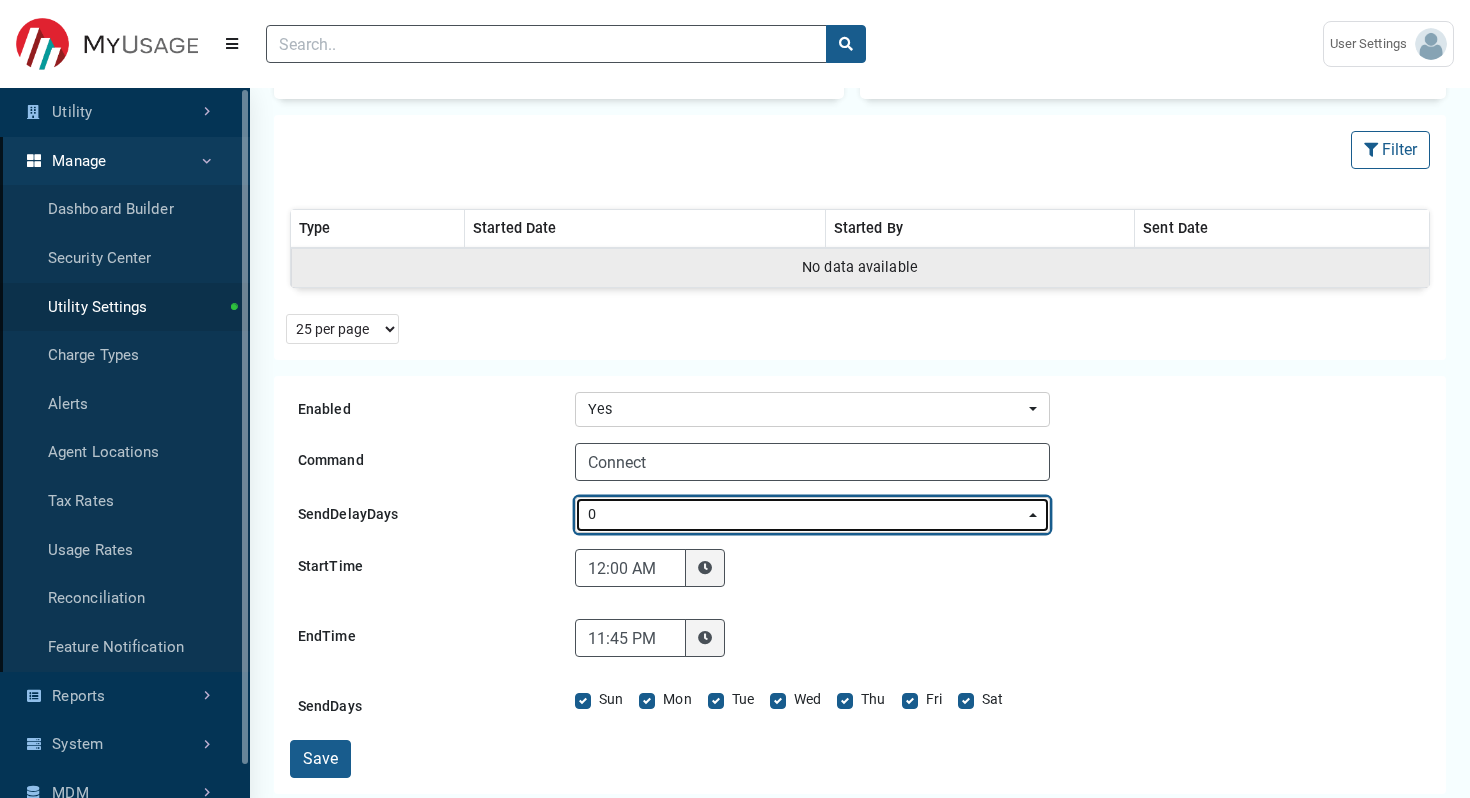 click on "0" at bounding box center [806, 515] 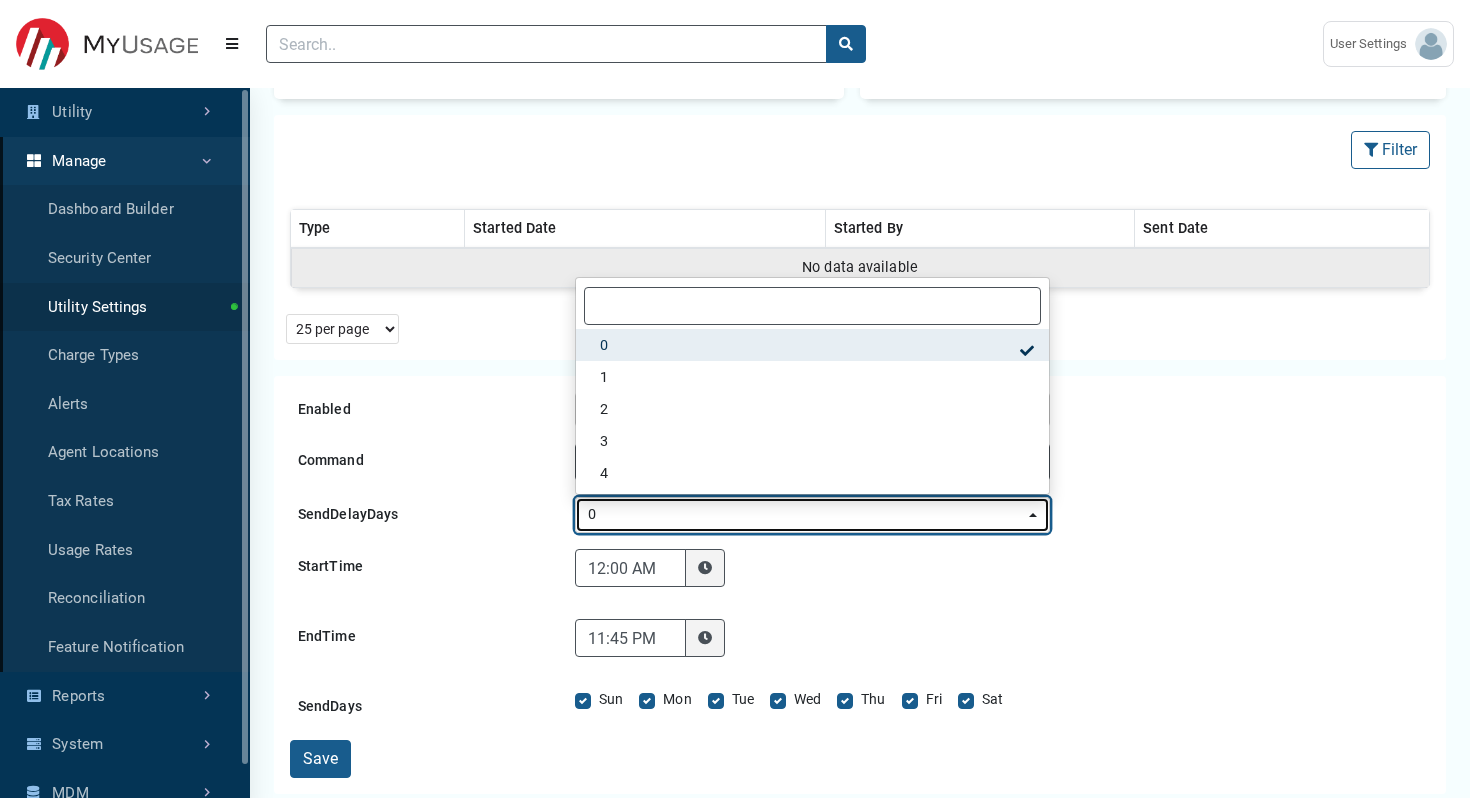 click on "0" at bounding box center (806, 515) 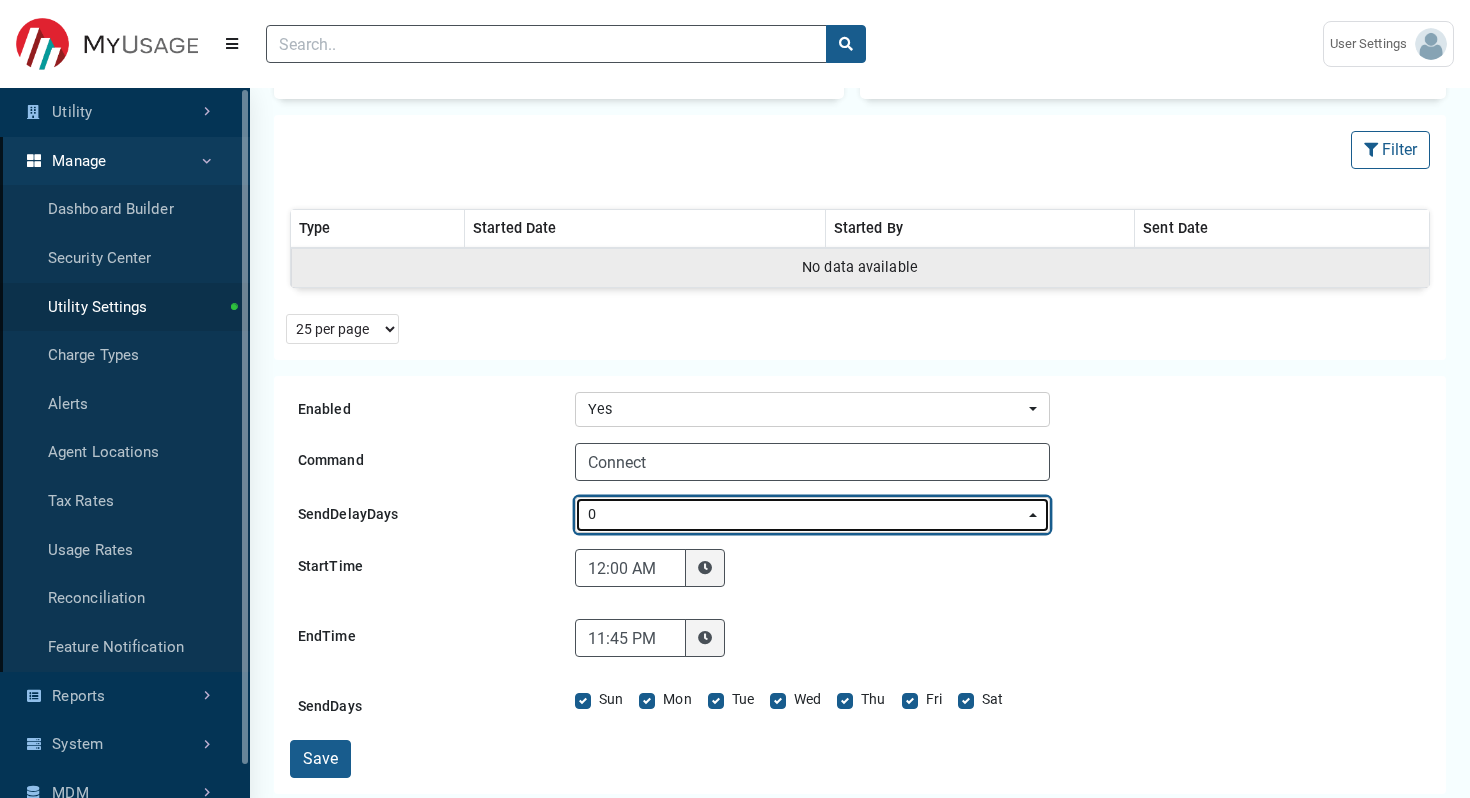 click on "0" at bounding box center (806, 515) 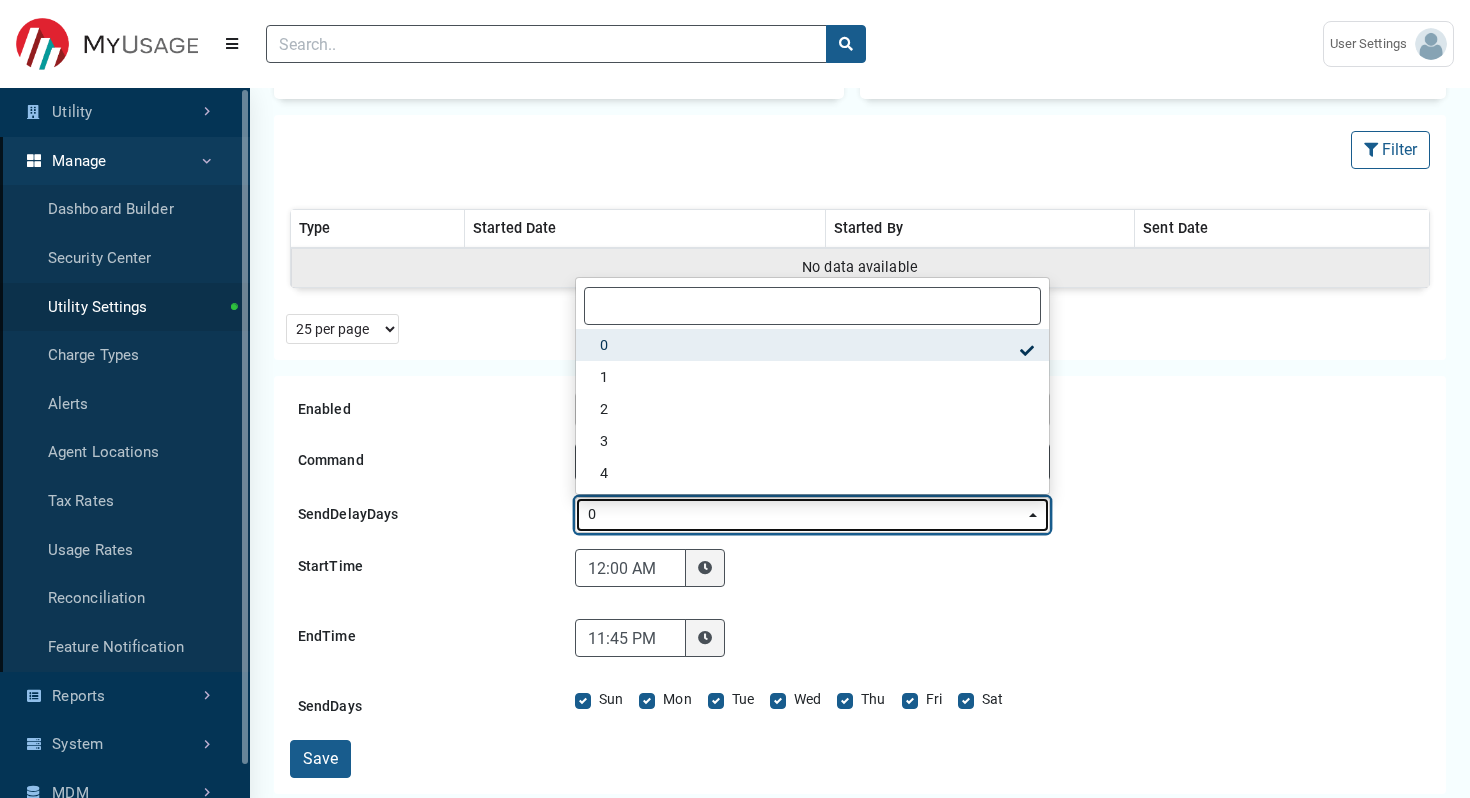 click on "0" at bounding box center (806, 515) 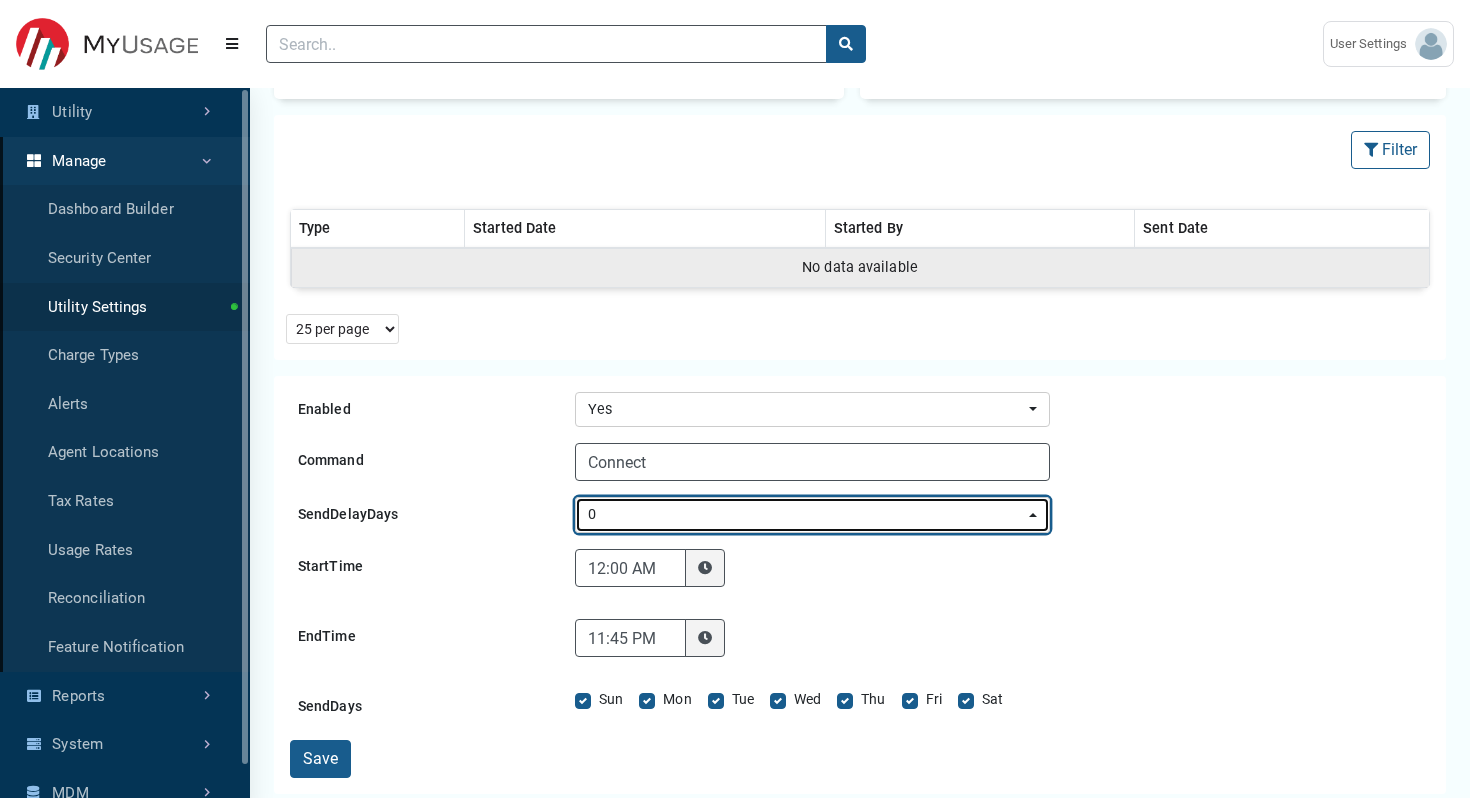 click on "0" at bounding box center [806, 515] 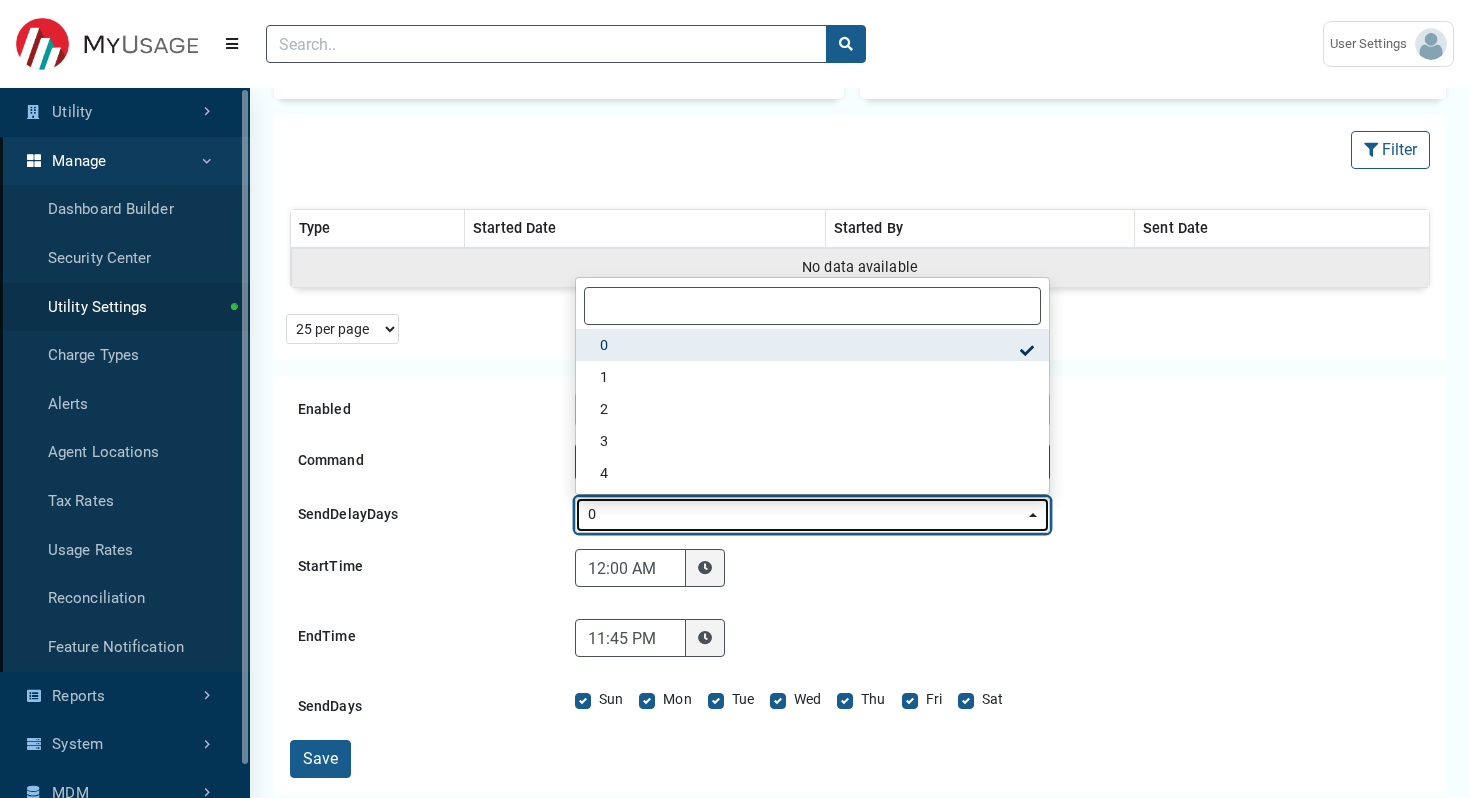 click on "0" at bounding box center (806, 515) 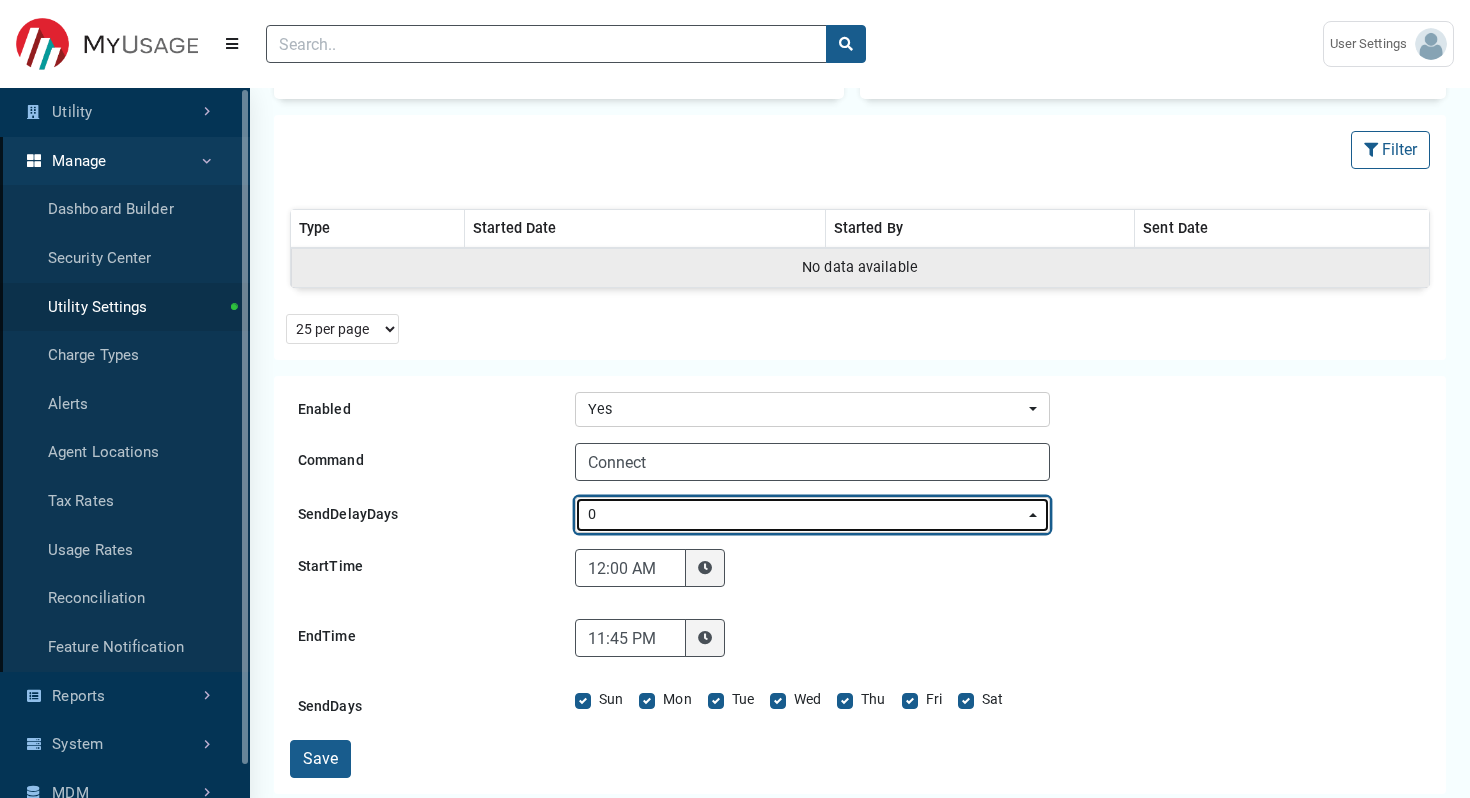 click on "0" at bounding box center [806, 515] 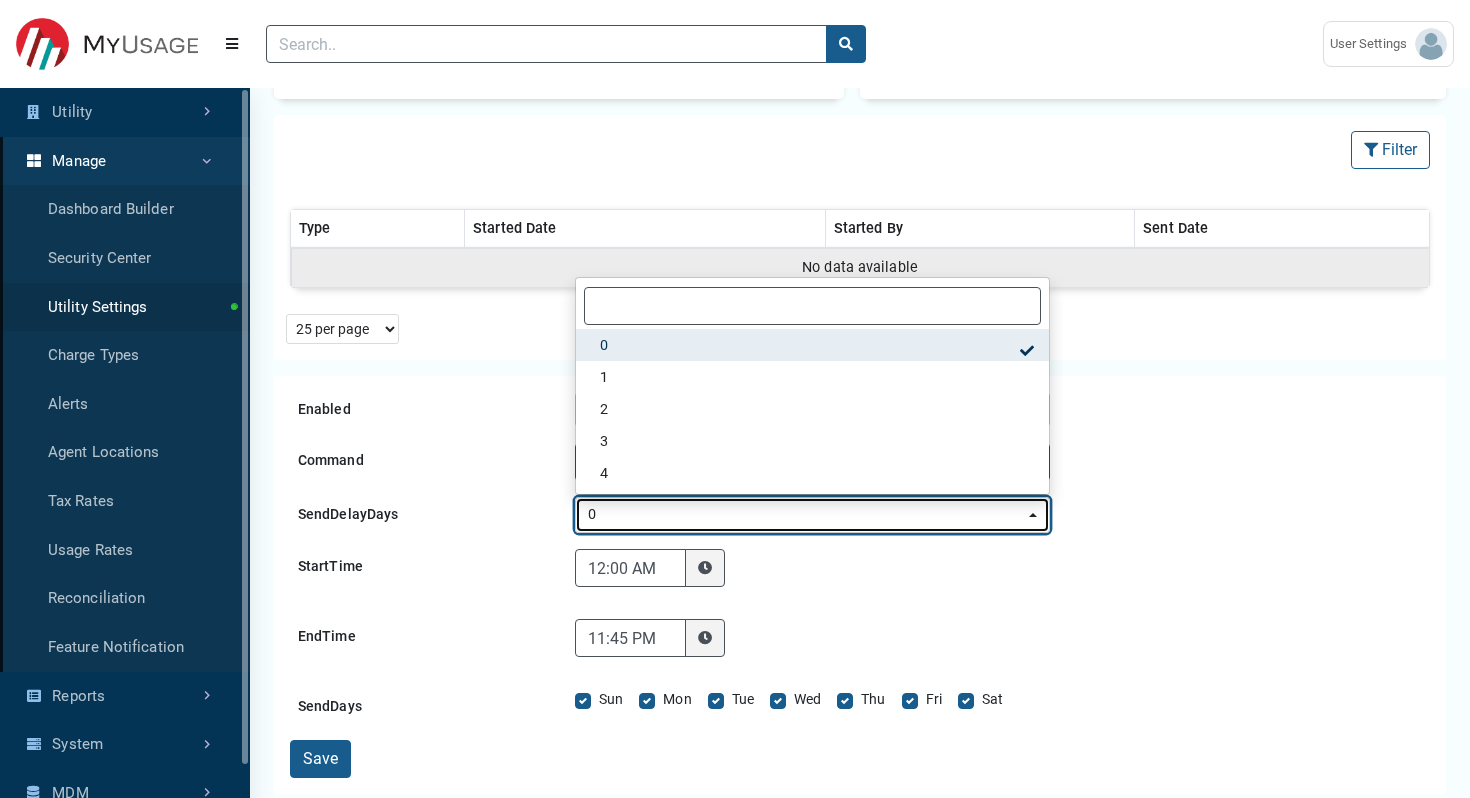 click on "0" at bounding box center [806, 515] 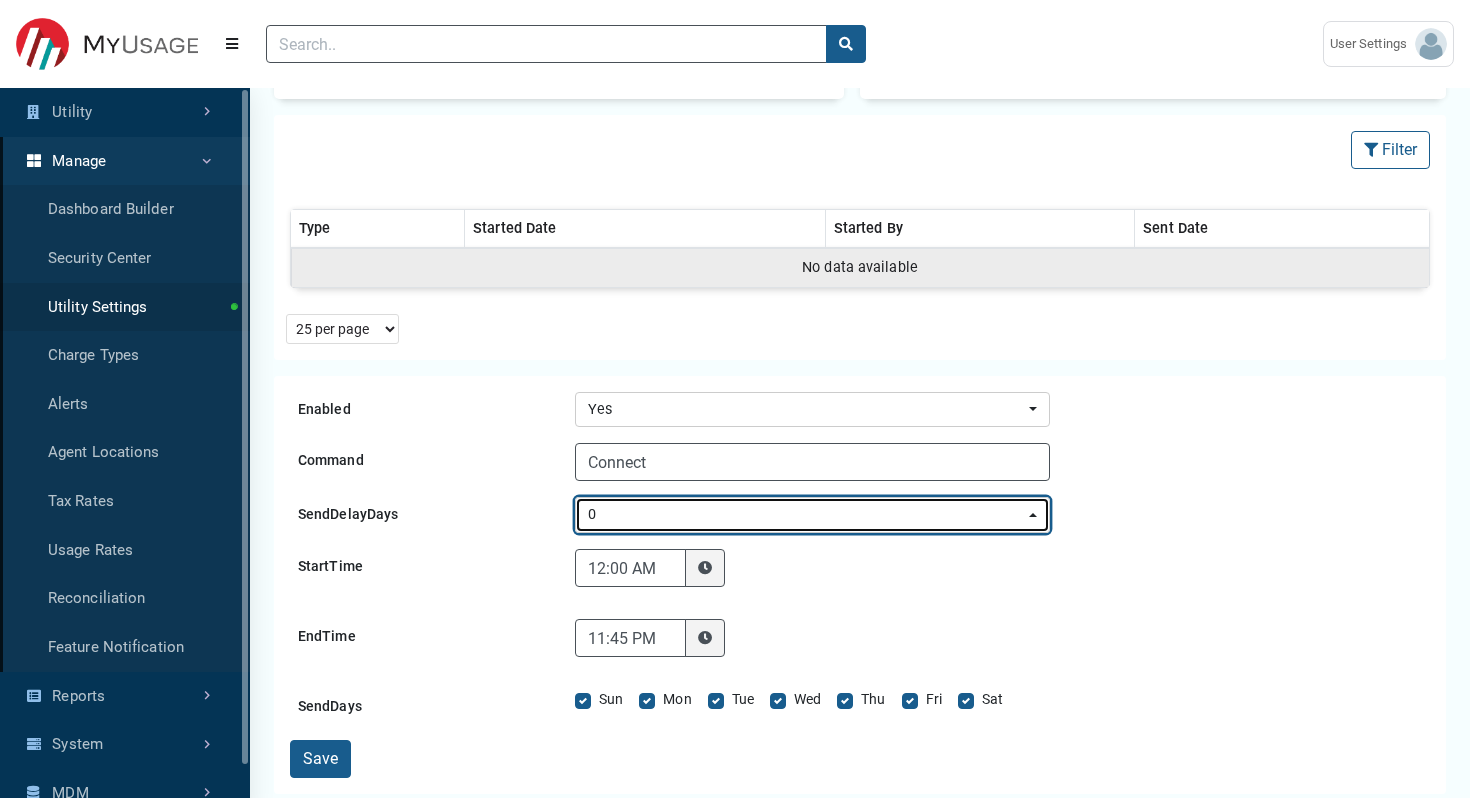 click on "0" at bounding box center (806, 515) 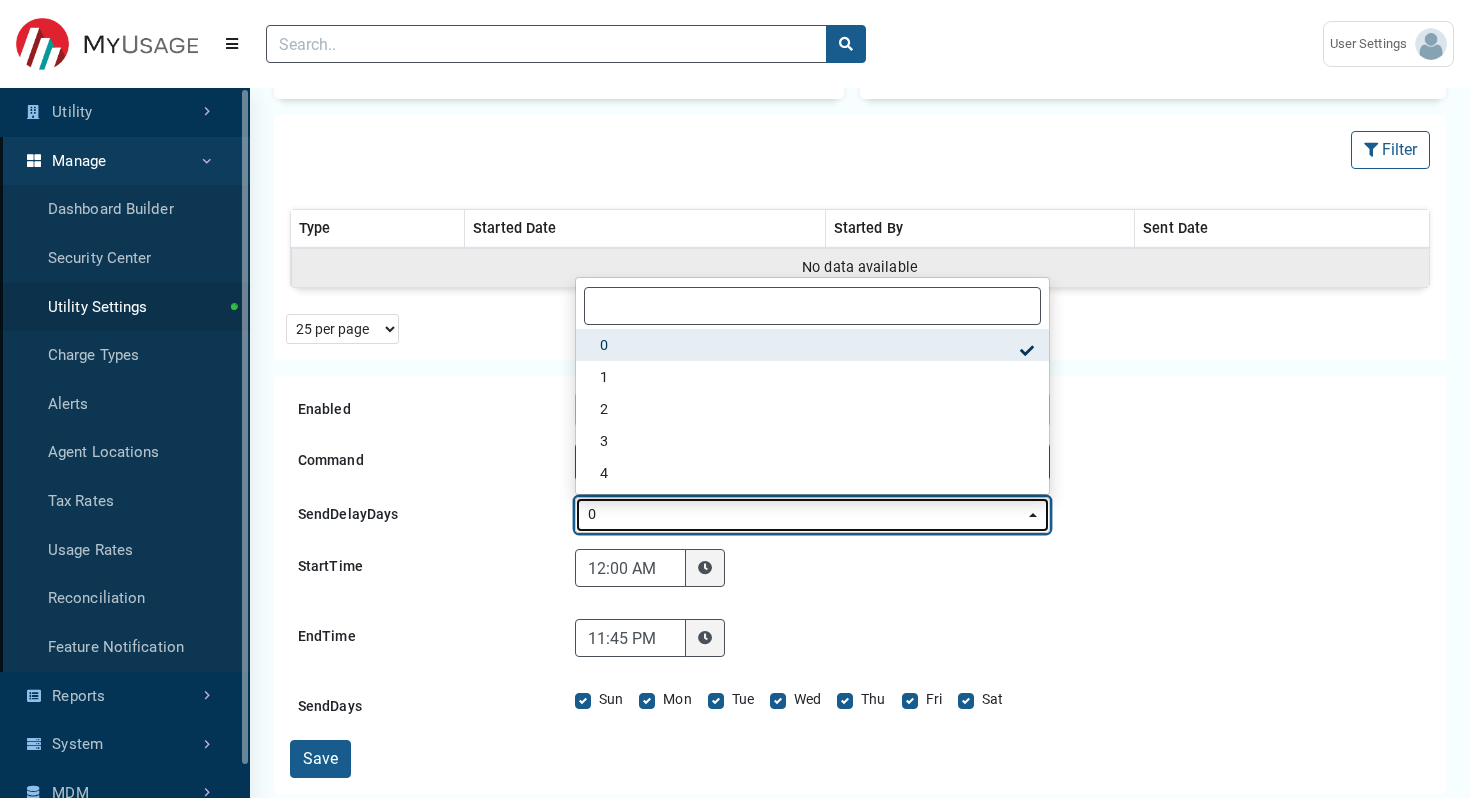 click on "0" at bounding box center [806, 515] 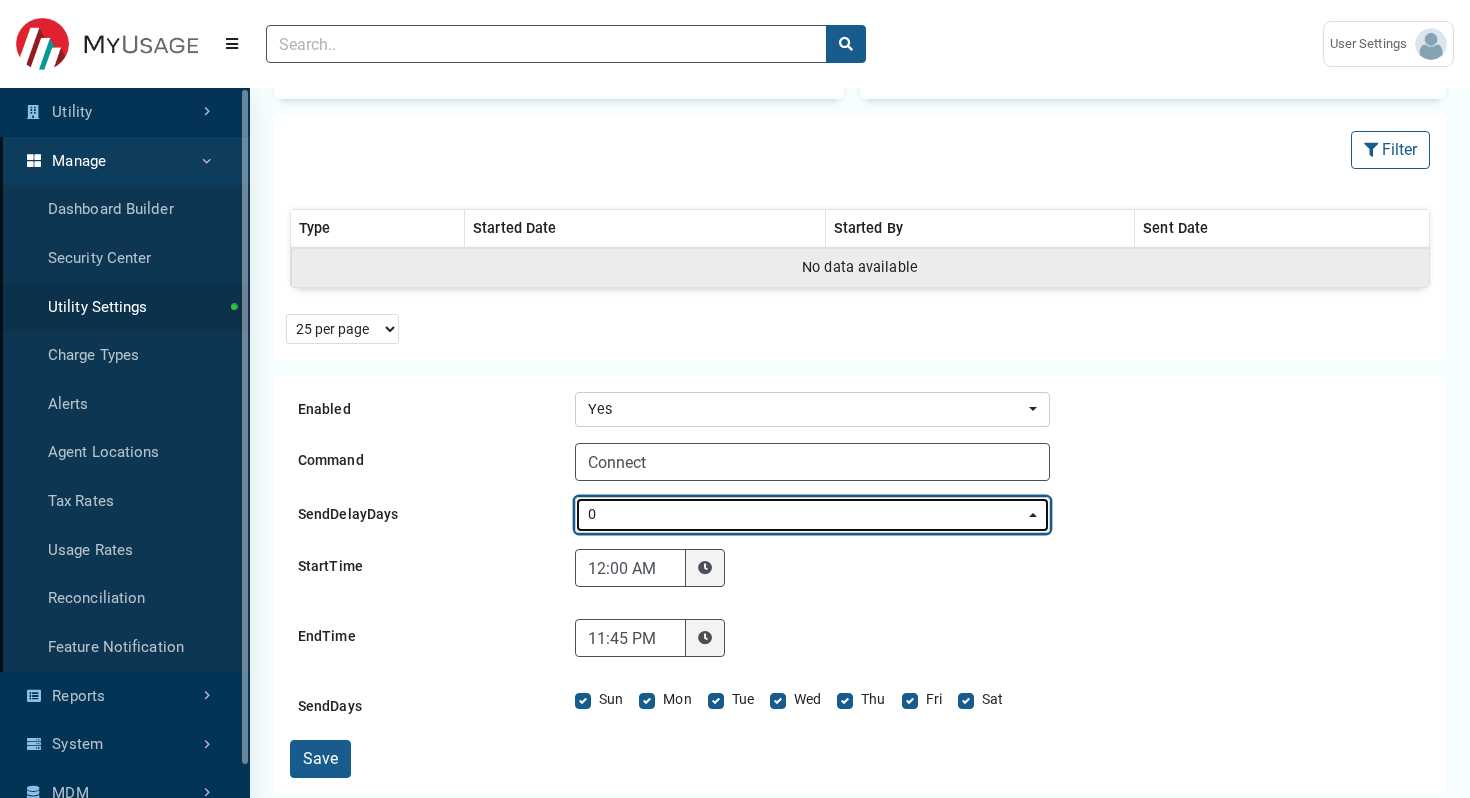click on "0" at bounding box center [806, 515] 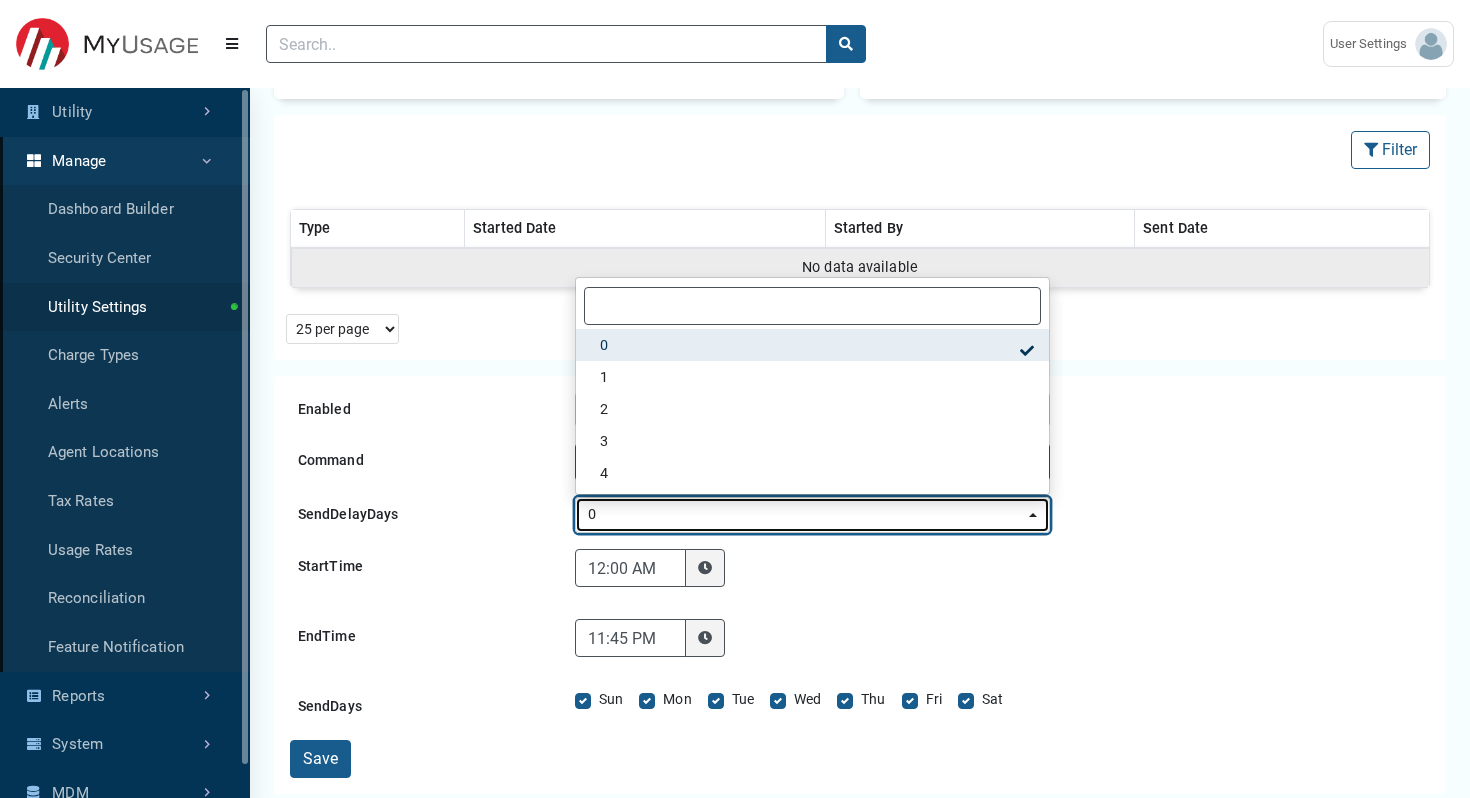 click on "0" at bounding box center (806, 515) 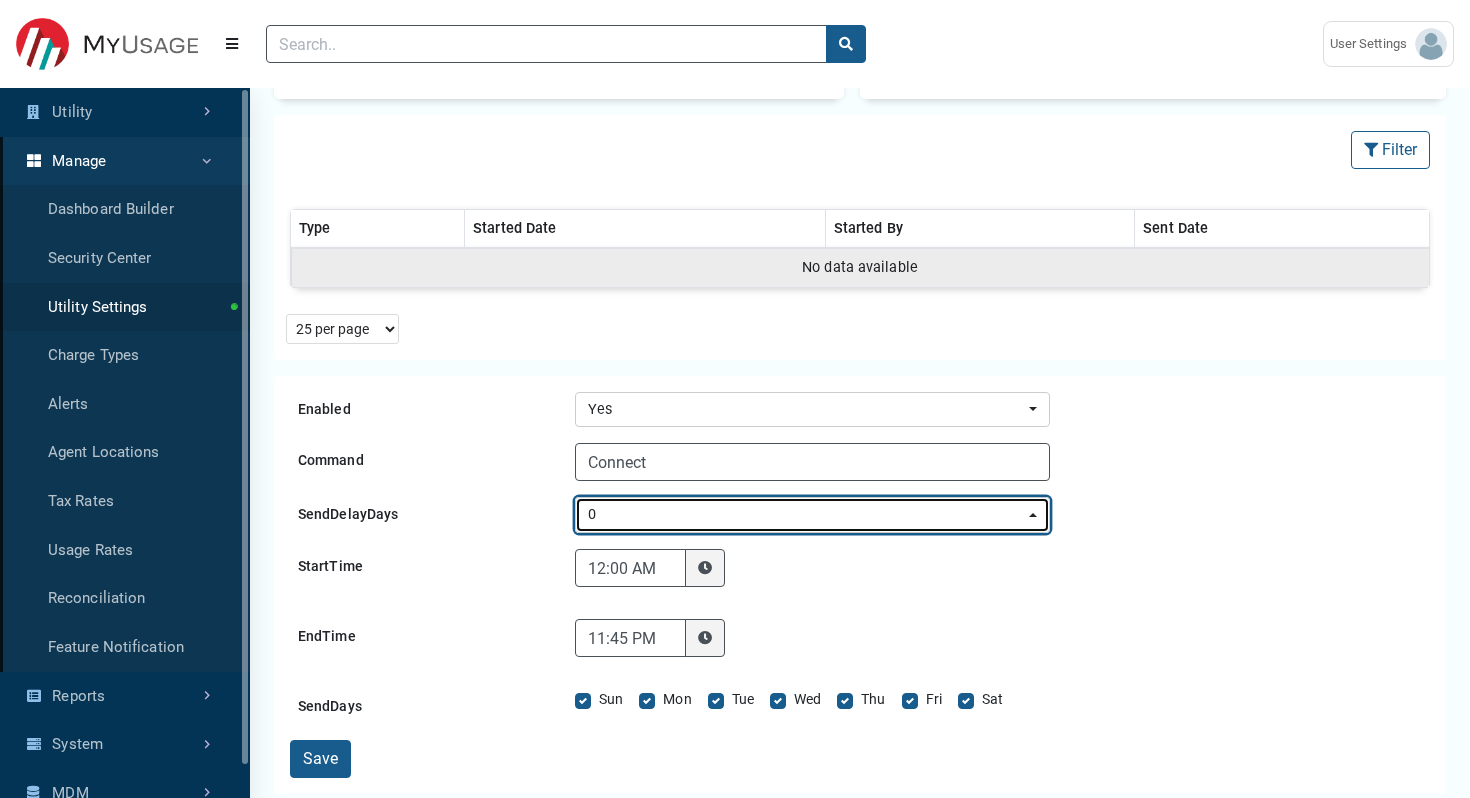 click on "0" at bounding box center [806, 515] 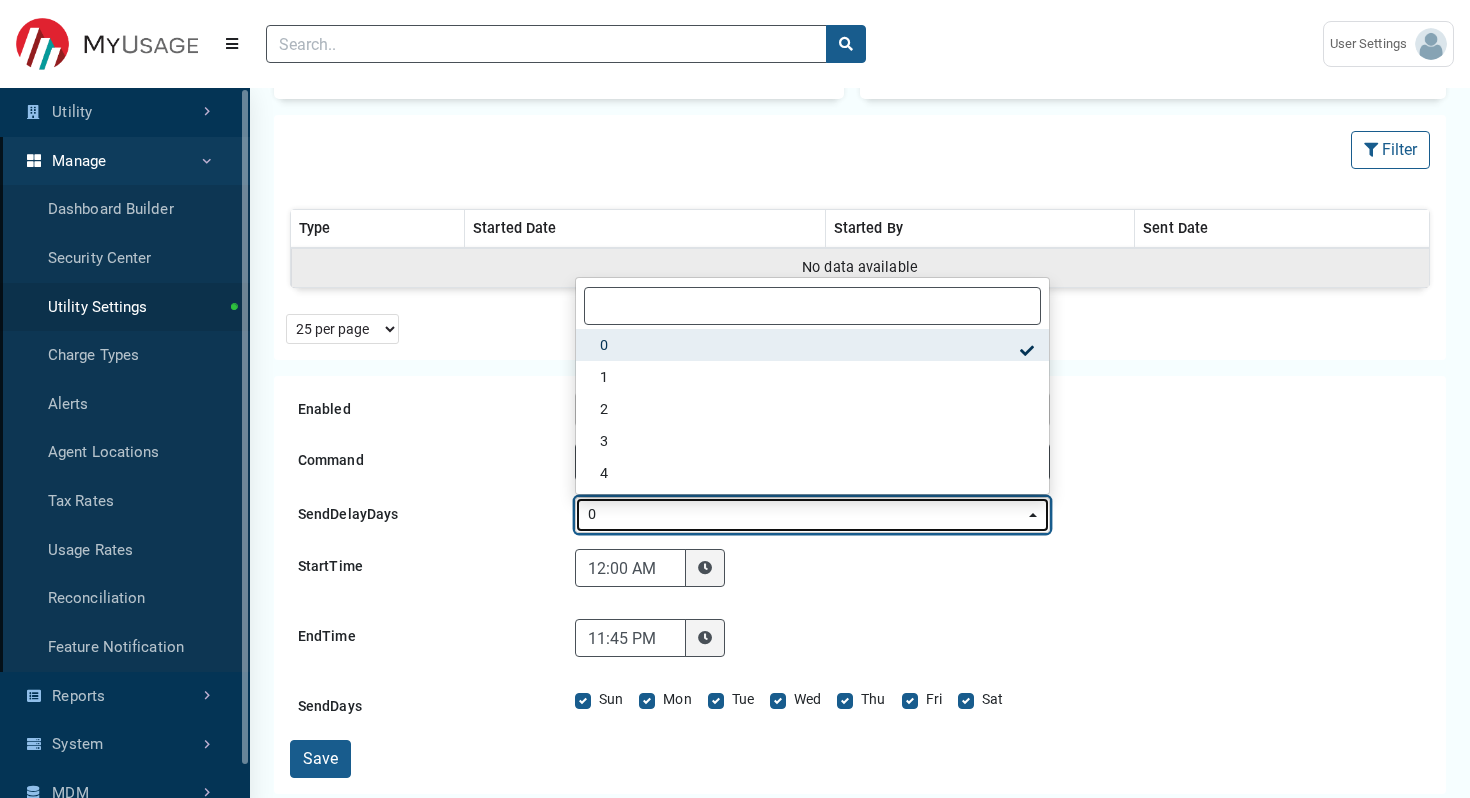 click on "0" at bounding box center [806, 515] 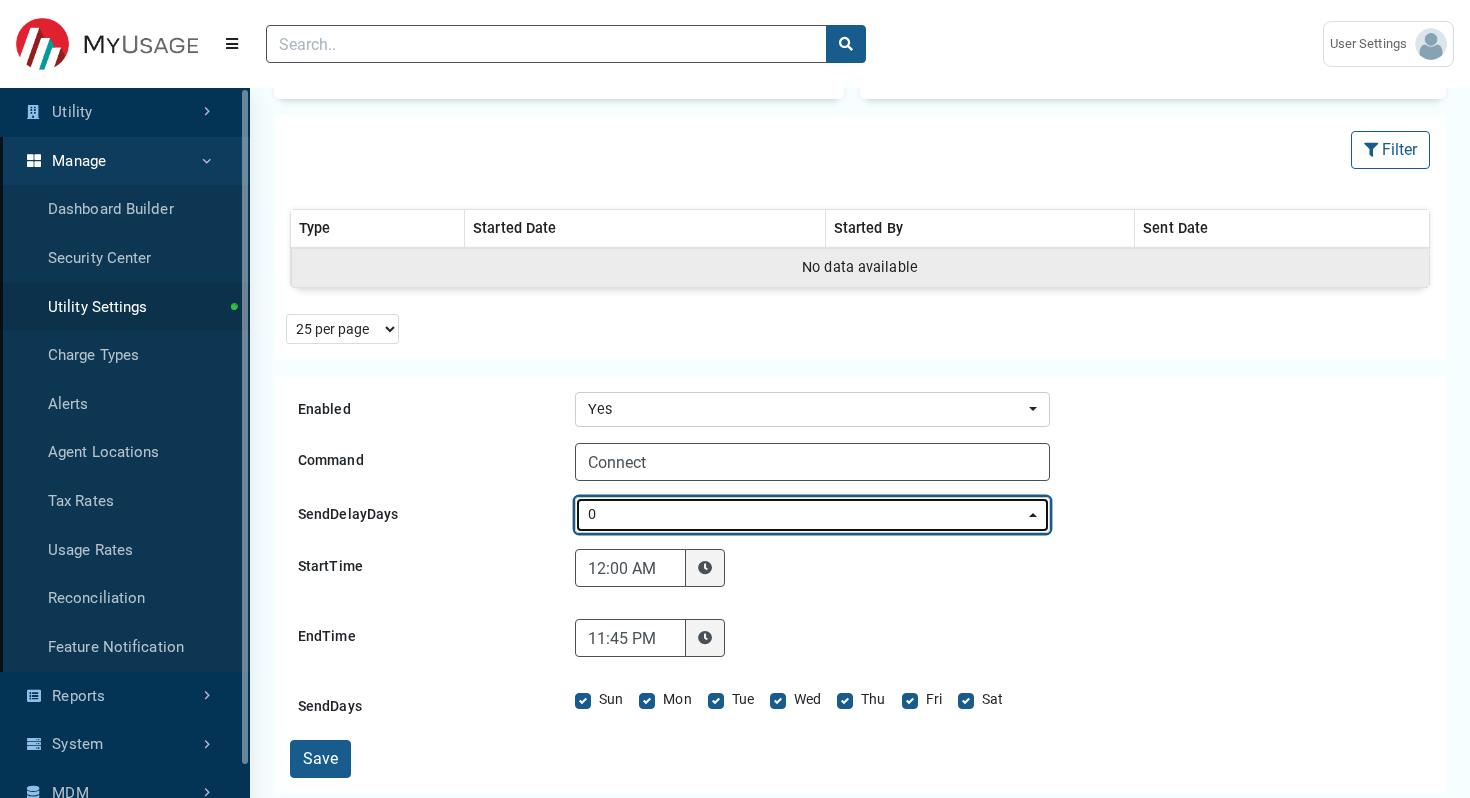 click on "0" at bounding box center (806, 515) 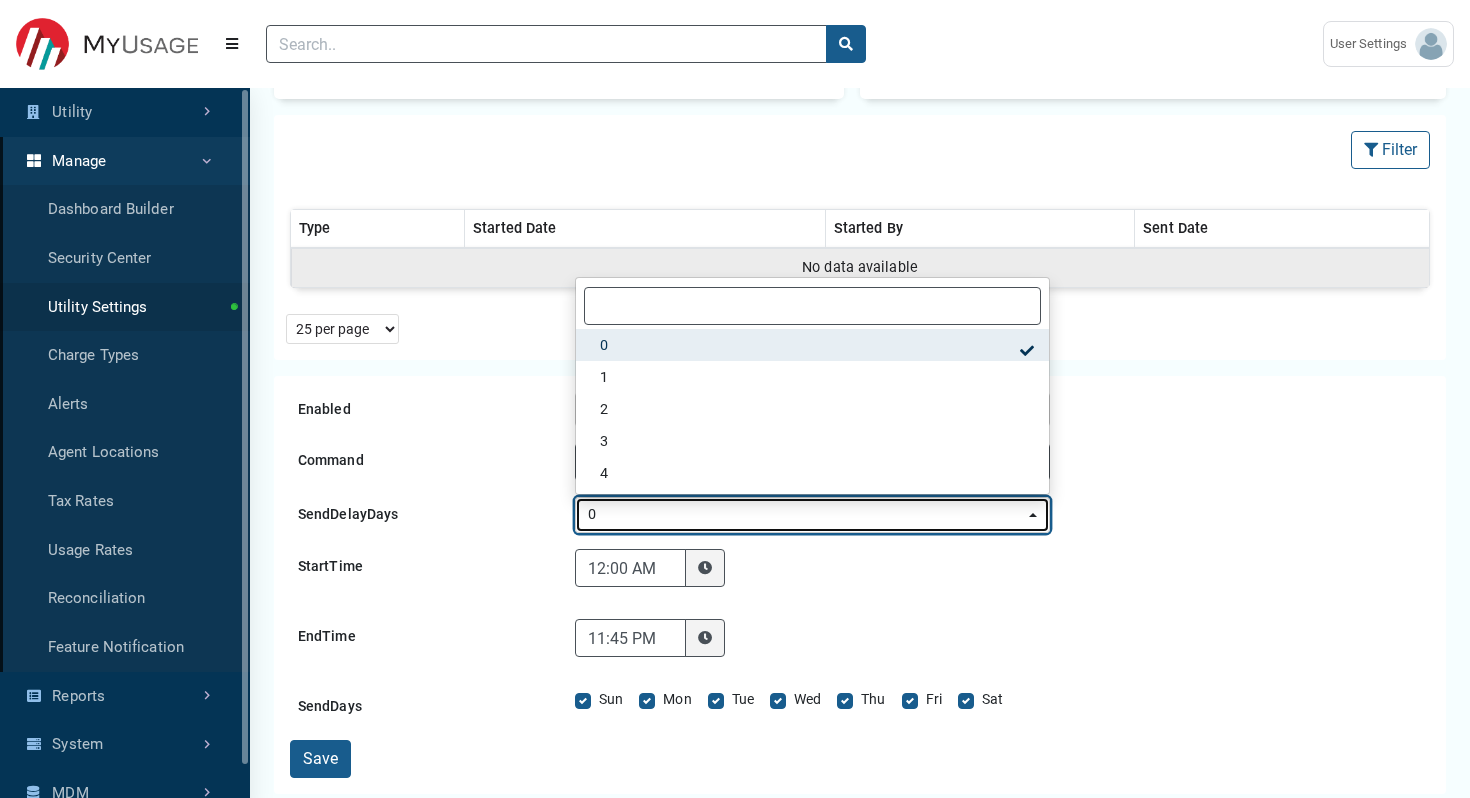 click on "0" at bounding box center (806, 515) 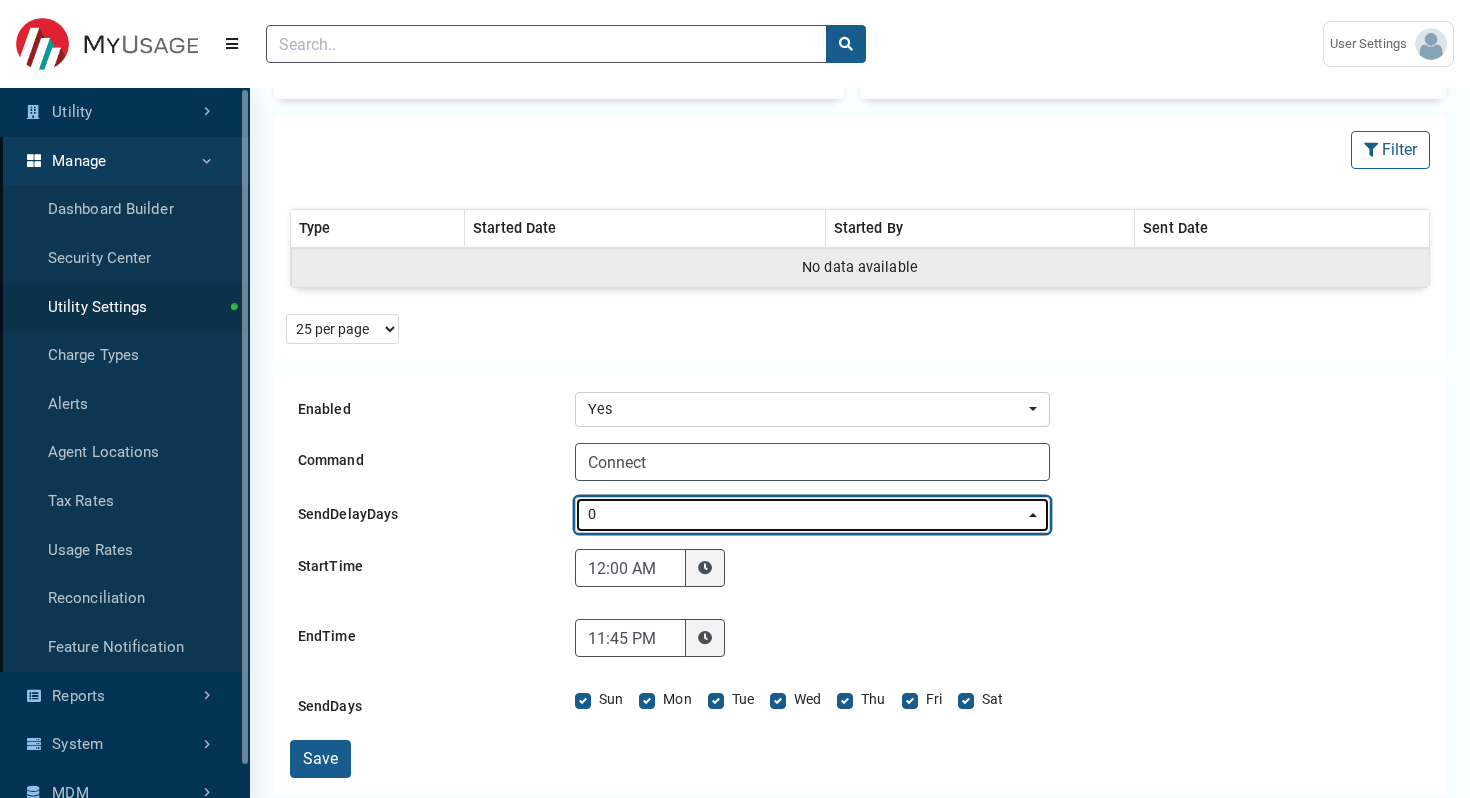 click on "0" at bounding box center [806, 515] 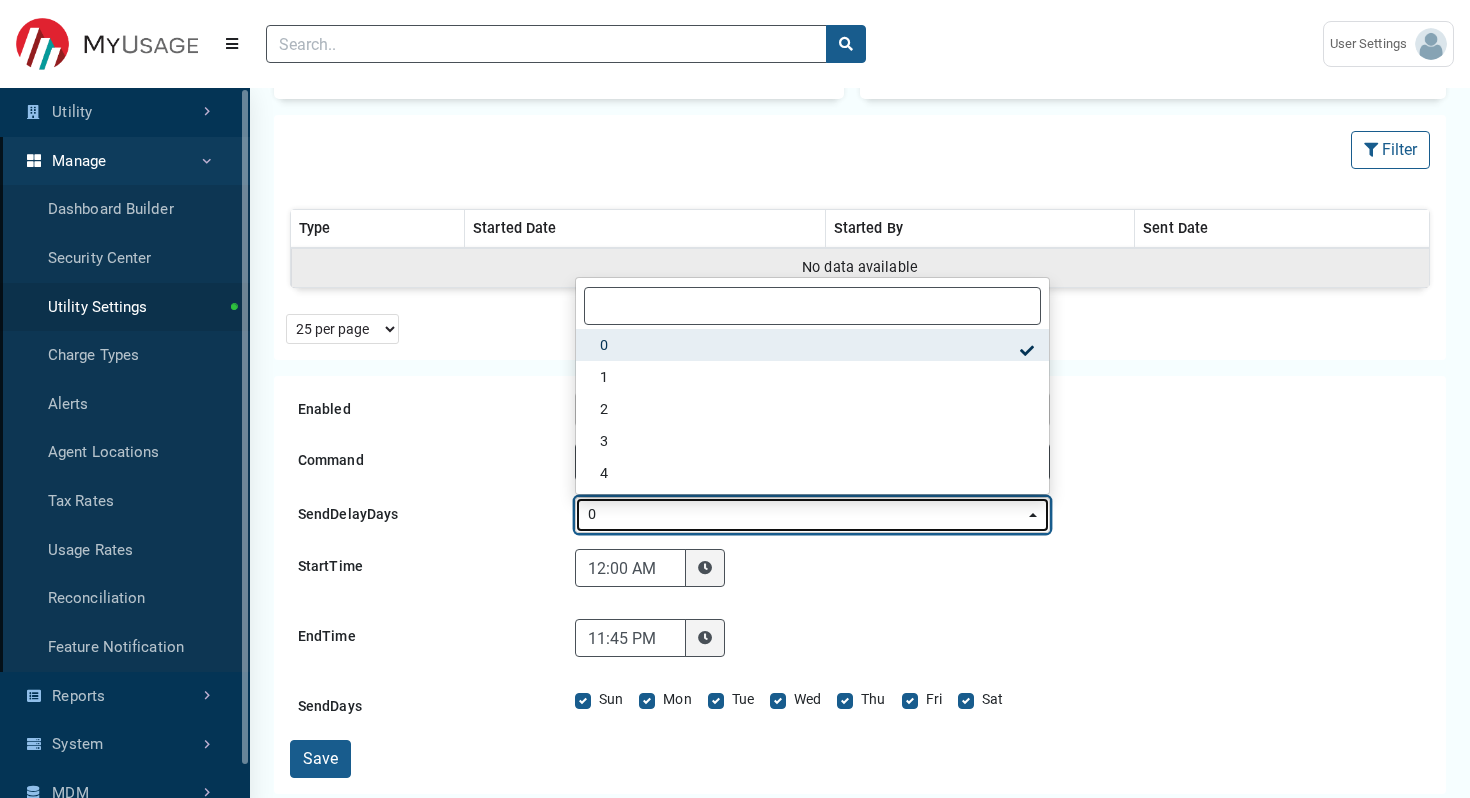 click on "0" at bounding box center (806, 515) 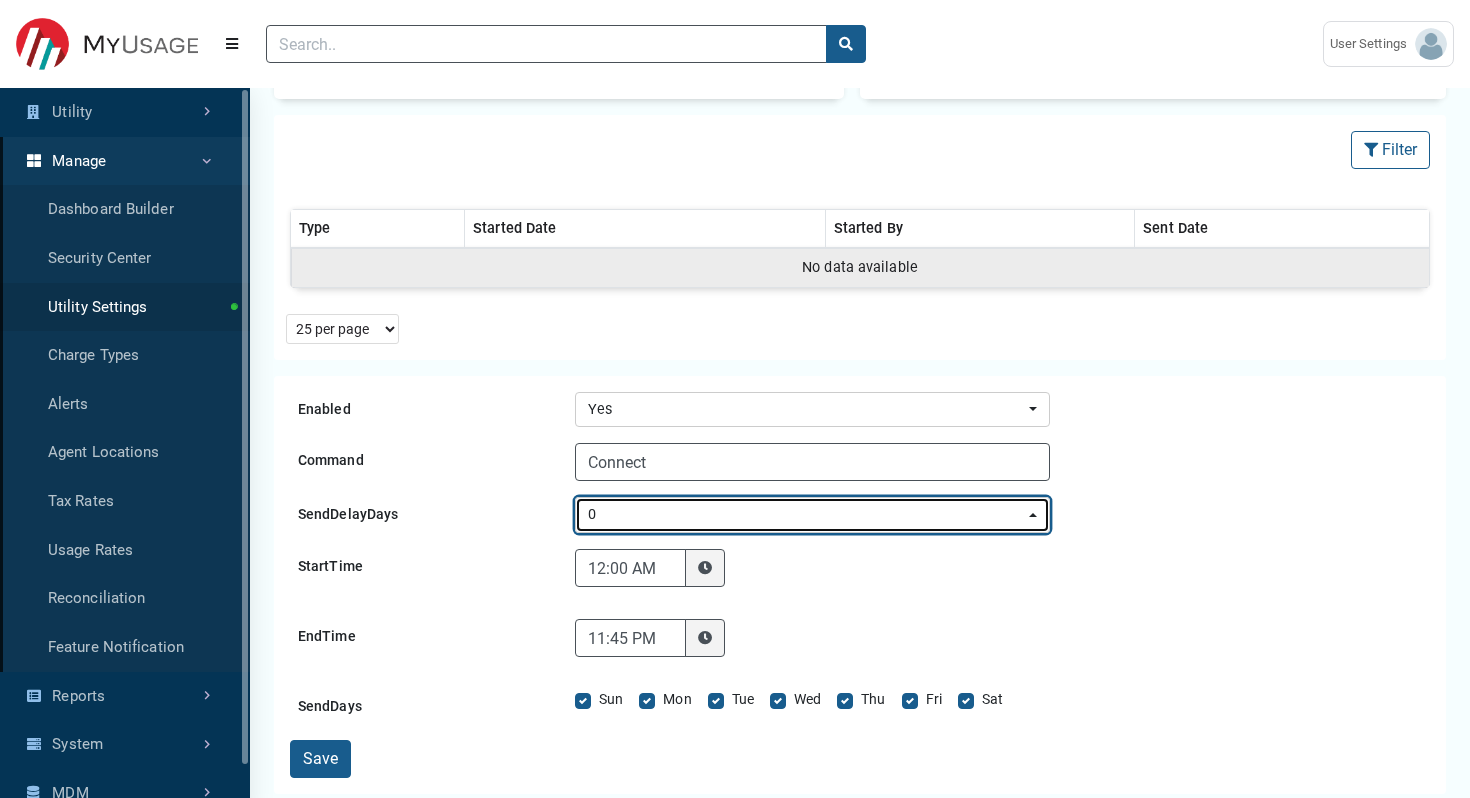 click on "0" at bounding box center (806, 515) 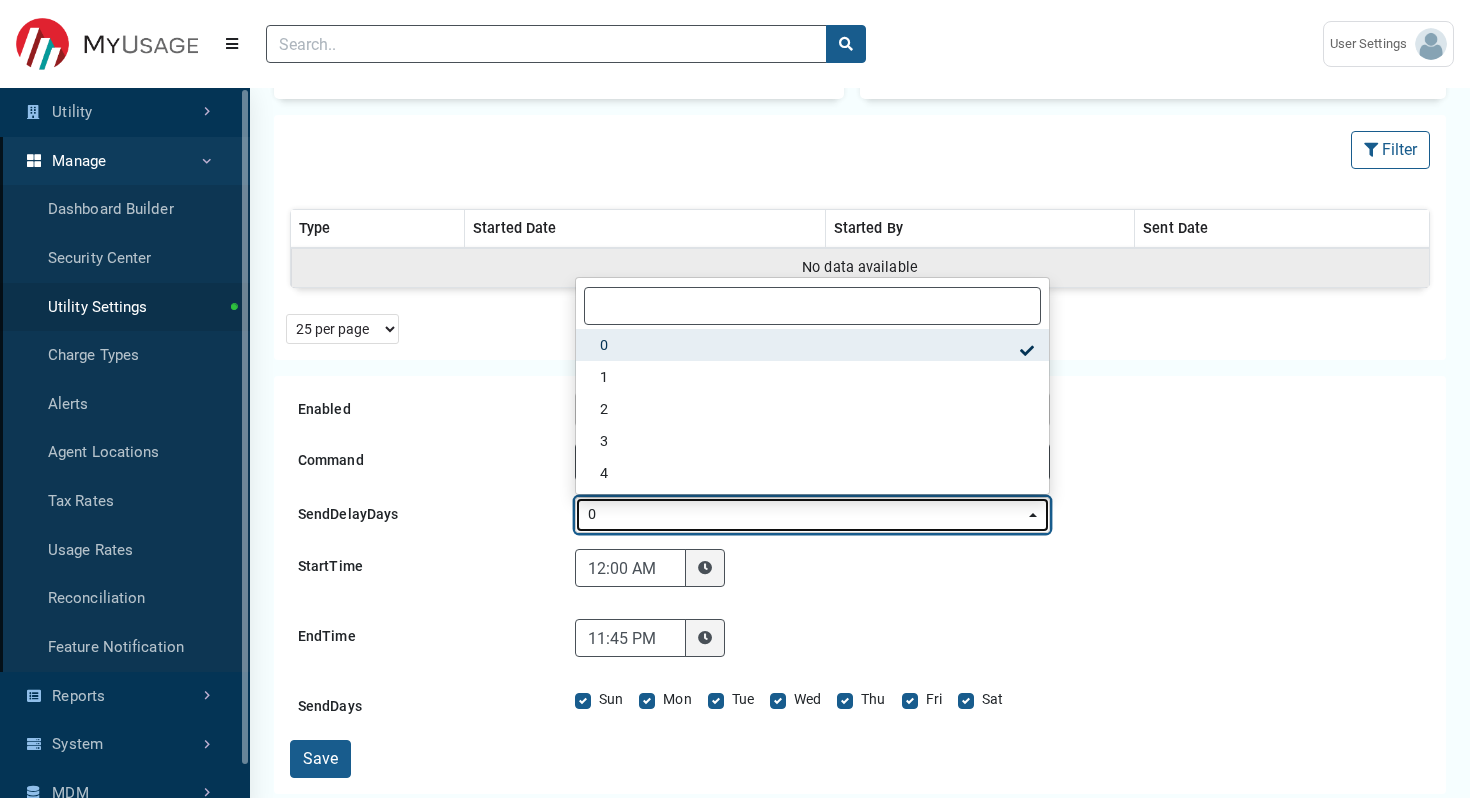 click on "0" at bounding box center [806, 515] 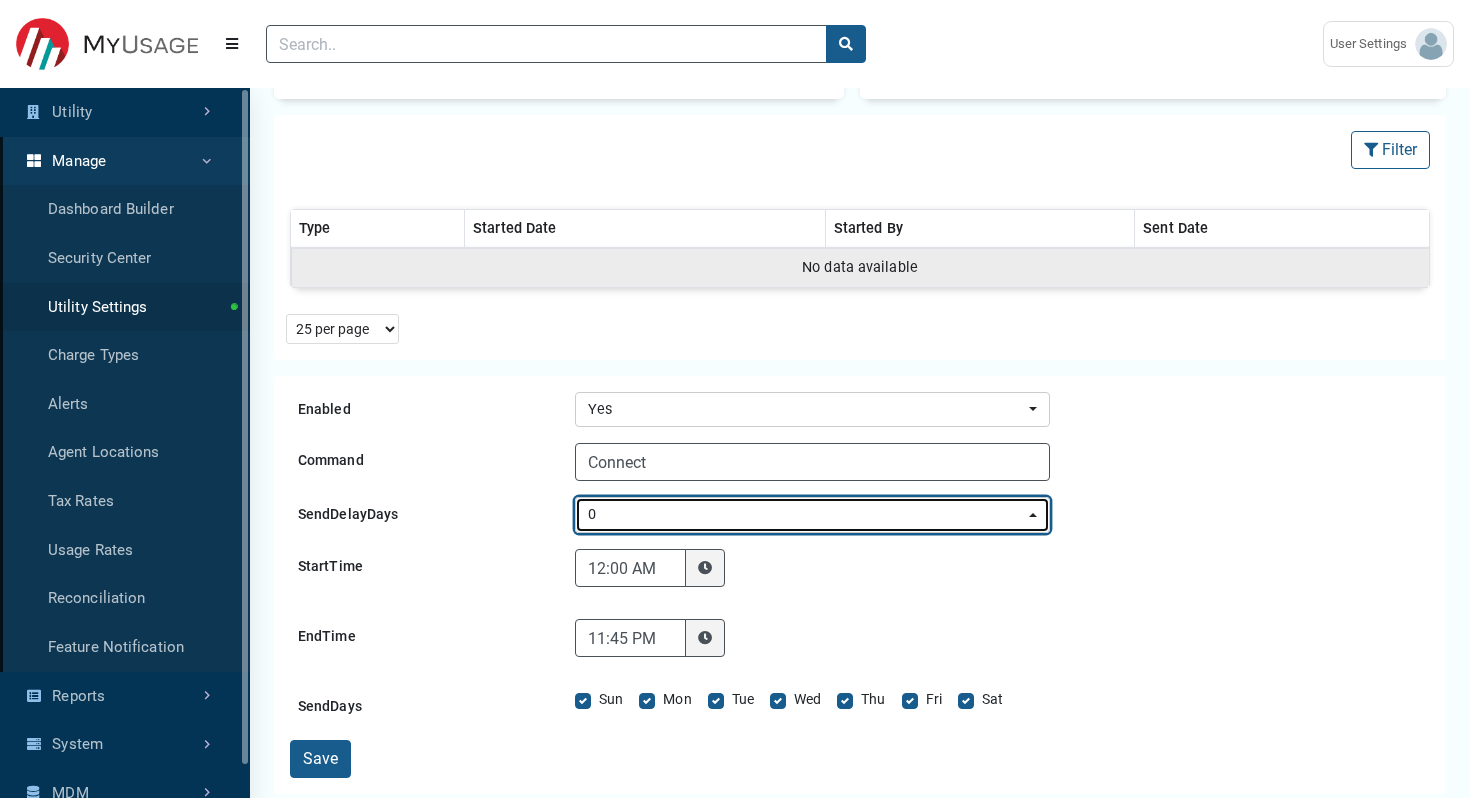 click on "0" at bounding box center (806, 515) 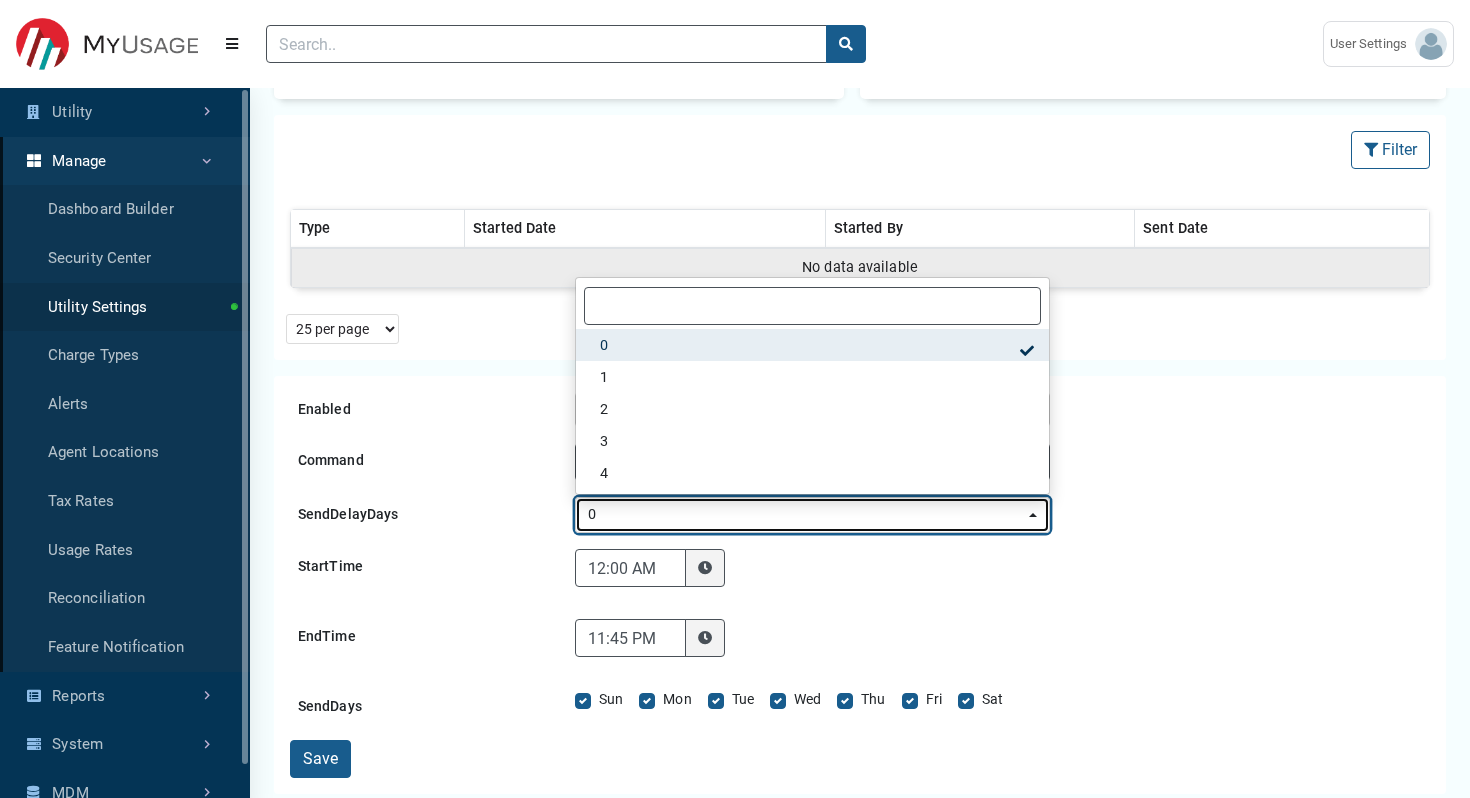 click on "0" at bounding box center (806, 515) 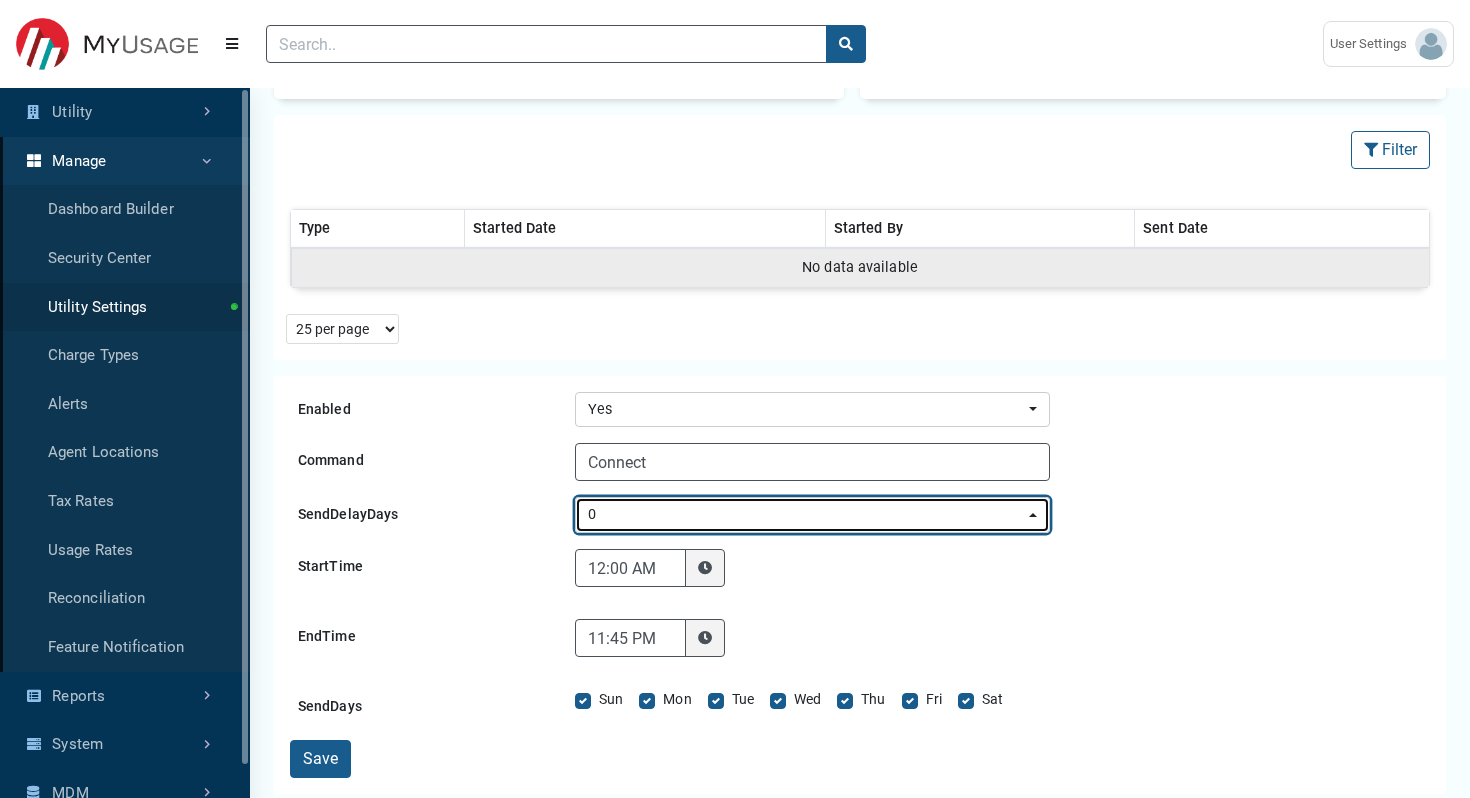 click on "0" at bounding box center (806, 515) 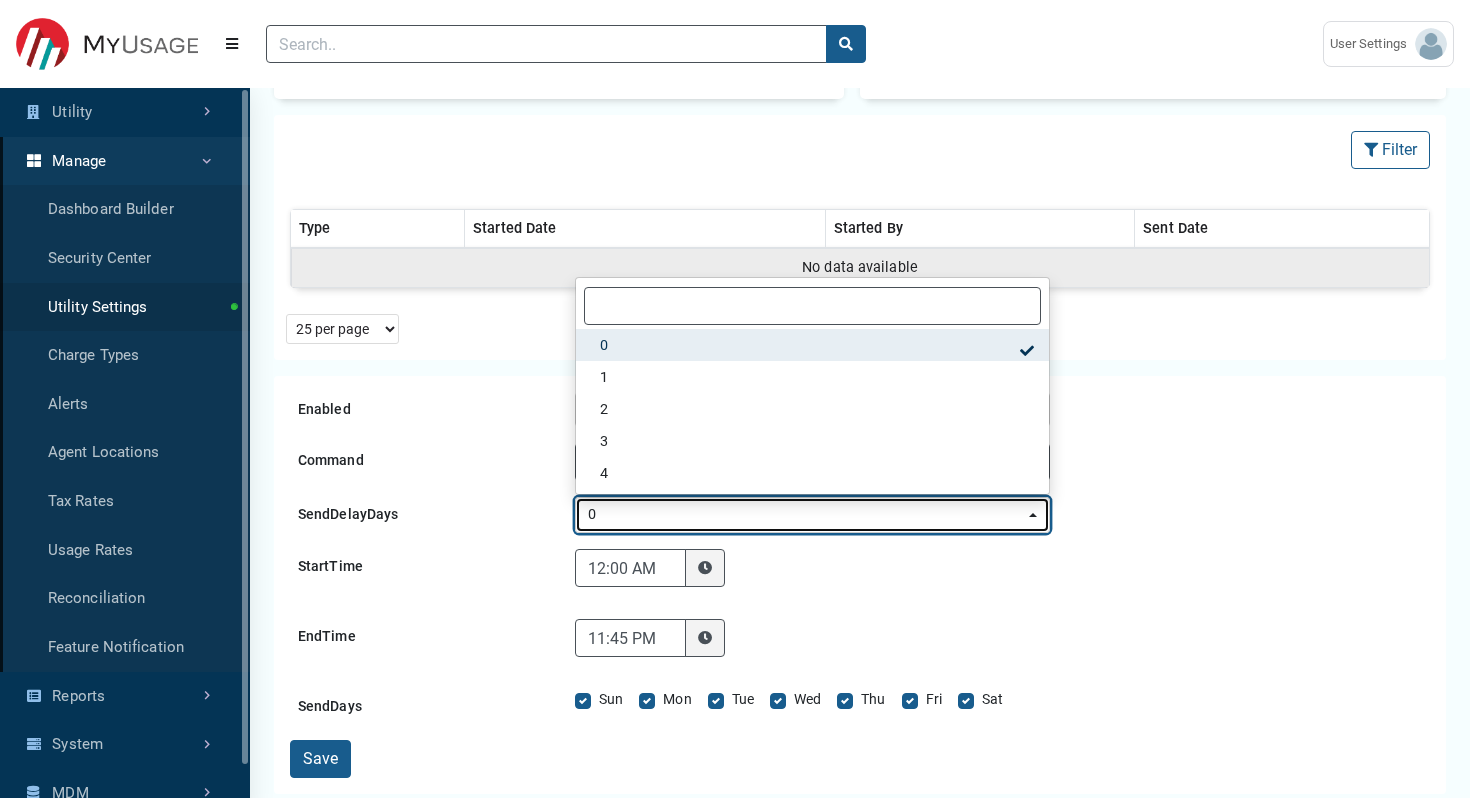 click on "0" at bounding box center (806, 515) 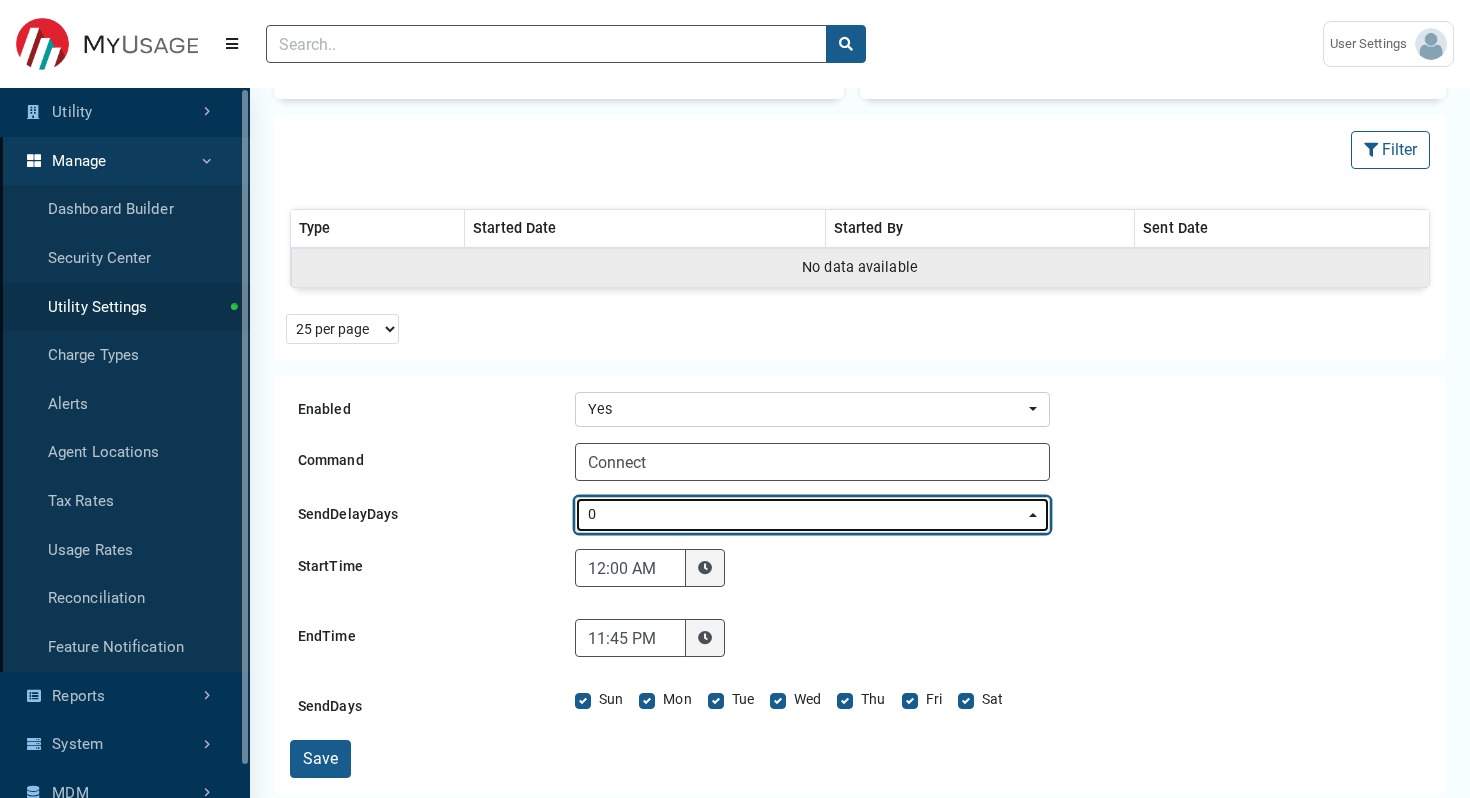 click on "0" at bounding box center (806, 515) 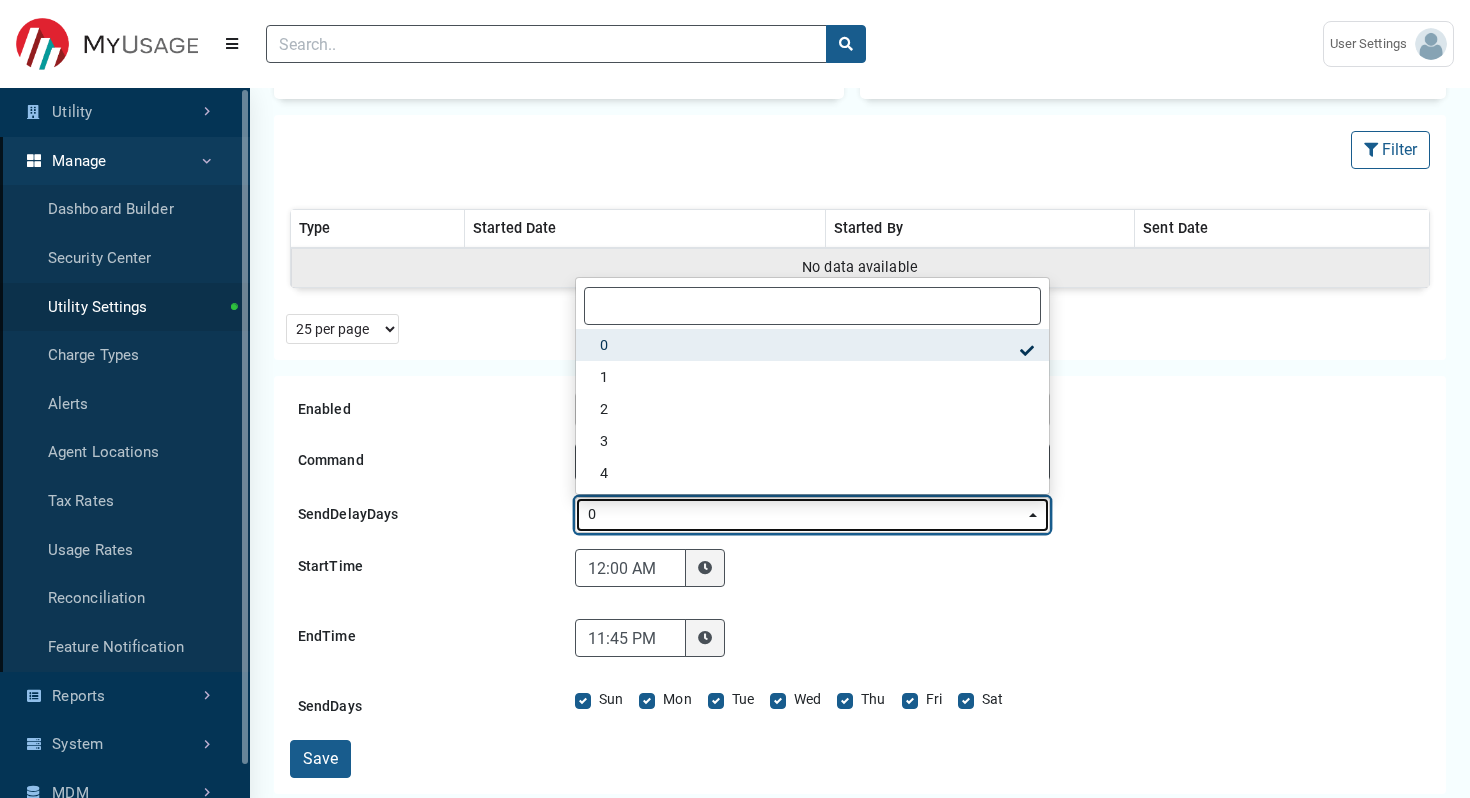 click on "0" at bounding box center [806, 515] 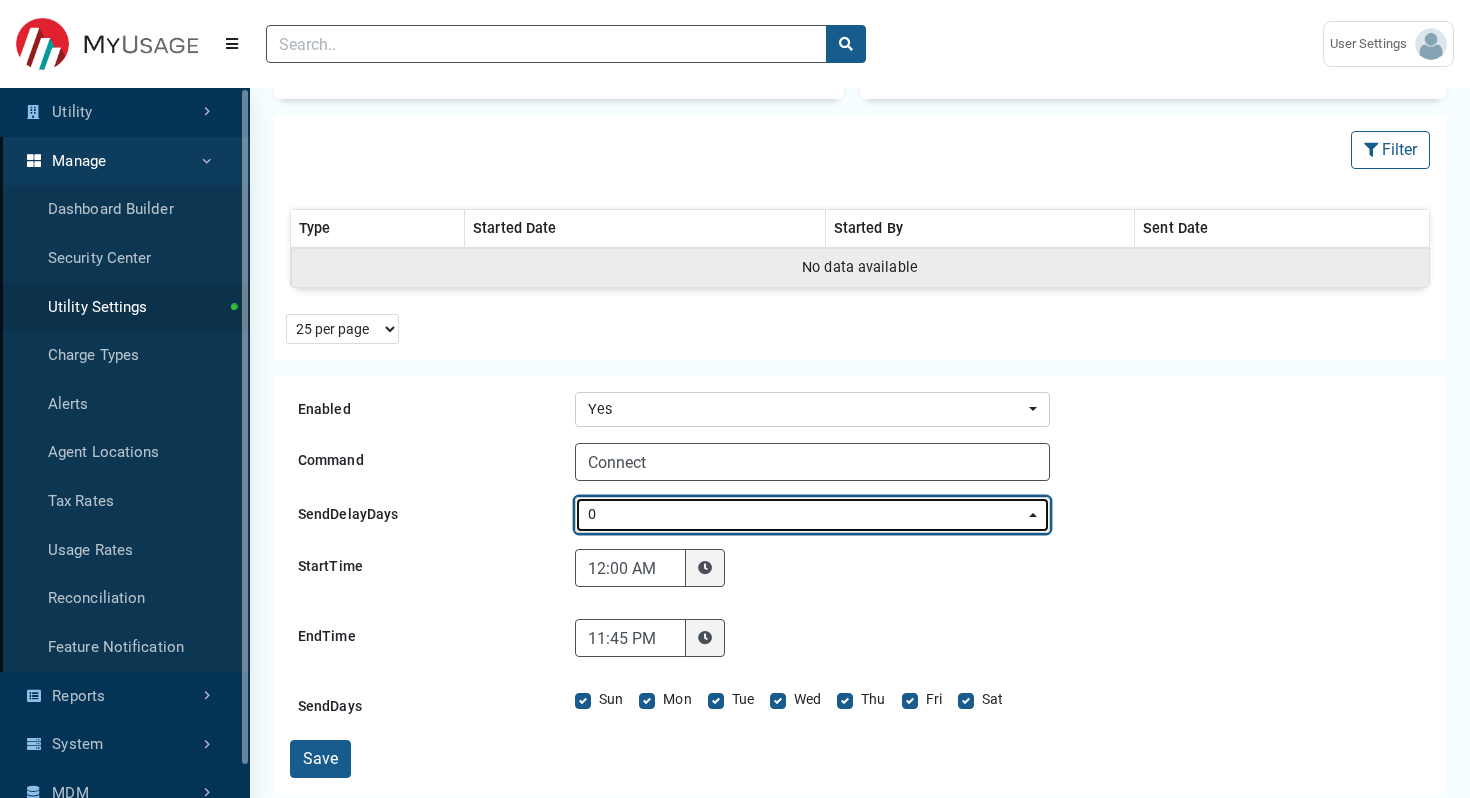 click on "0" at bounding box center [806, 515] 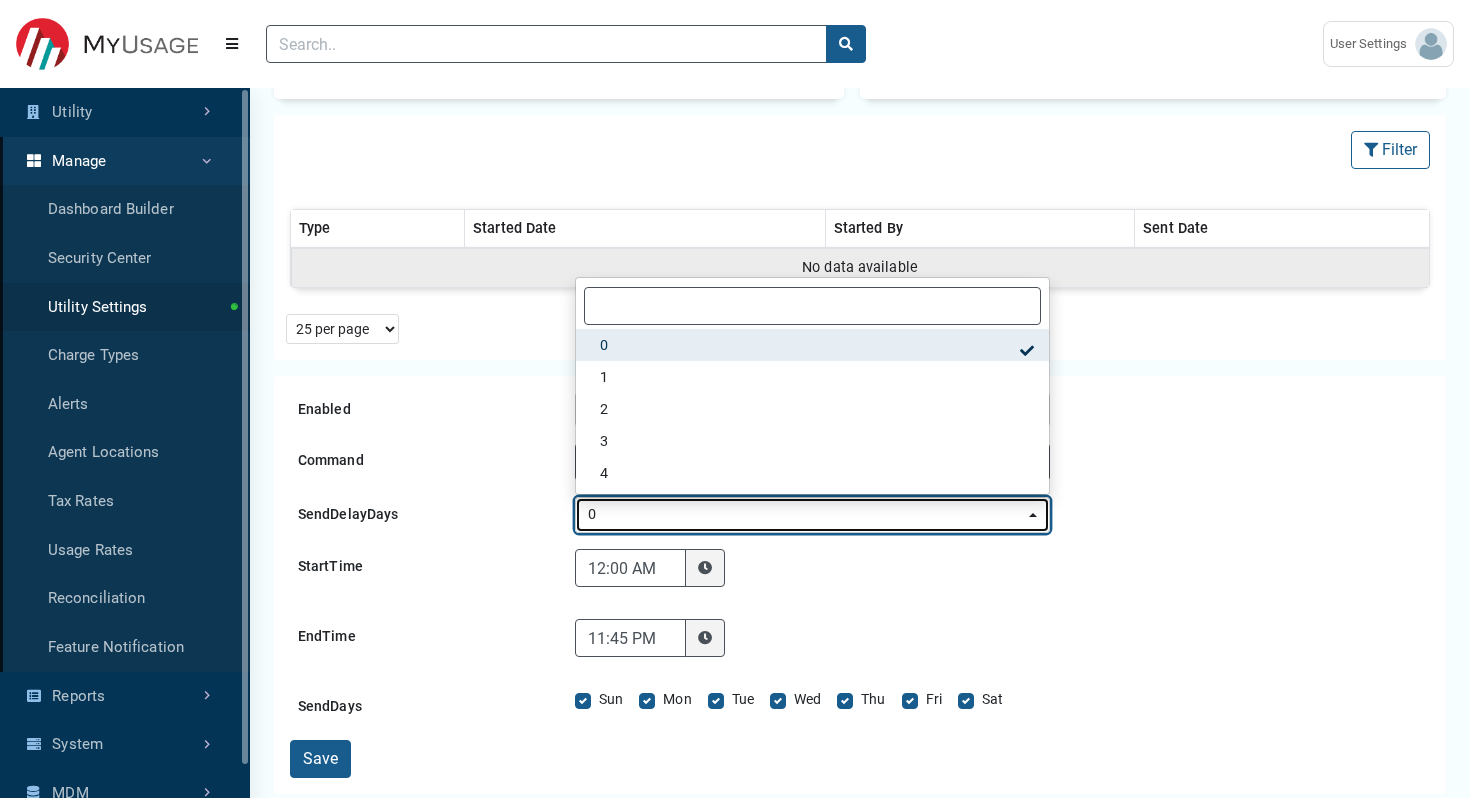 click on "0" at bounding box center [806, 515] 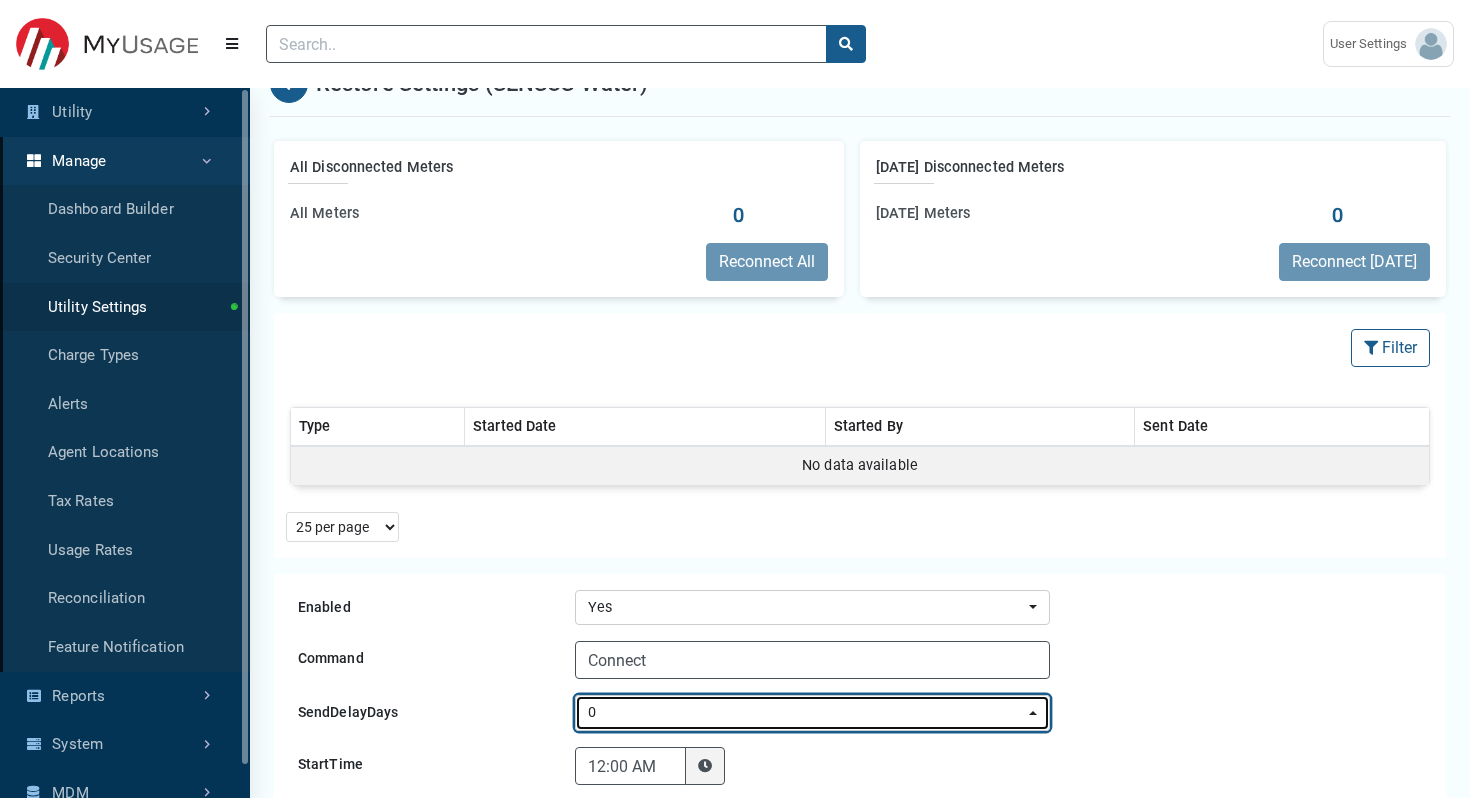 scroll, scrollTop: 0, scrollLeft: 0, axis: both 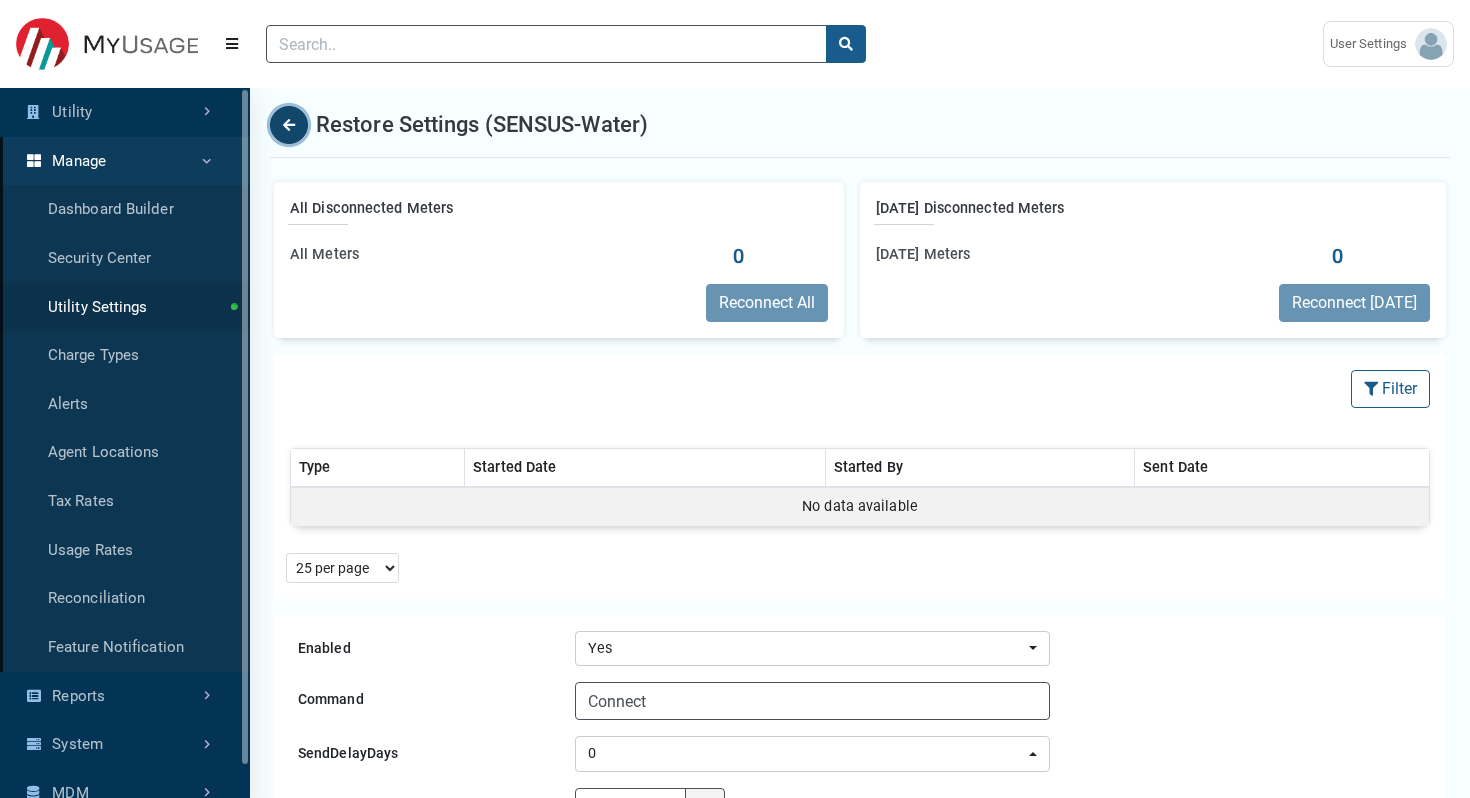 click at bounding box center (289, 125) 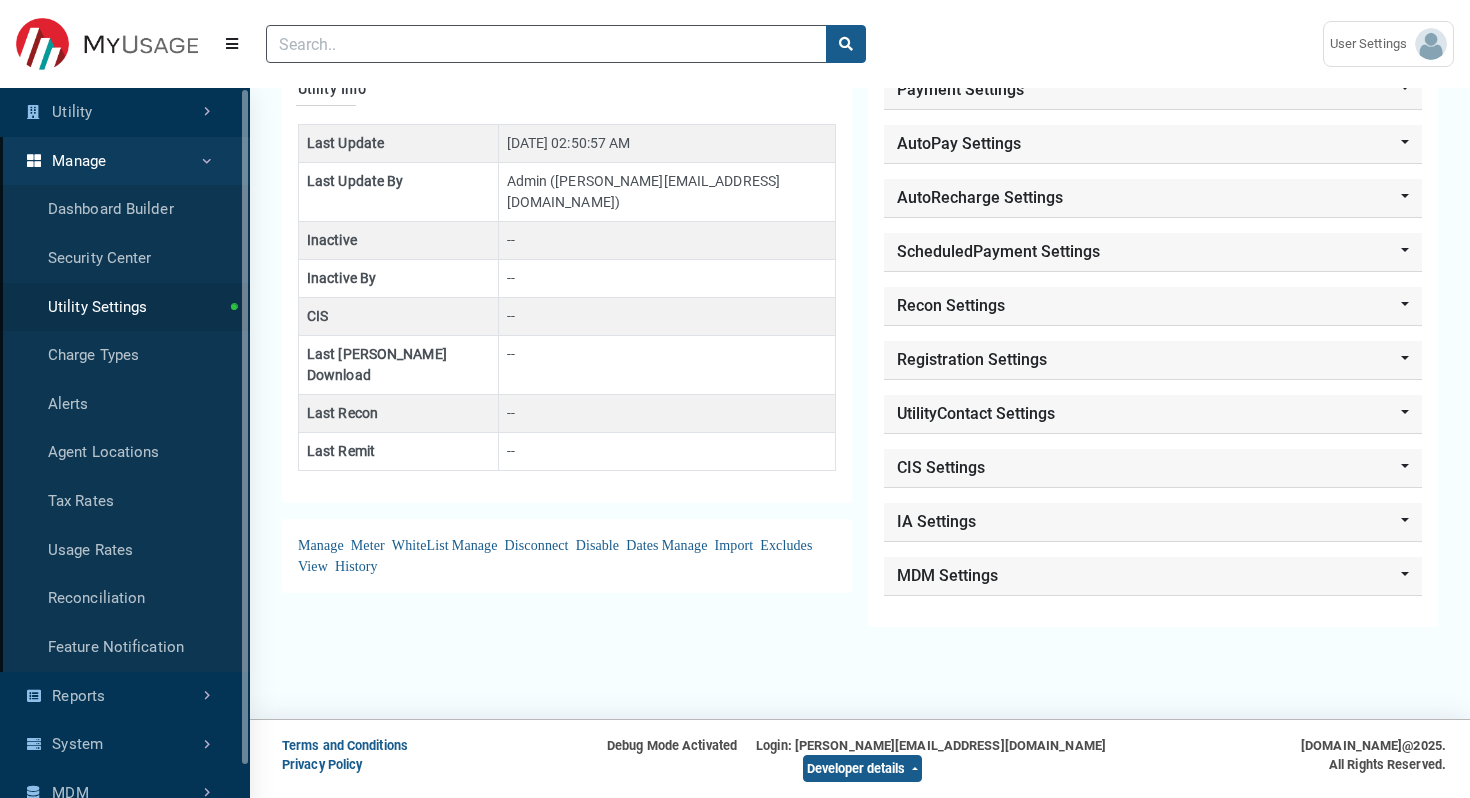 scroll, scrollTop: 536, scrollLeft: 0, axis: vertical 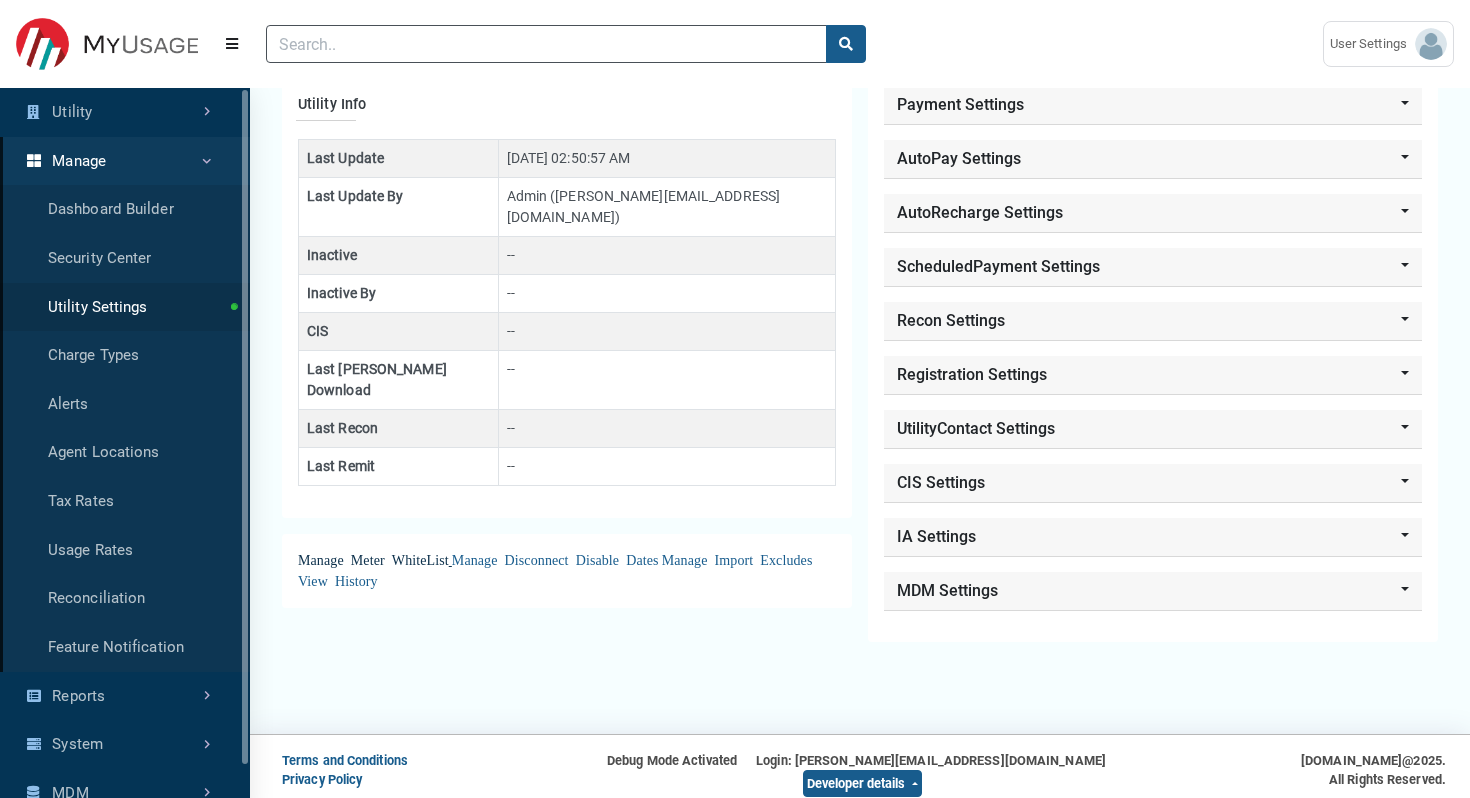 click on "Manage Meter WhiteList" at bounding box center [373, 559] 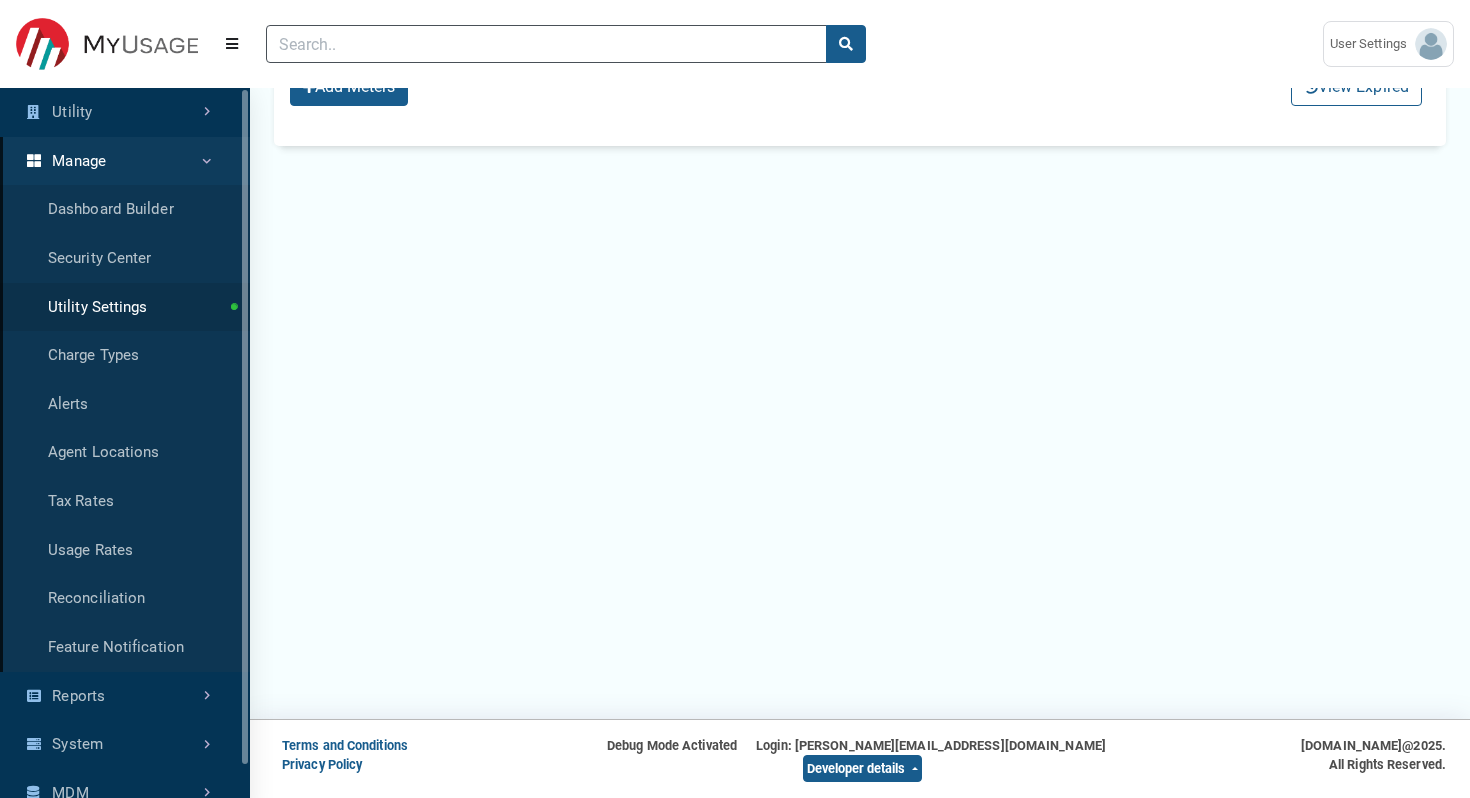 scroll, scrollTop: 0, scrollLeft: 0, axis: both 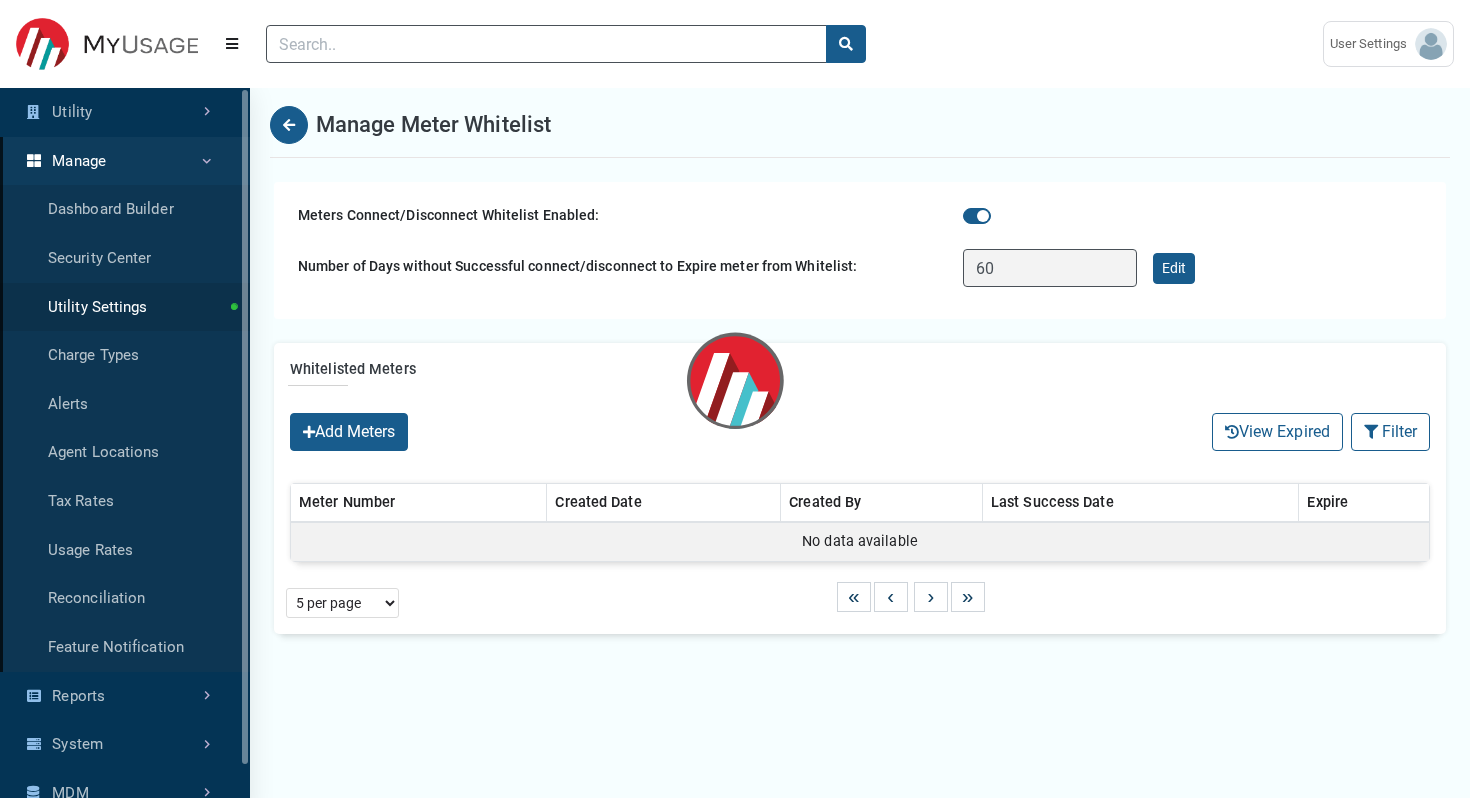 select on "25 per page" 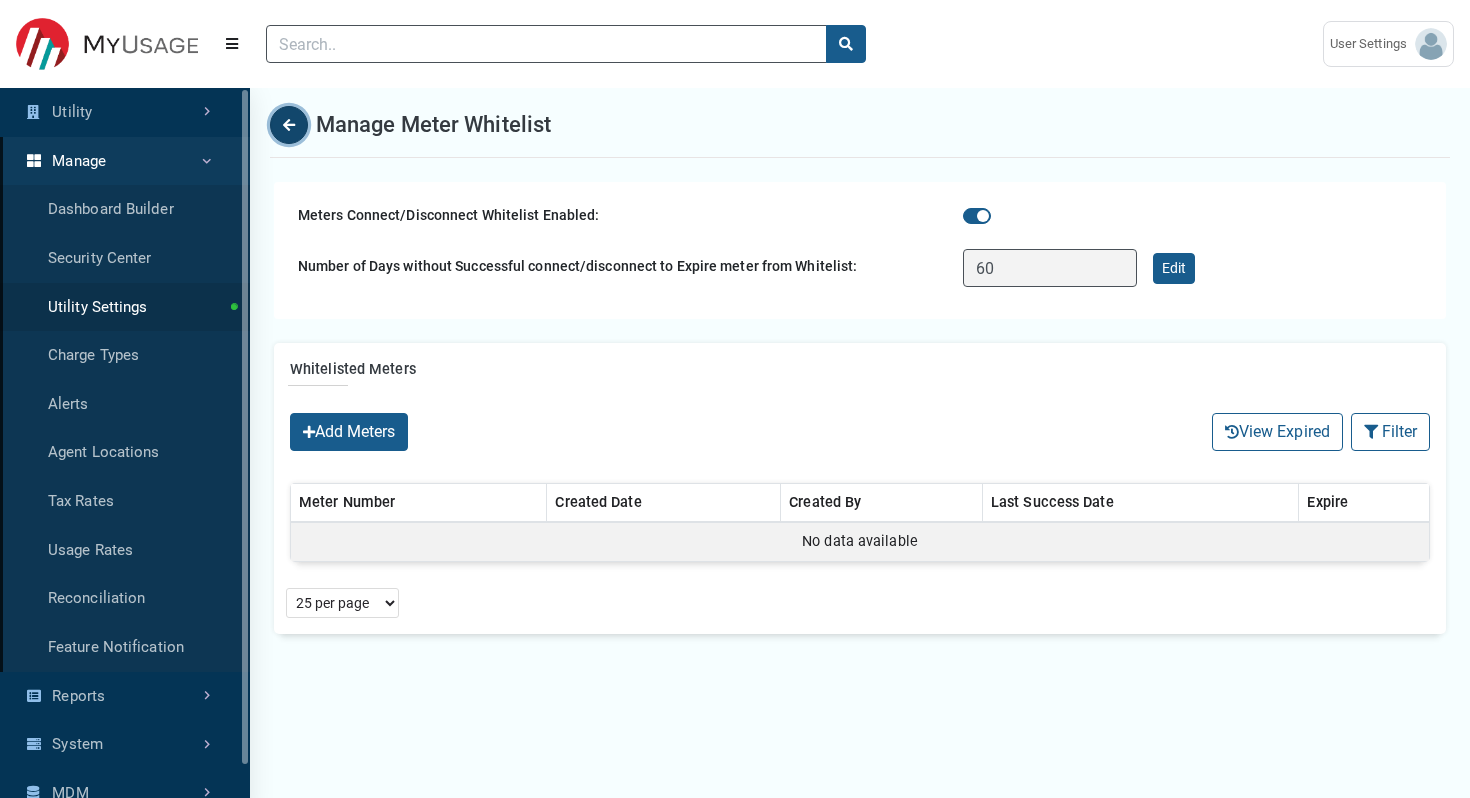 click at bounding box center [289, 125] 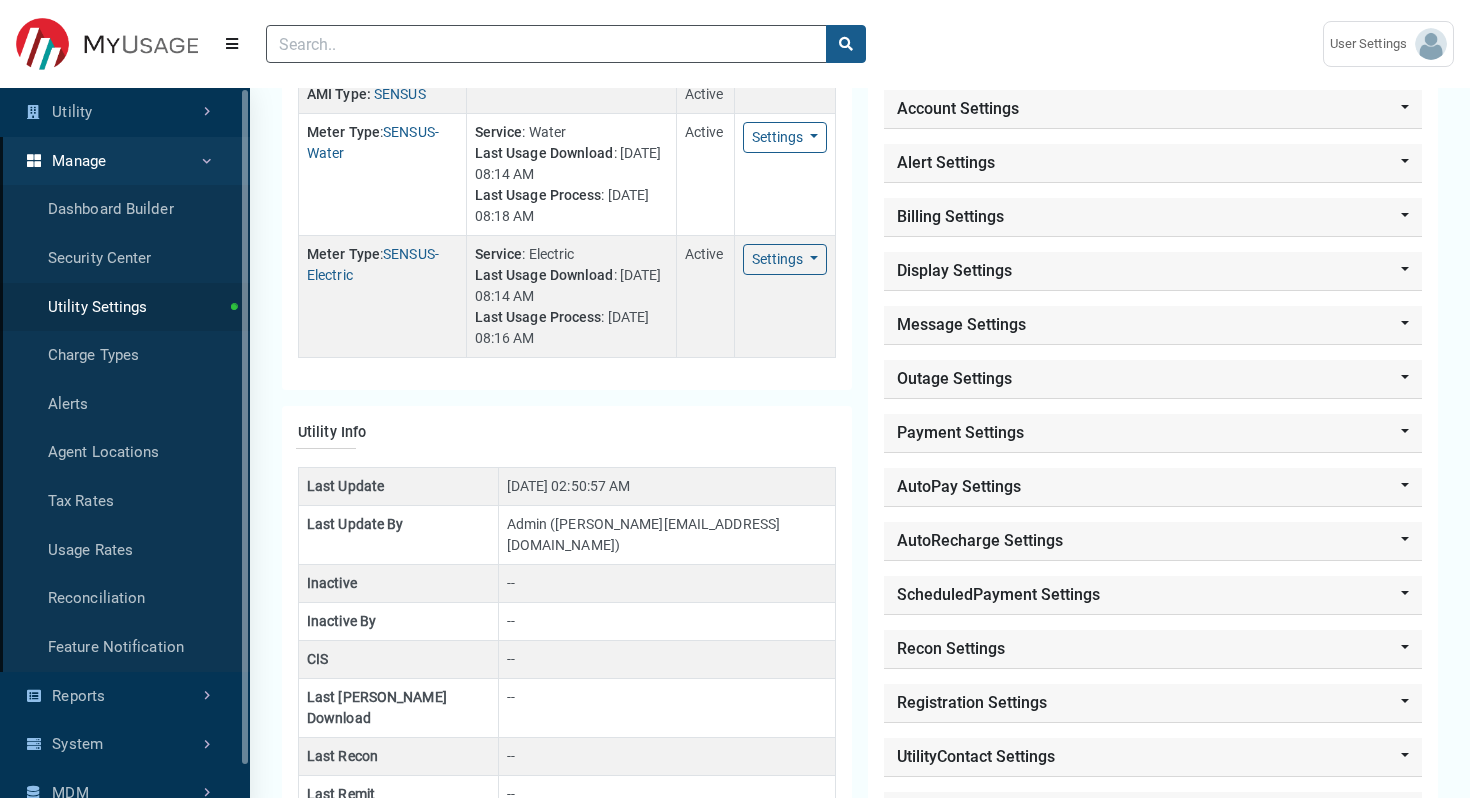 scroll, scrollTop: 551, scrollLeft: 0, axis: vertical 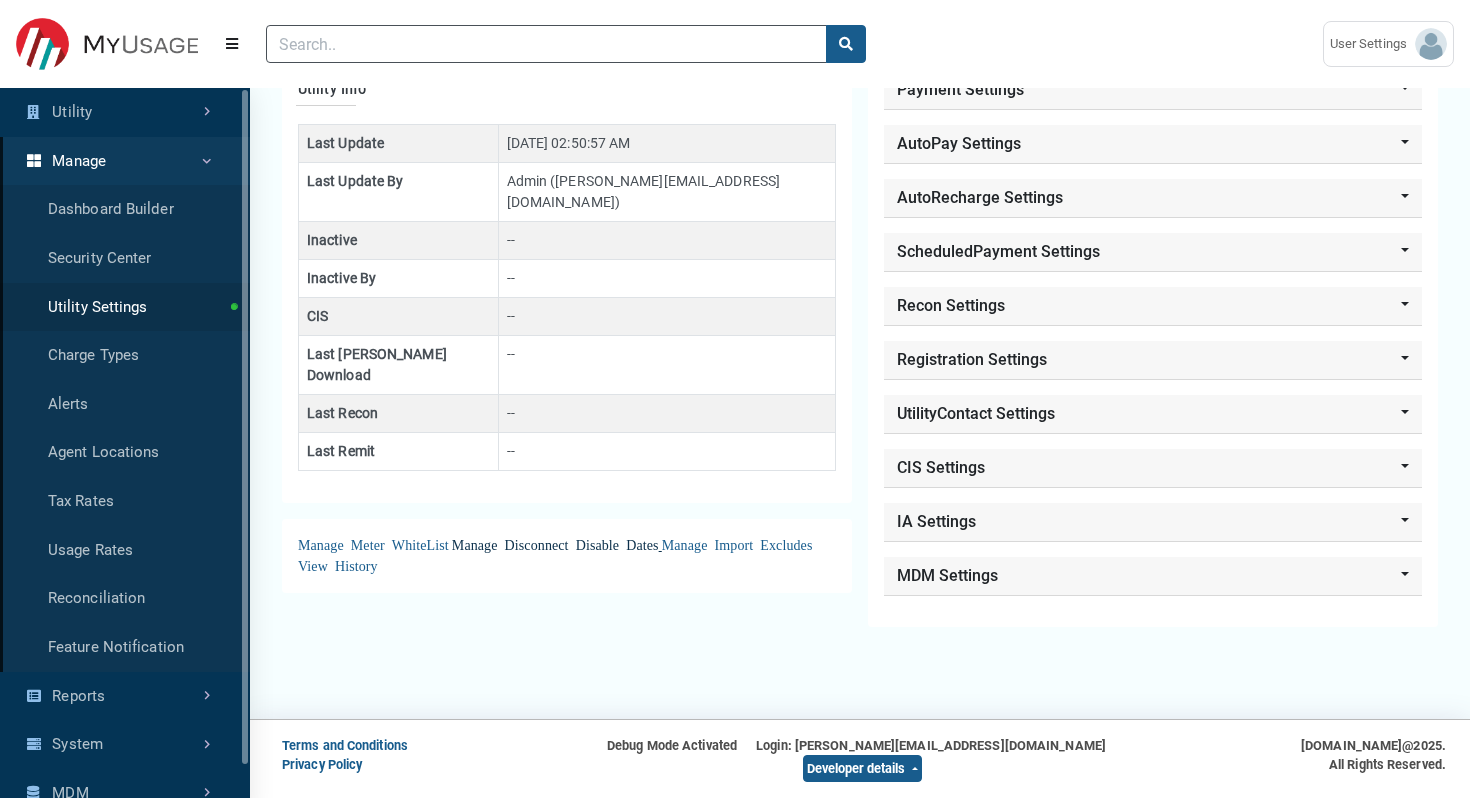 click on "Manage Disconnect Disable Dates" at bounding box center (555, 544) 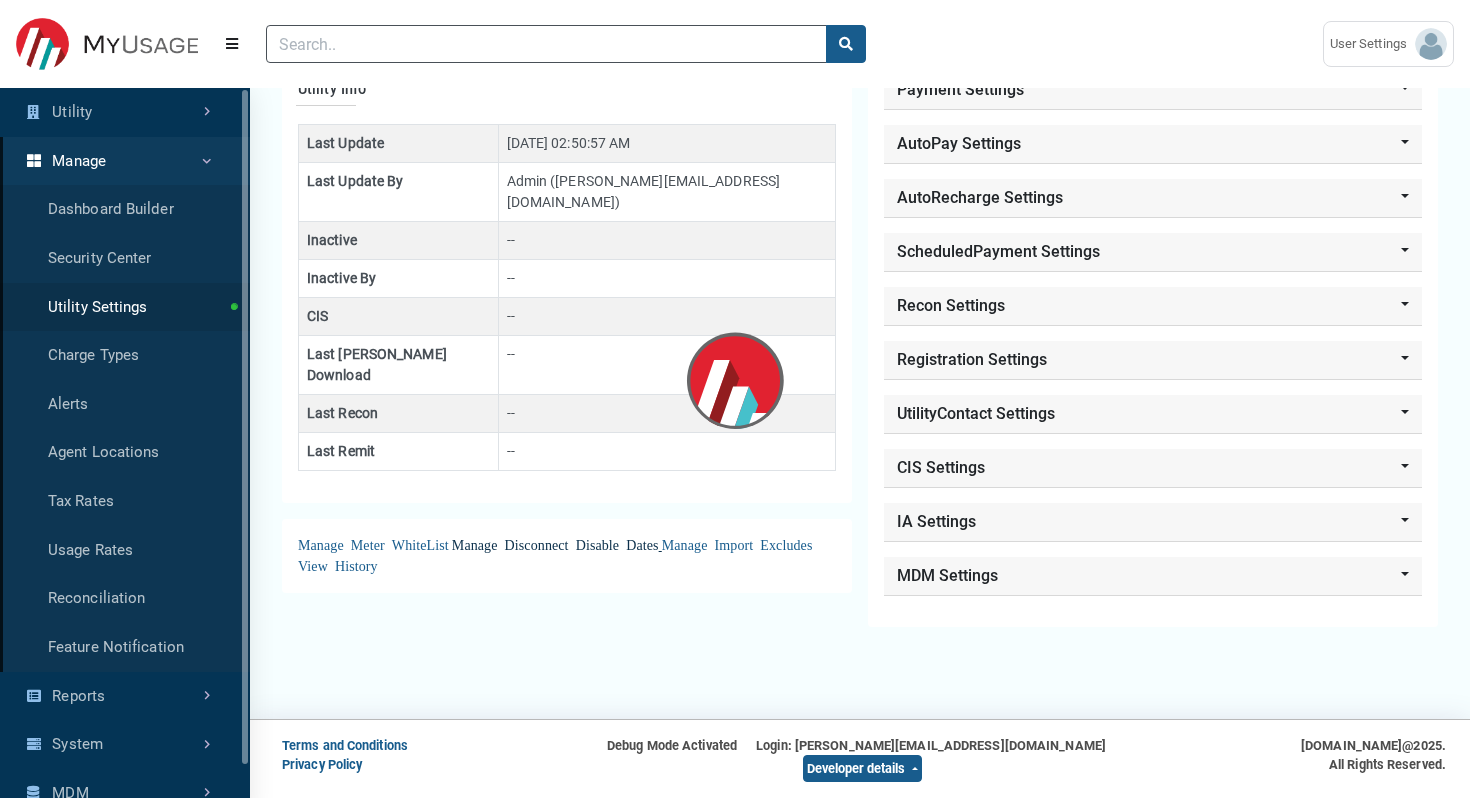 scroll, scrollTop: 0, scrollLeft: 0, axis: both 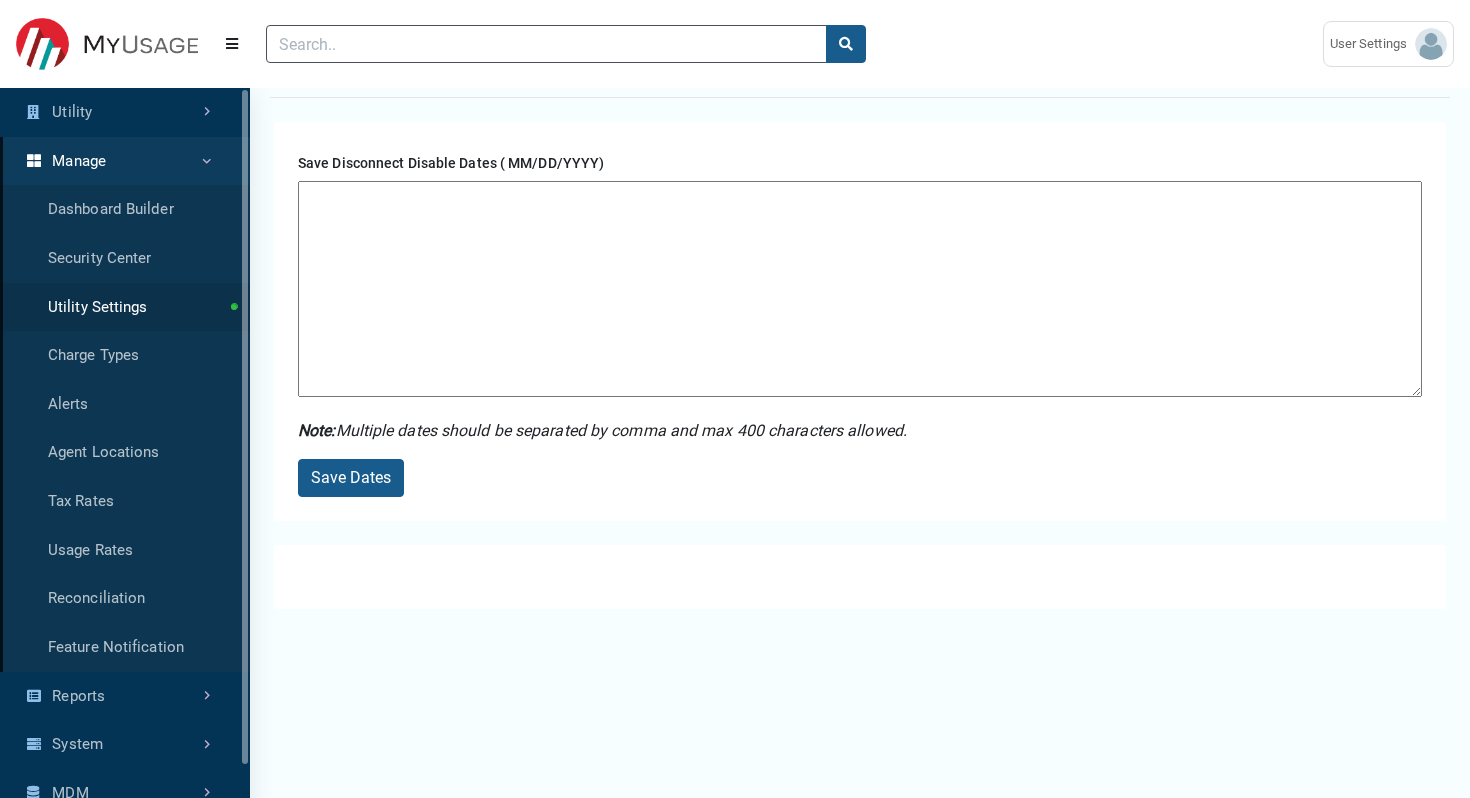 select on "25 per page" 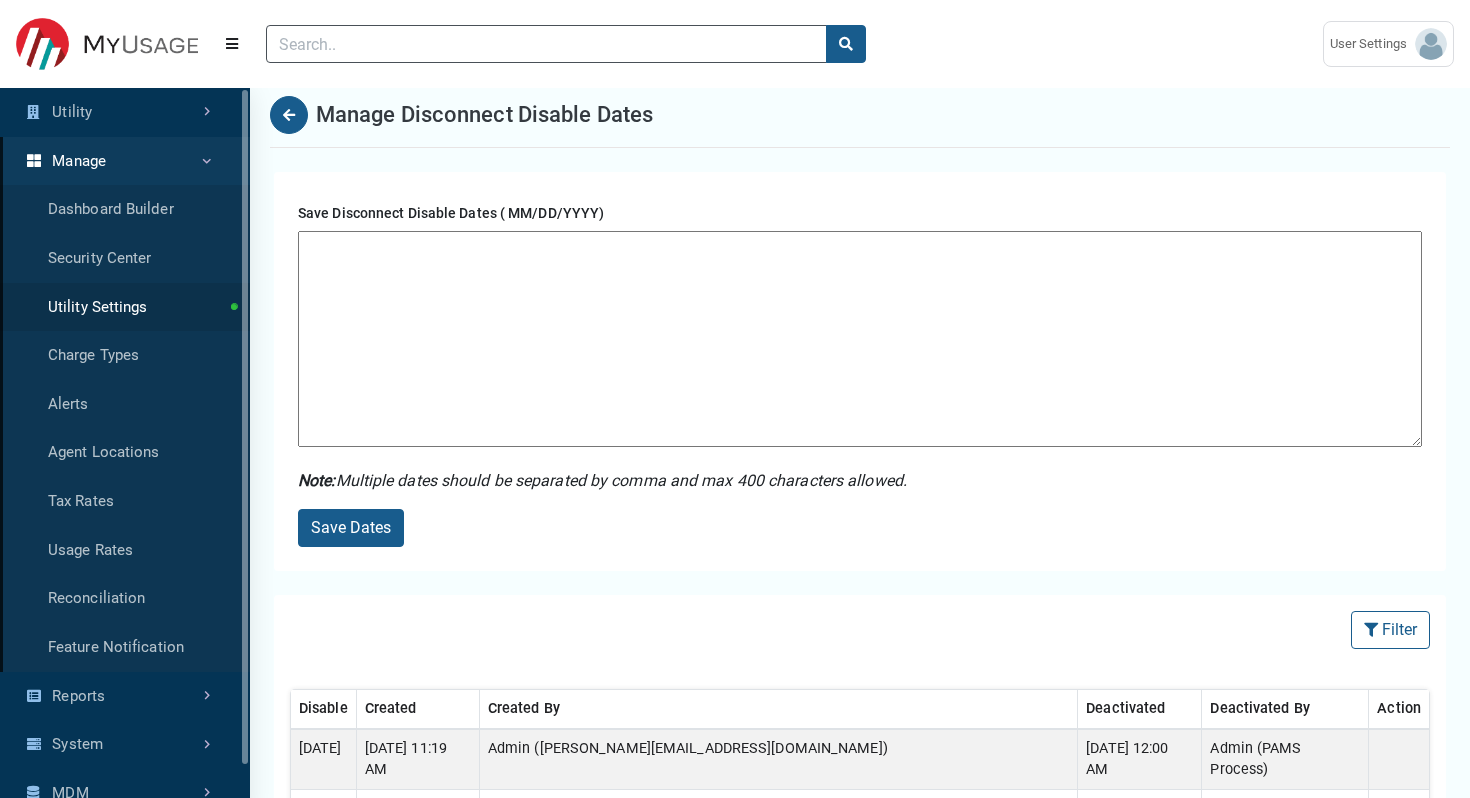 scroll, scrollTop: 0, scrollLeft: 0, axis: both 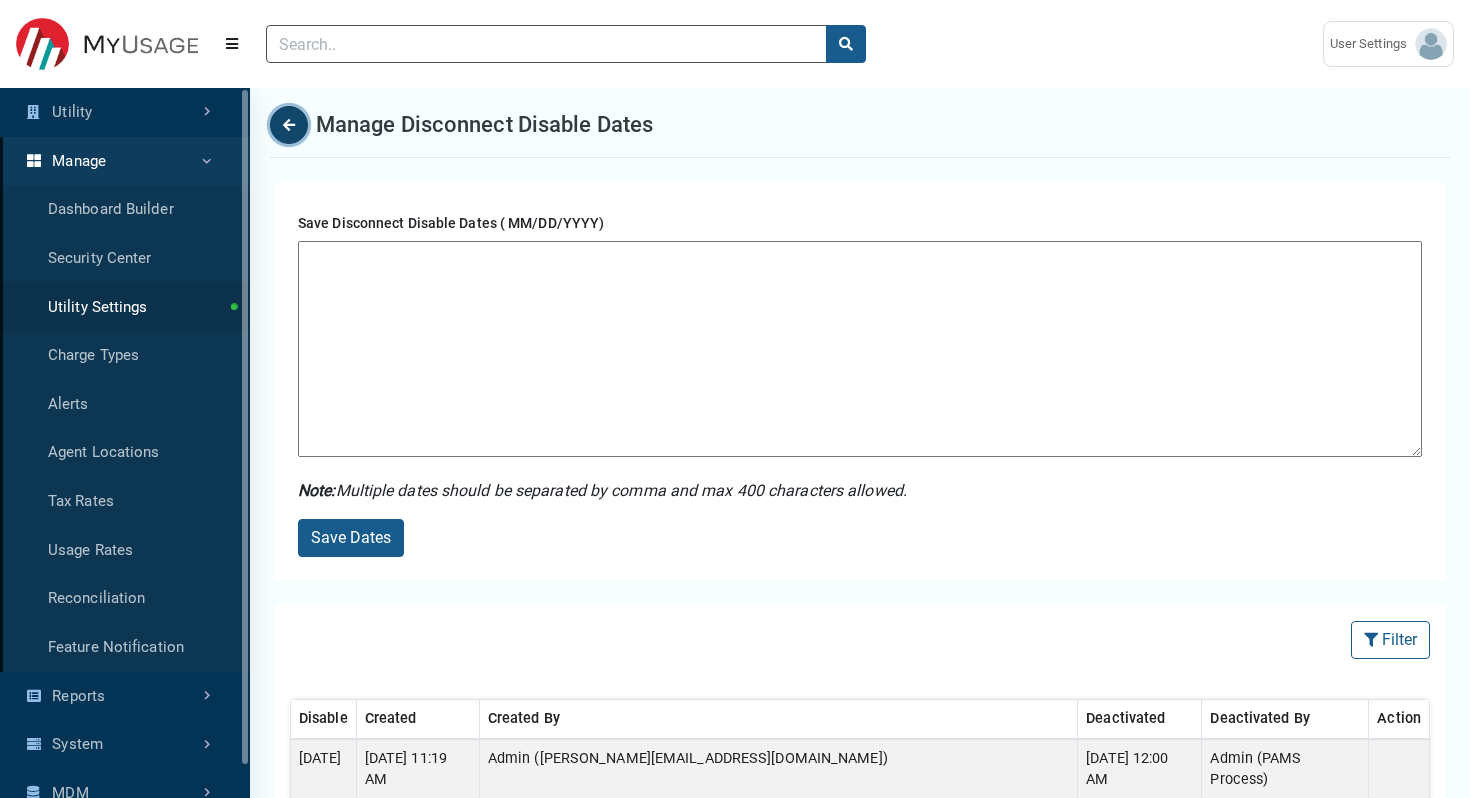 click at bounding box center [289, 125] 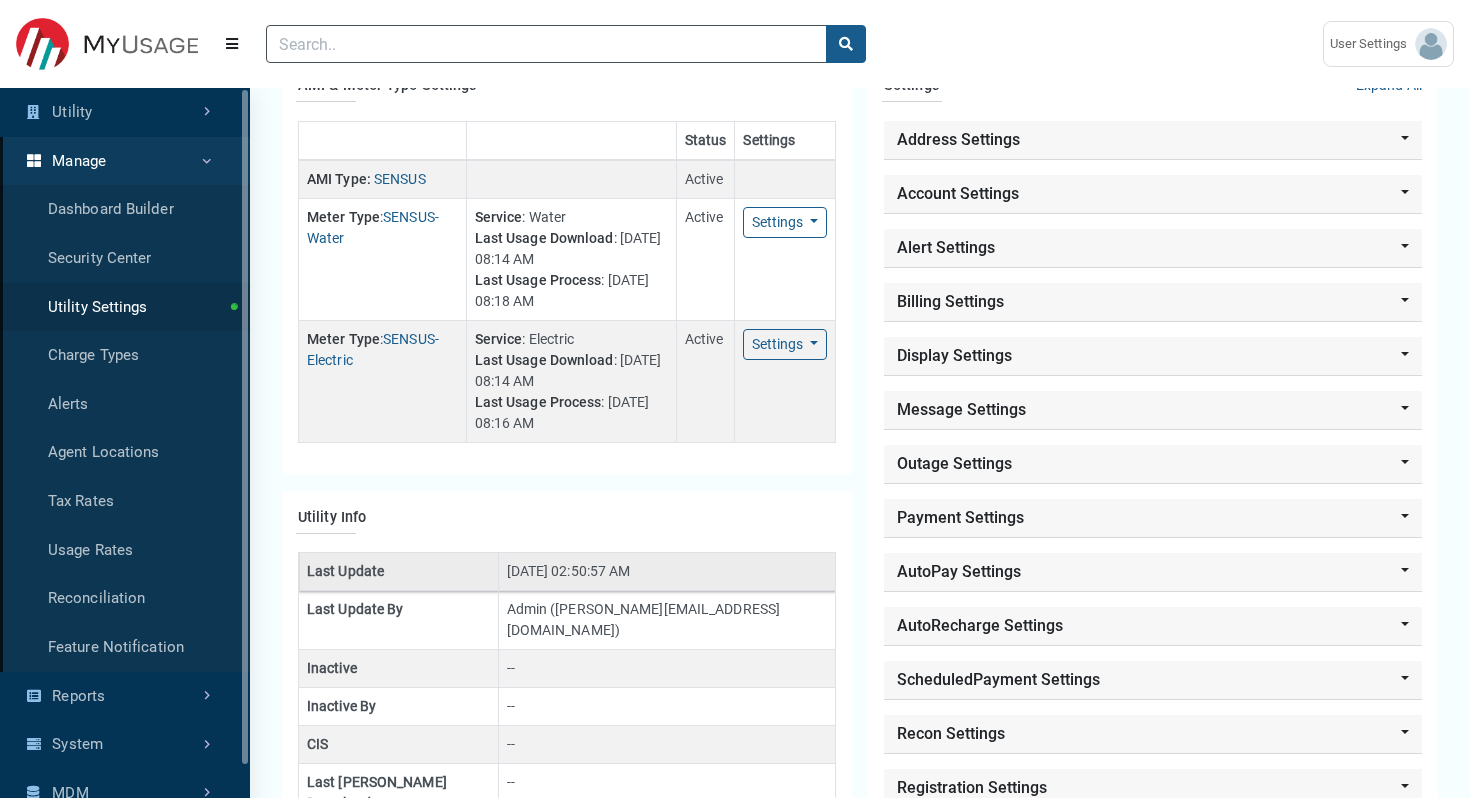scroll, scrollTop: 551, scrollLeft: 0, axis: vertical 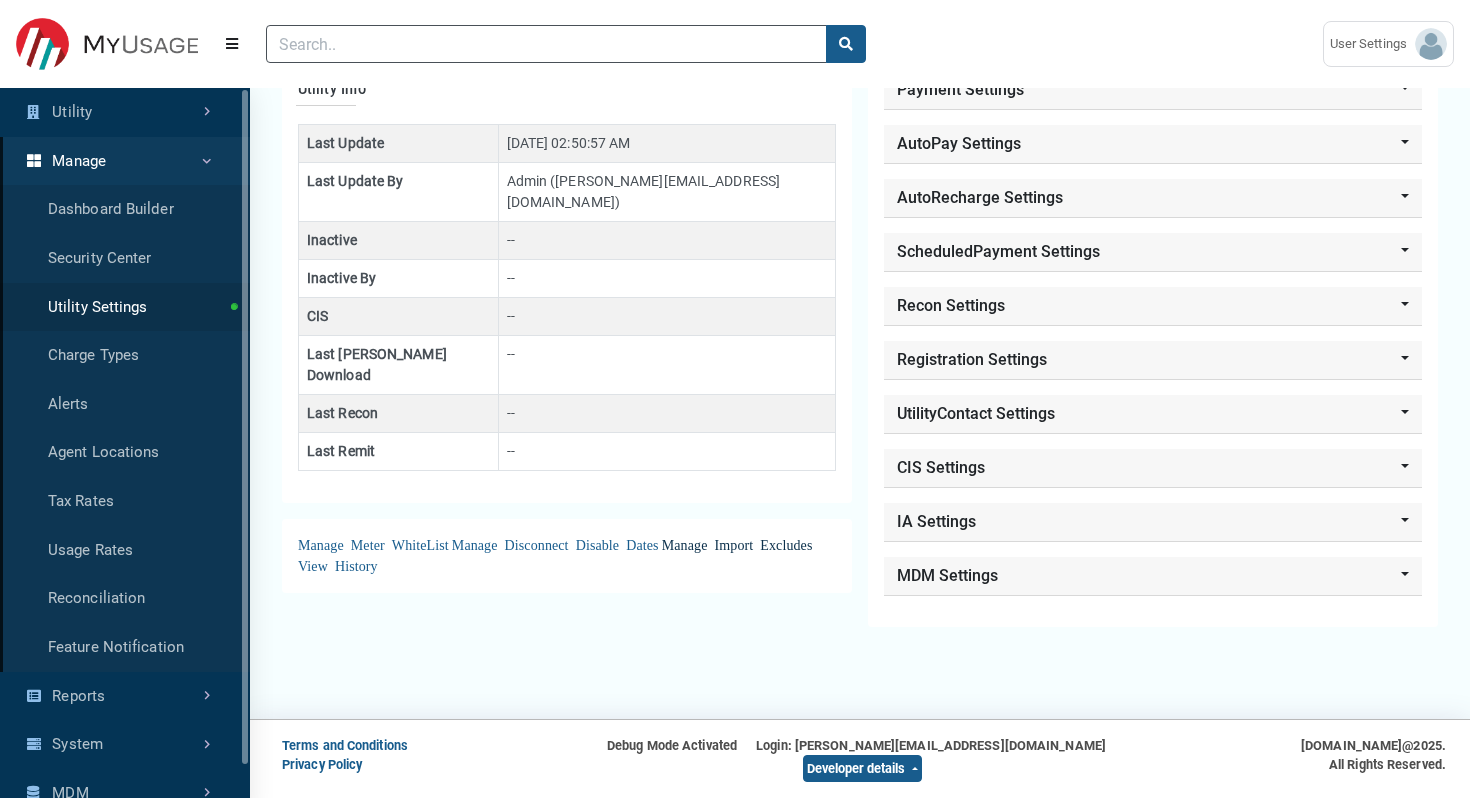 click on "Manage Import Excludes" at bounding box center (737, 544) 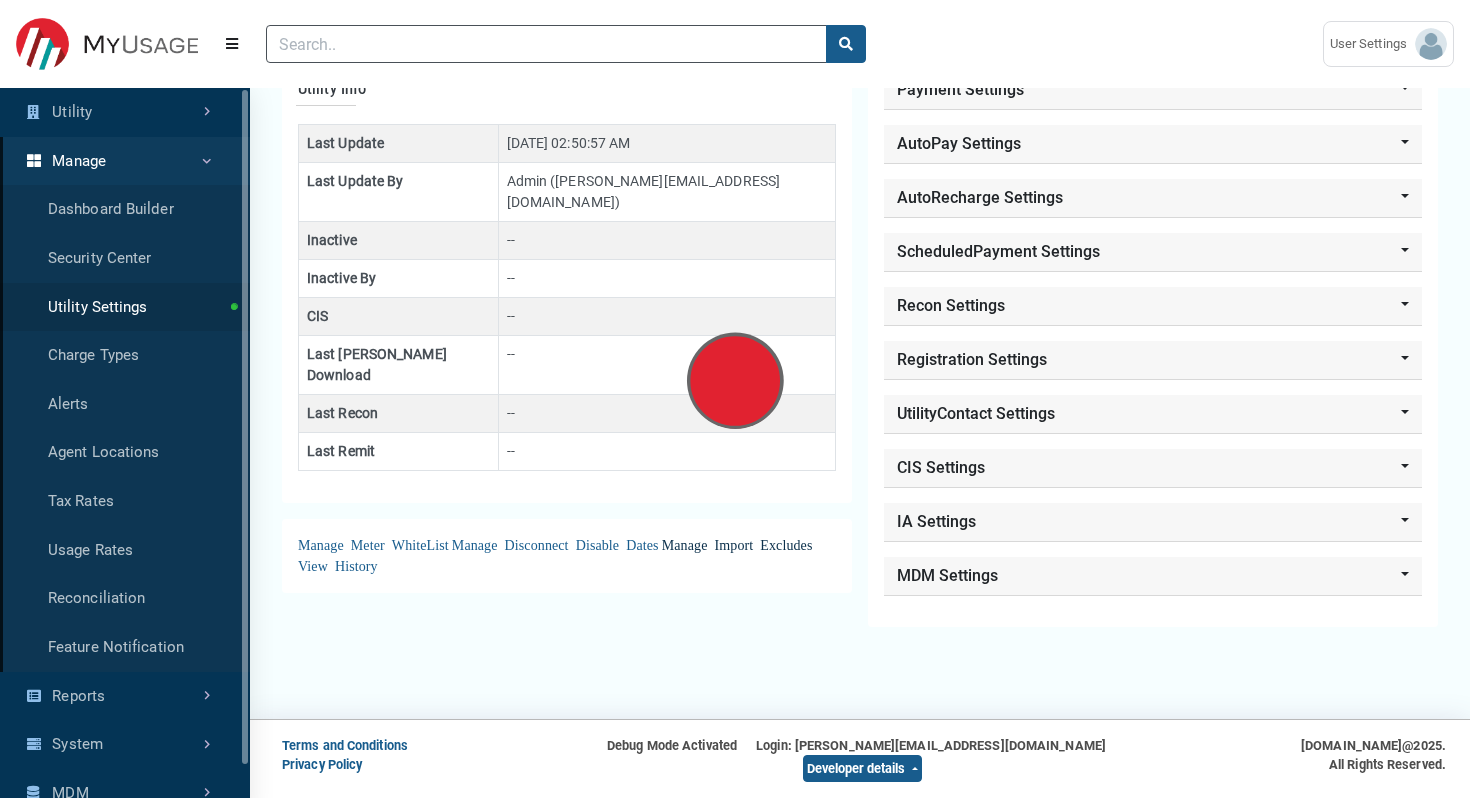 scroll, scrollTop: 0, scrollLeft: 0, axis: both 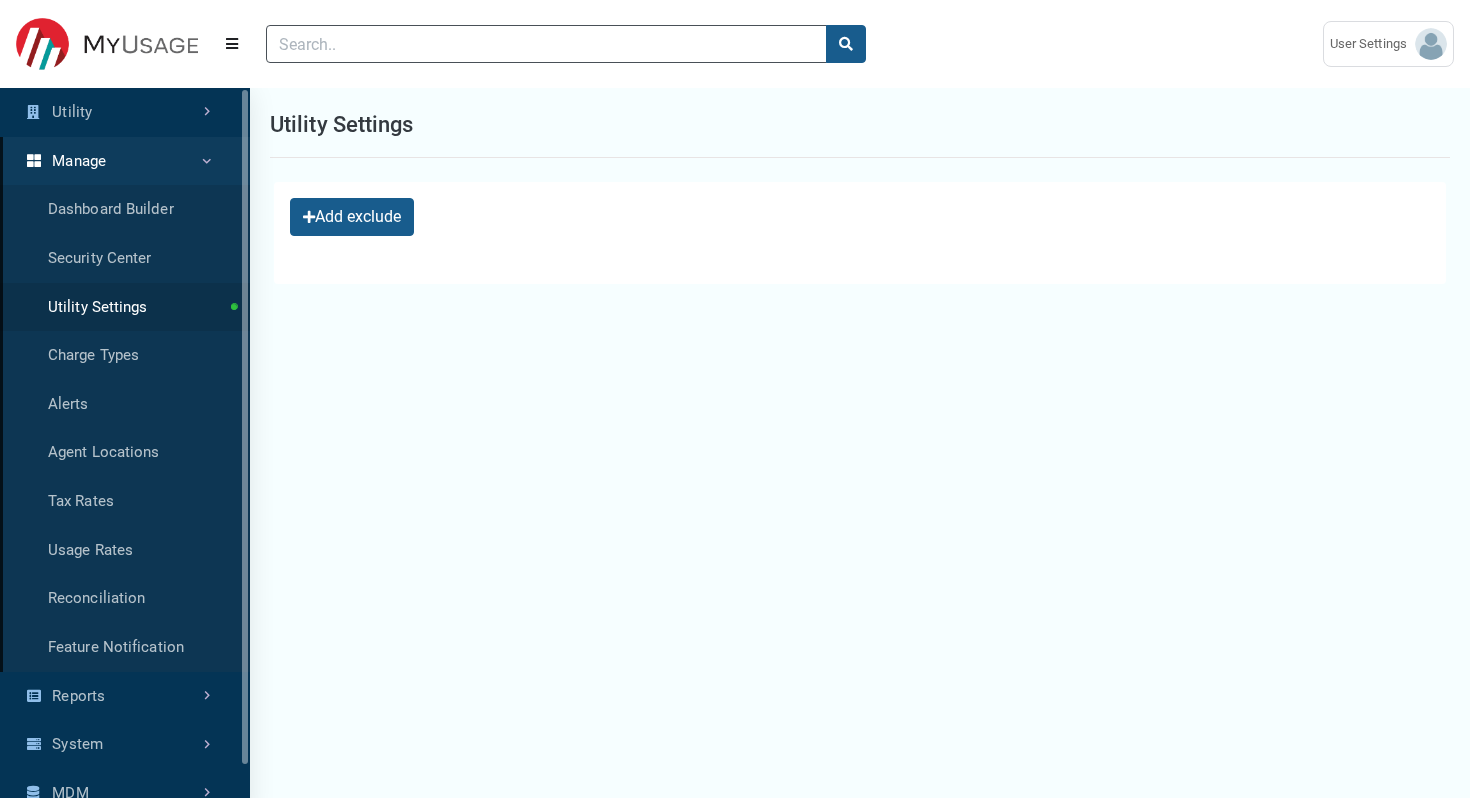 select on "25 per page" 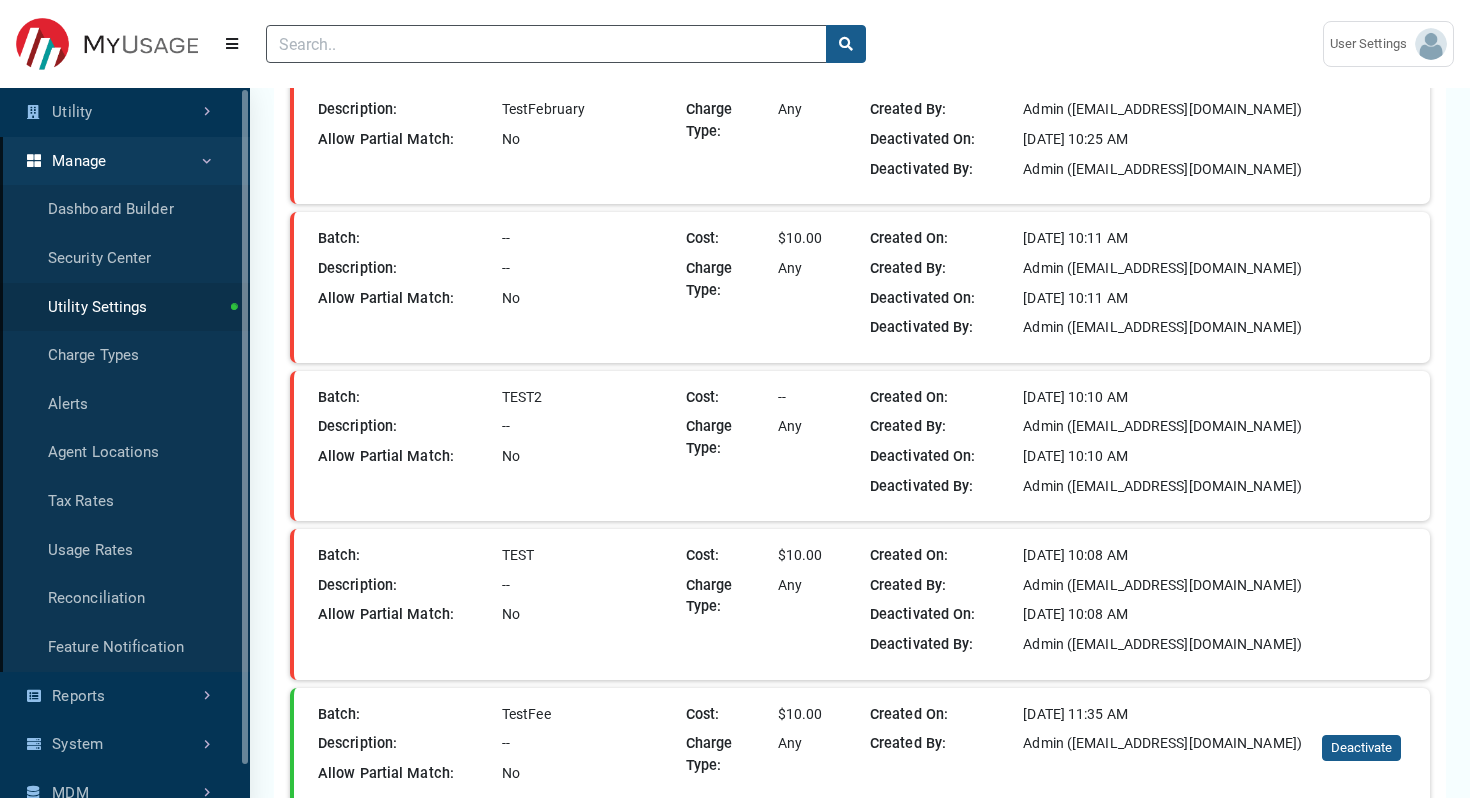 scroll, scrollTop: 0, scrollLeft: 0, axis: both 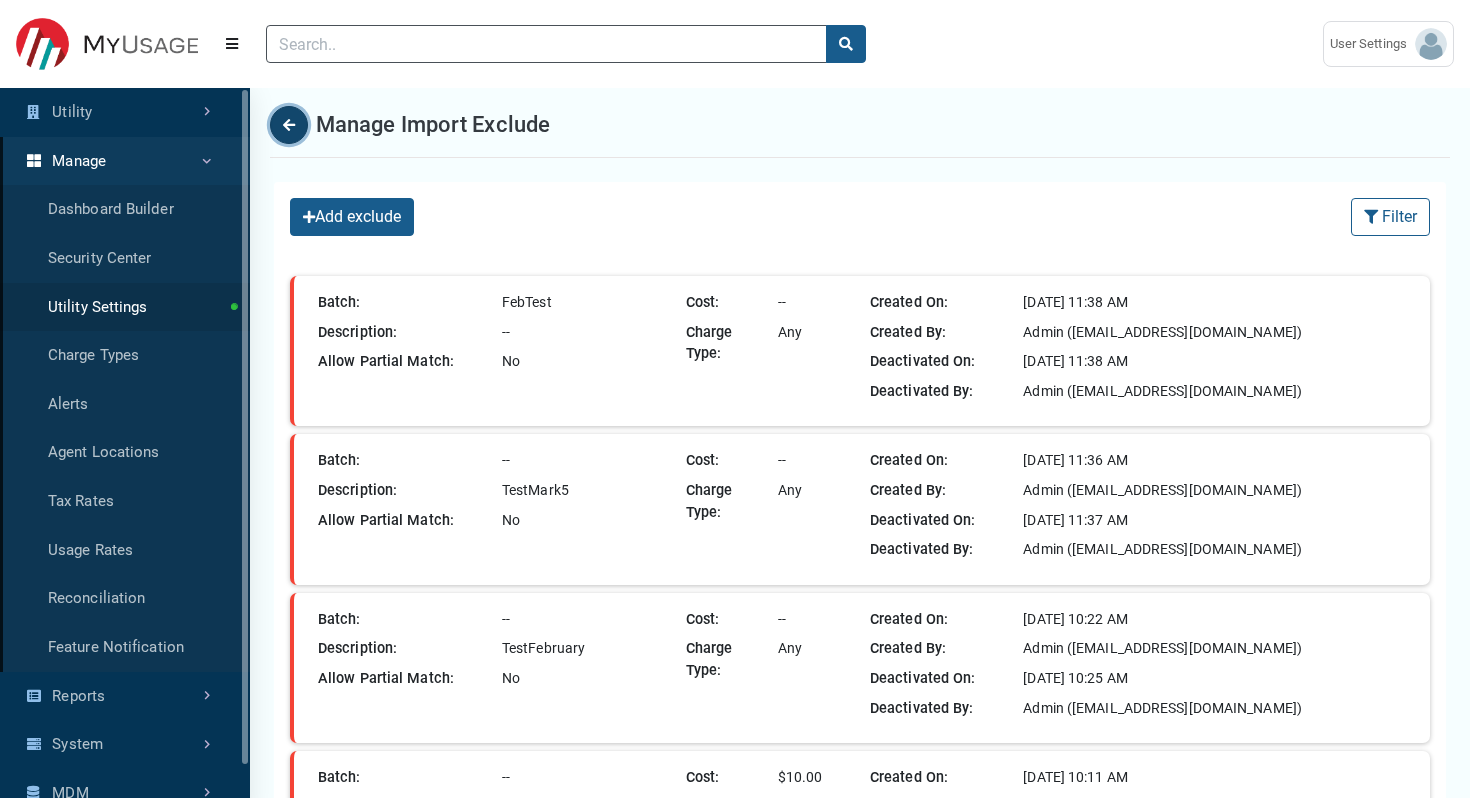 click at bounding box center [289, 125] 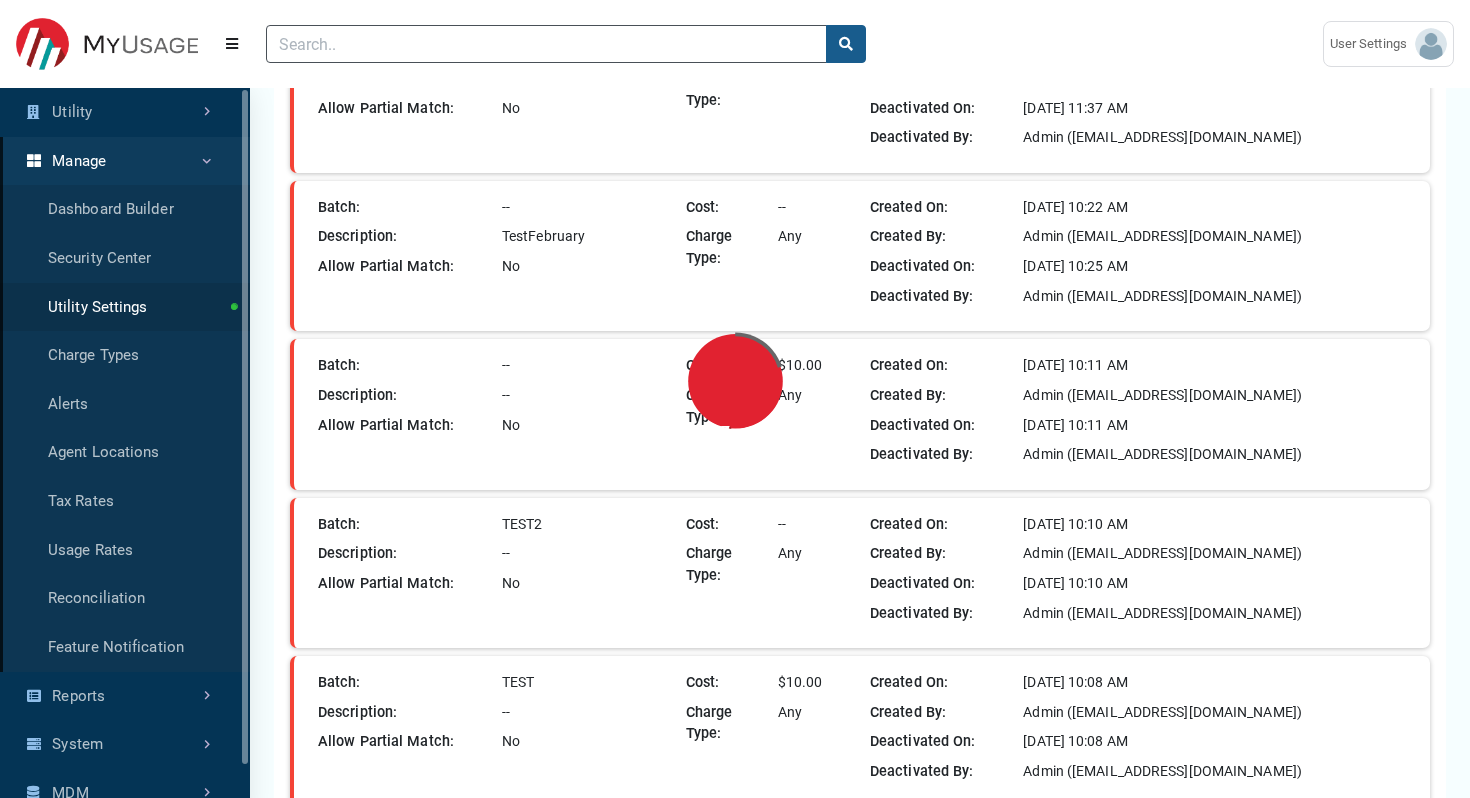 scroll, scrollTop: 0, scrollLeft: 0, axis: both 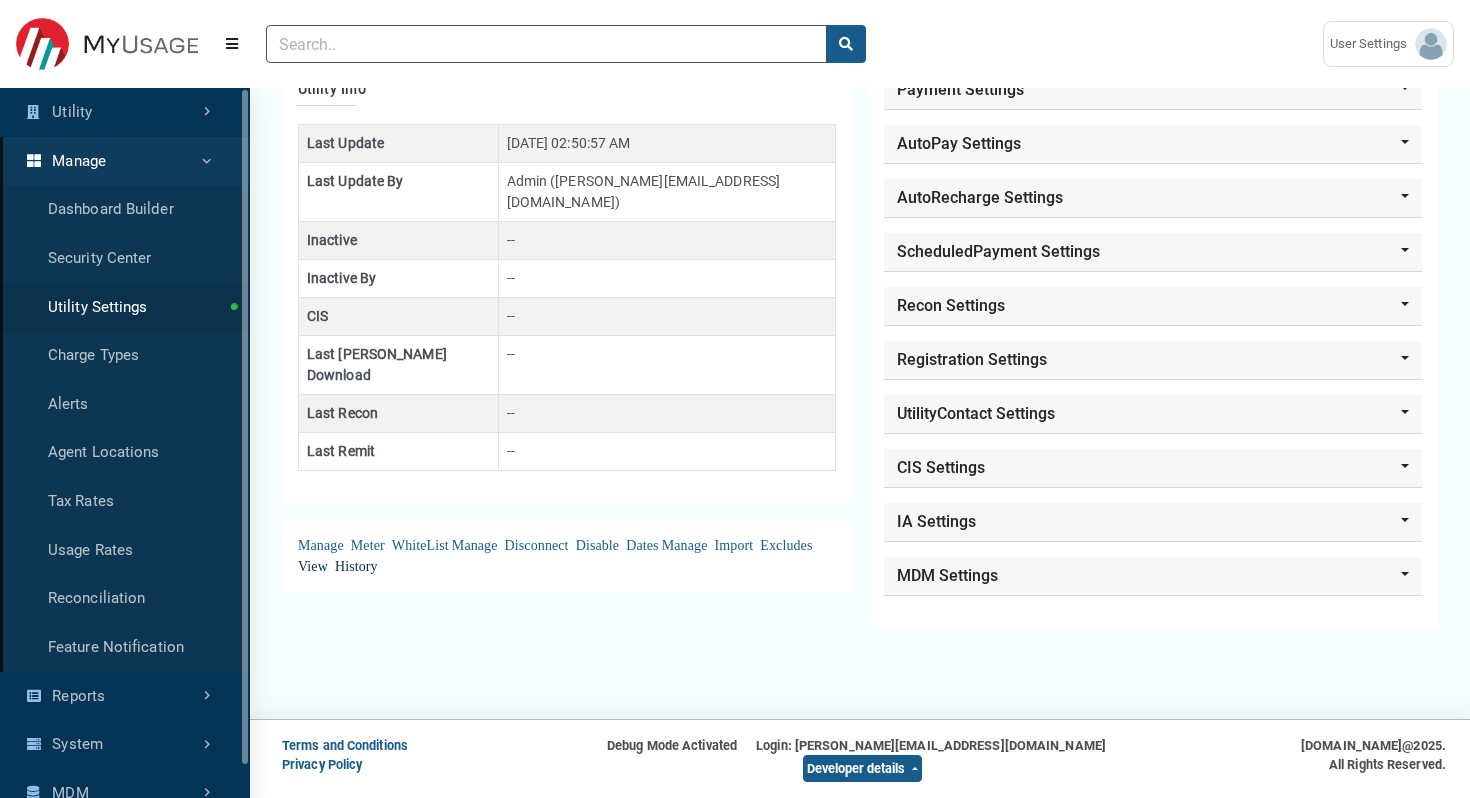 click on "View History" at bounding box center [338, 565] 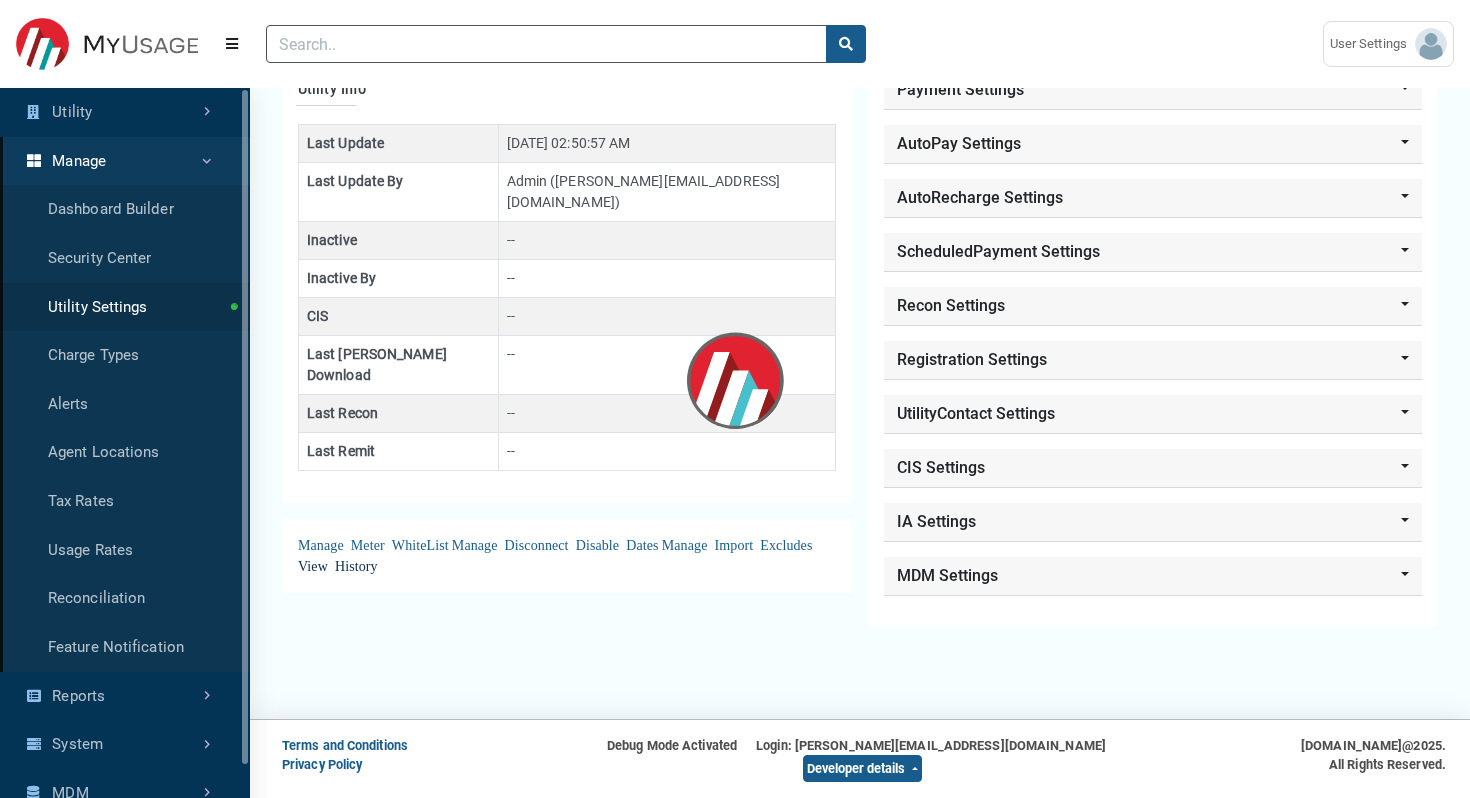 scroll, scrollTop: 0, scrollLeft: 0, axis: both 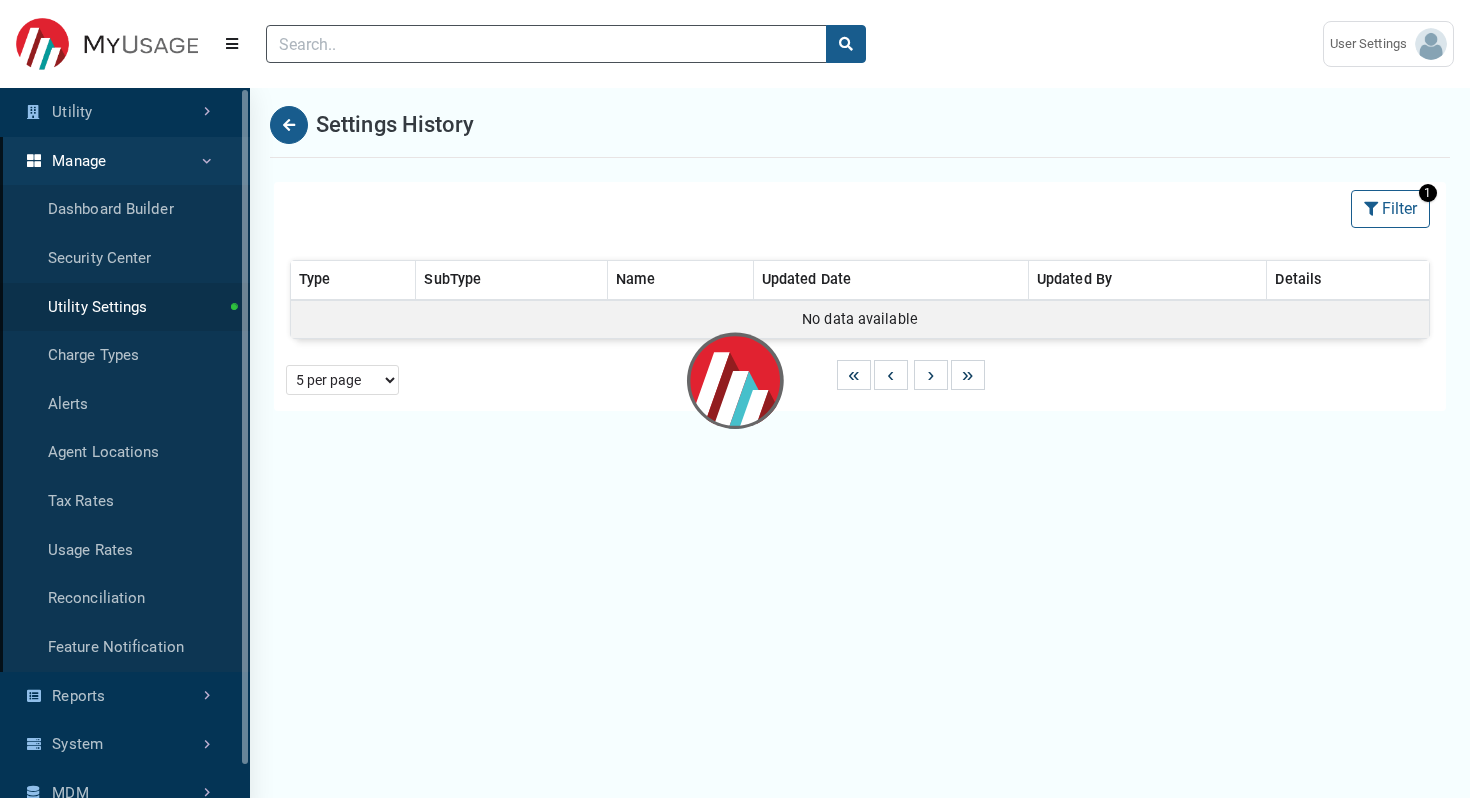 select on "25 per page" 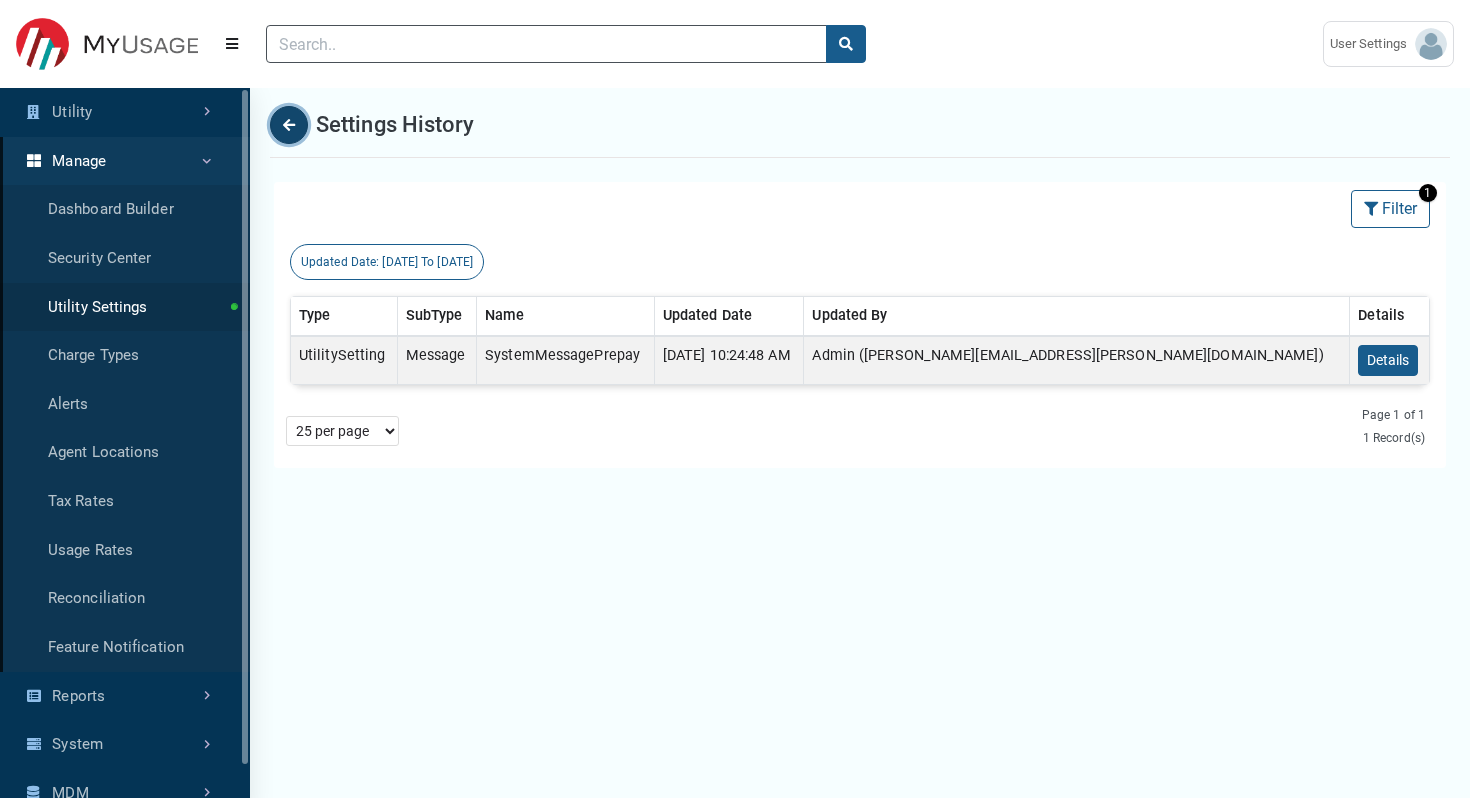 click at bounding box center (289, 125) 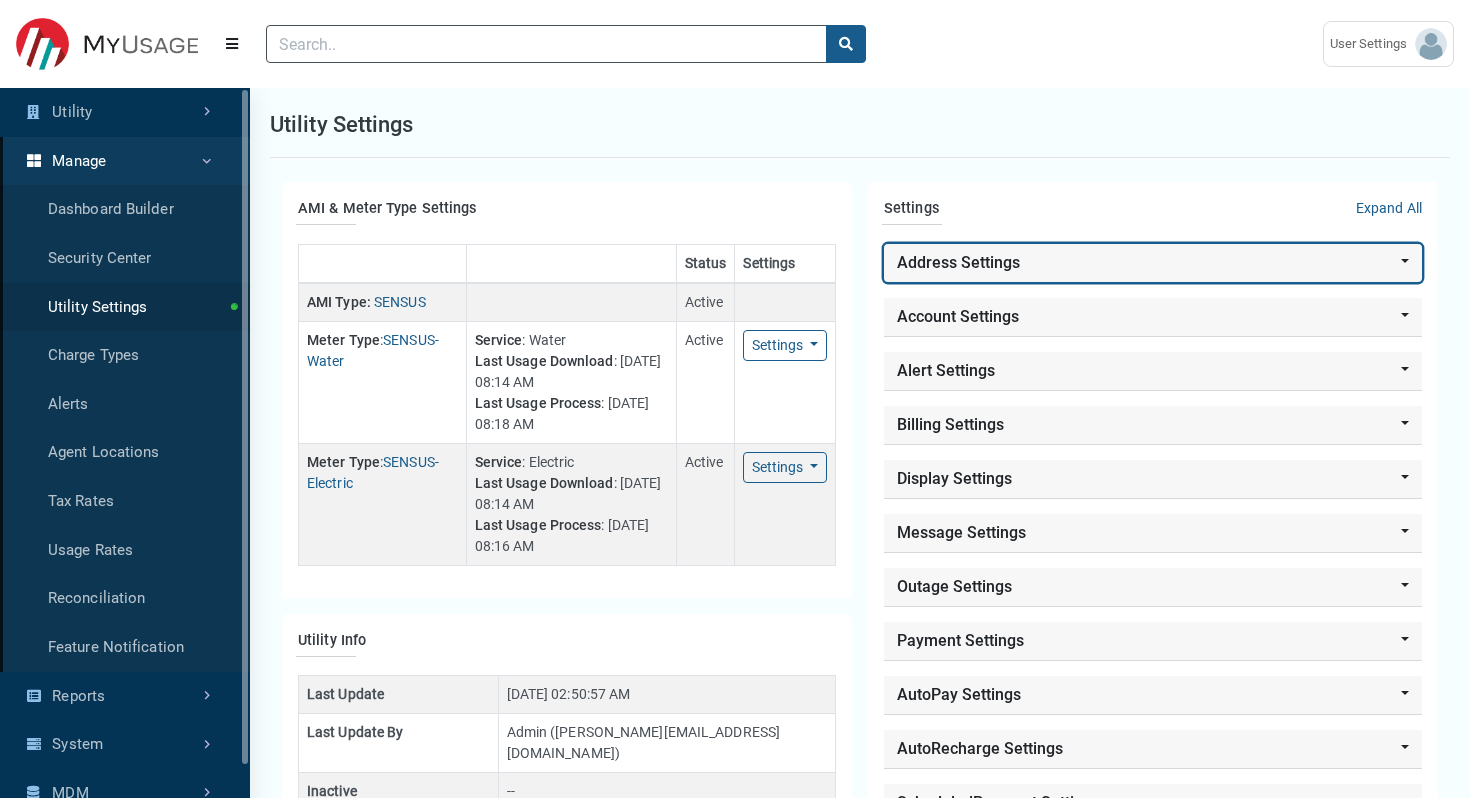 click on "Address Settings" at bounding box center [1153, 263] 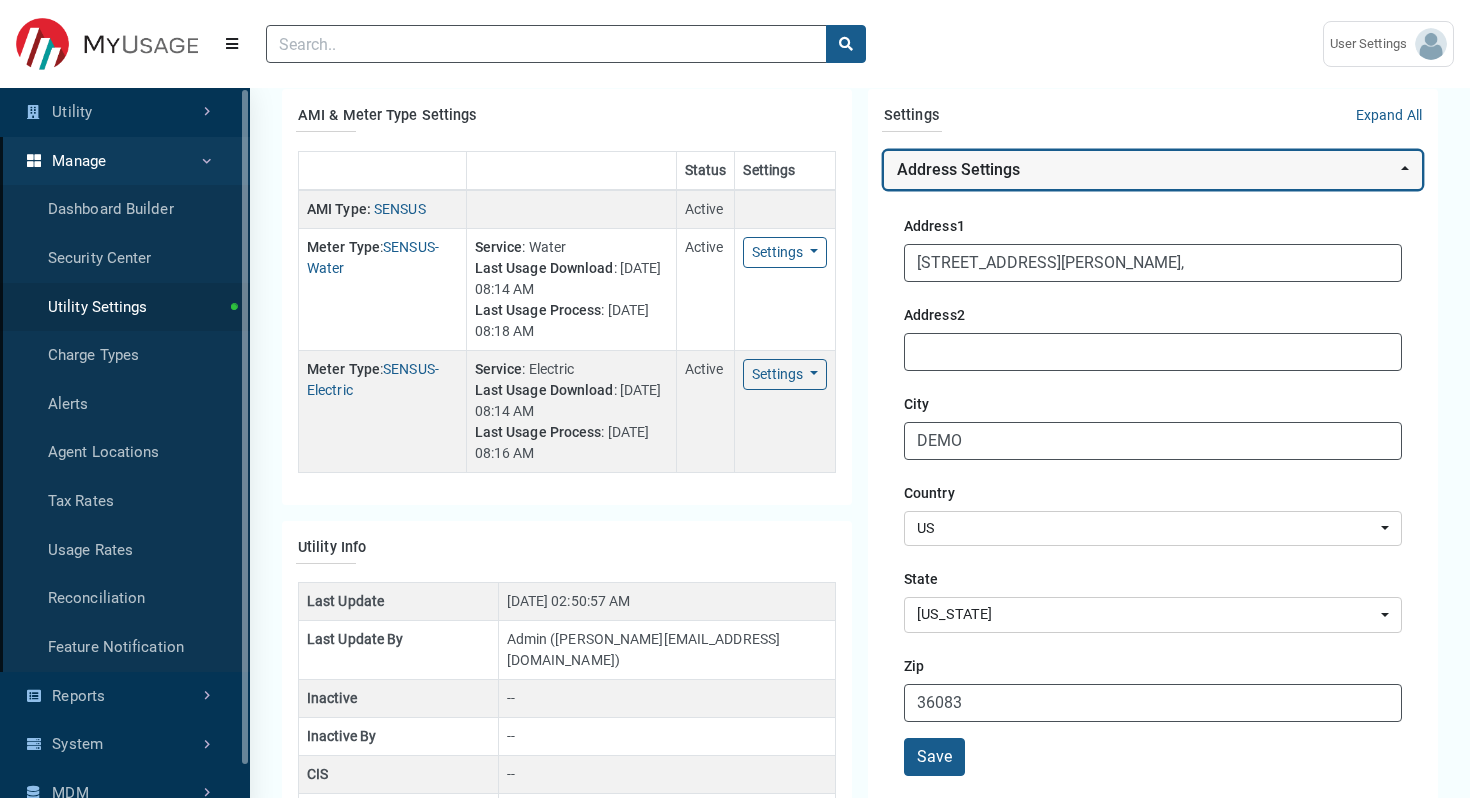 scroll, scrollTop: 0, scrollLeft: 0, axis: both 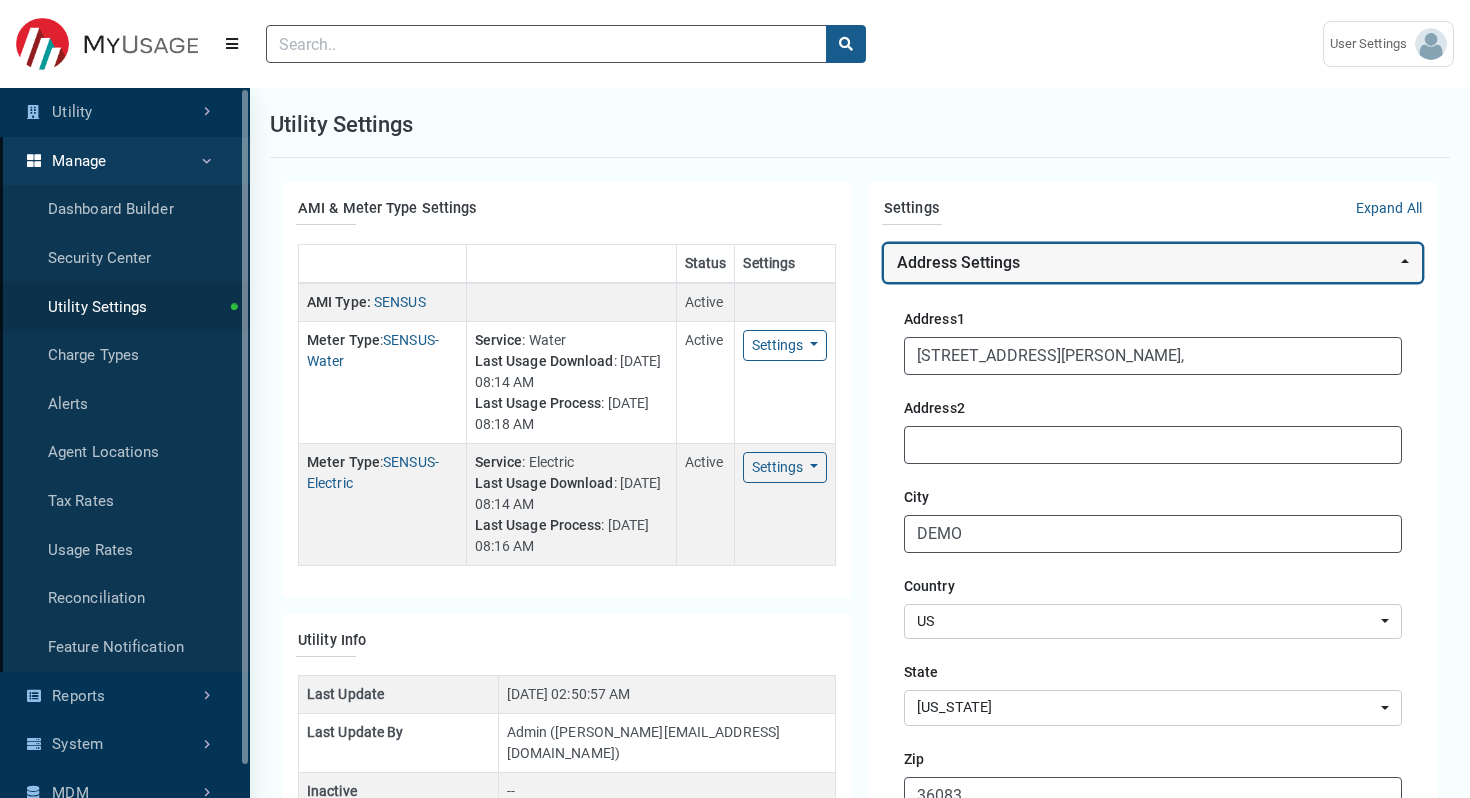 click on "Address Settings" at bounding box center [1153, 263] 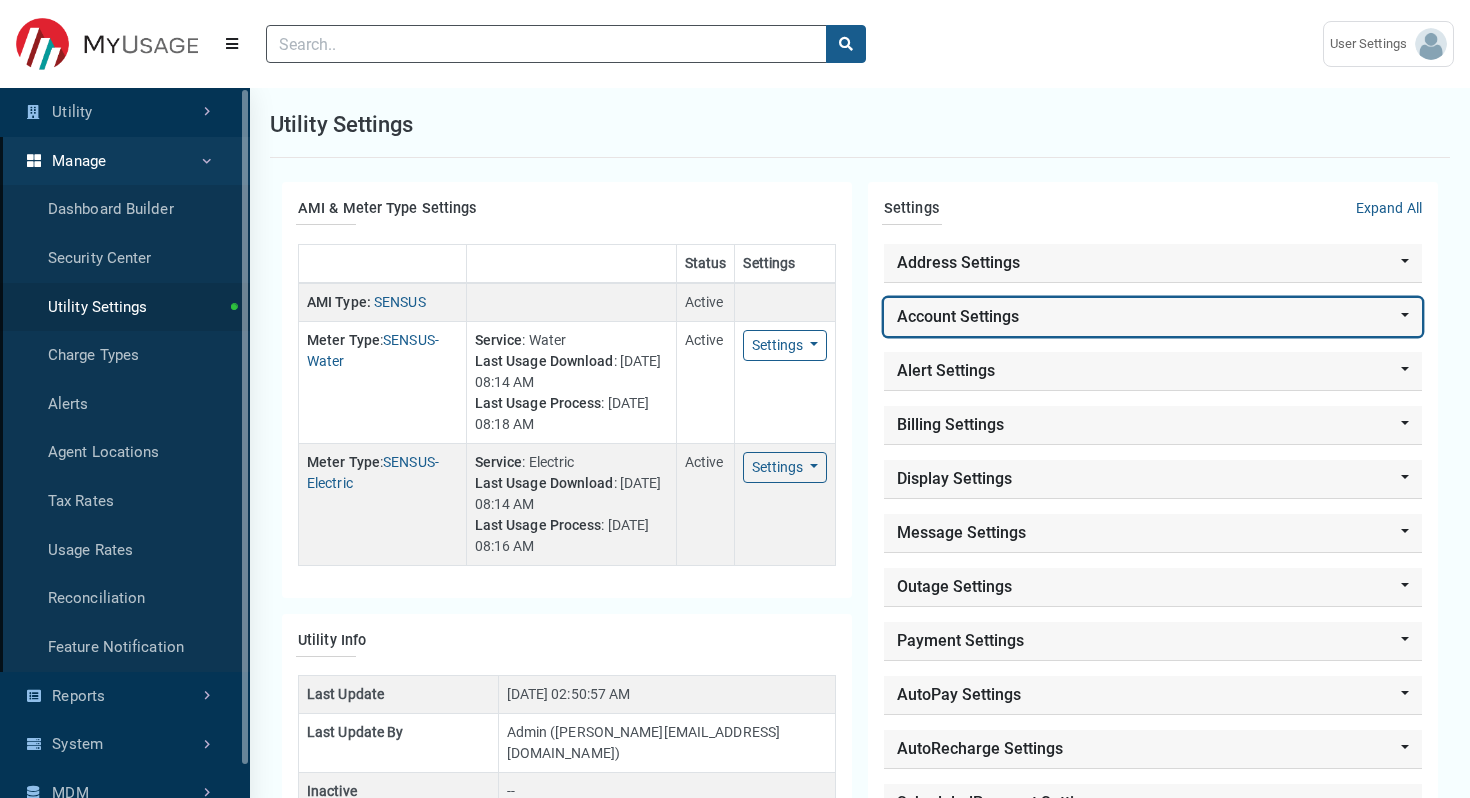 click on "Account Settings" at bounding box center [1153, 317] 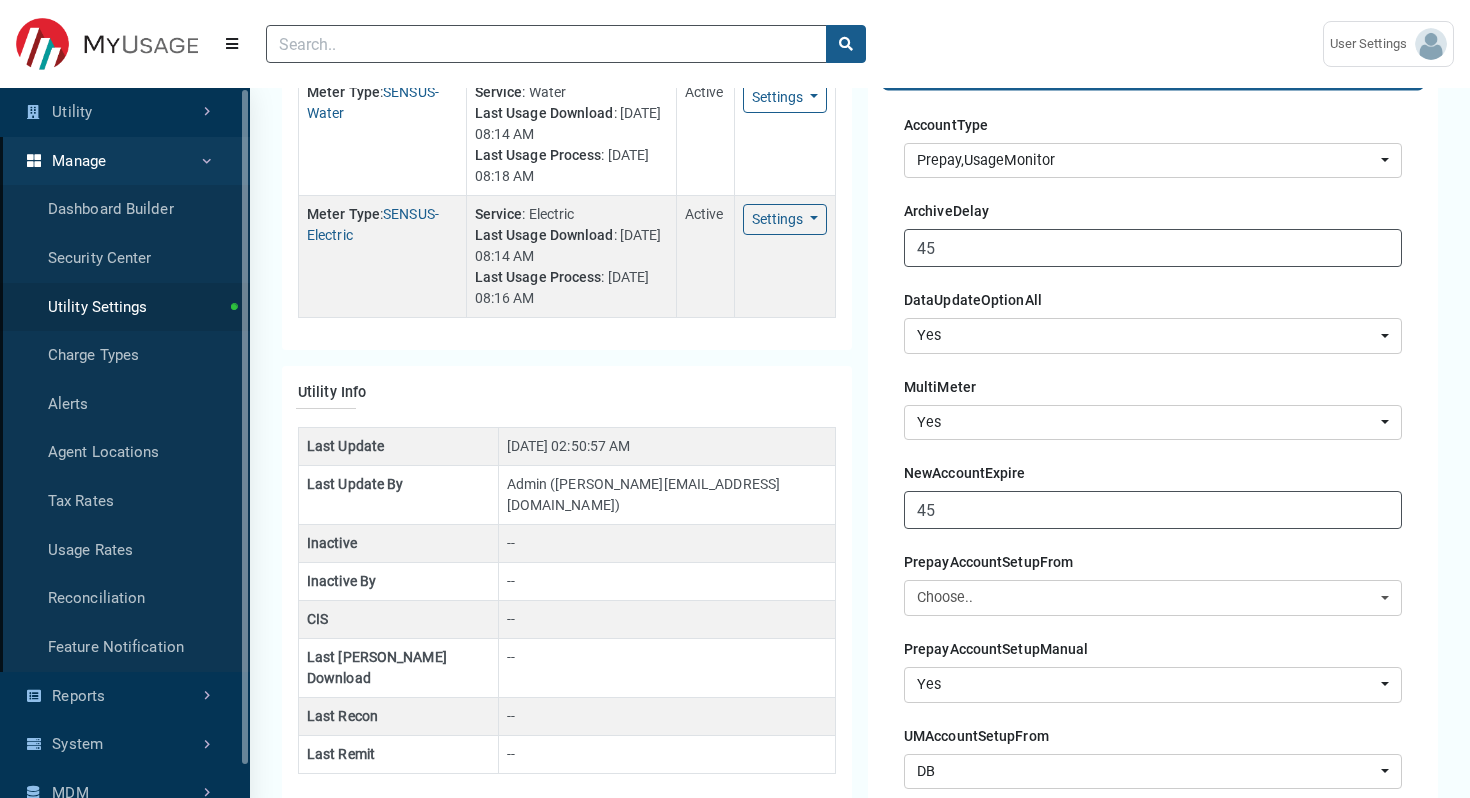 scroll, scrollTop: 257, scrollLeft: 0, axis: vertical 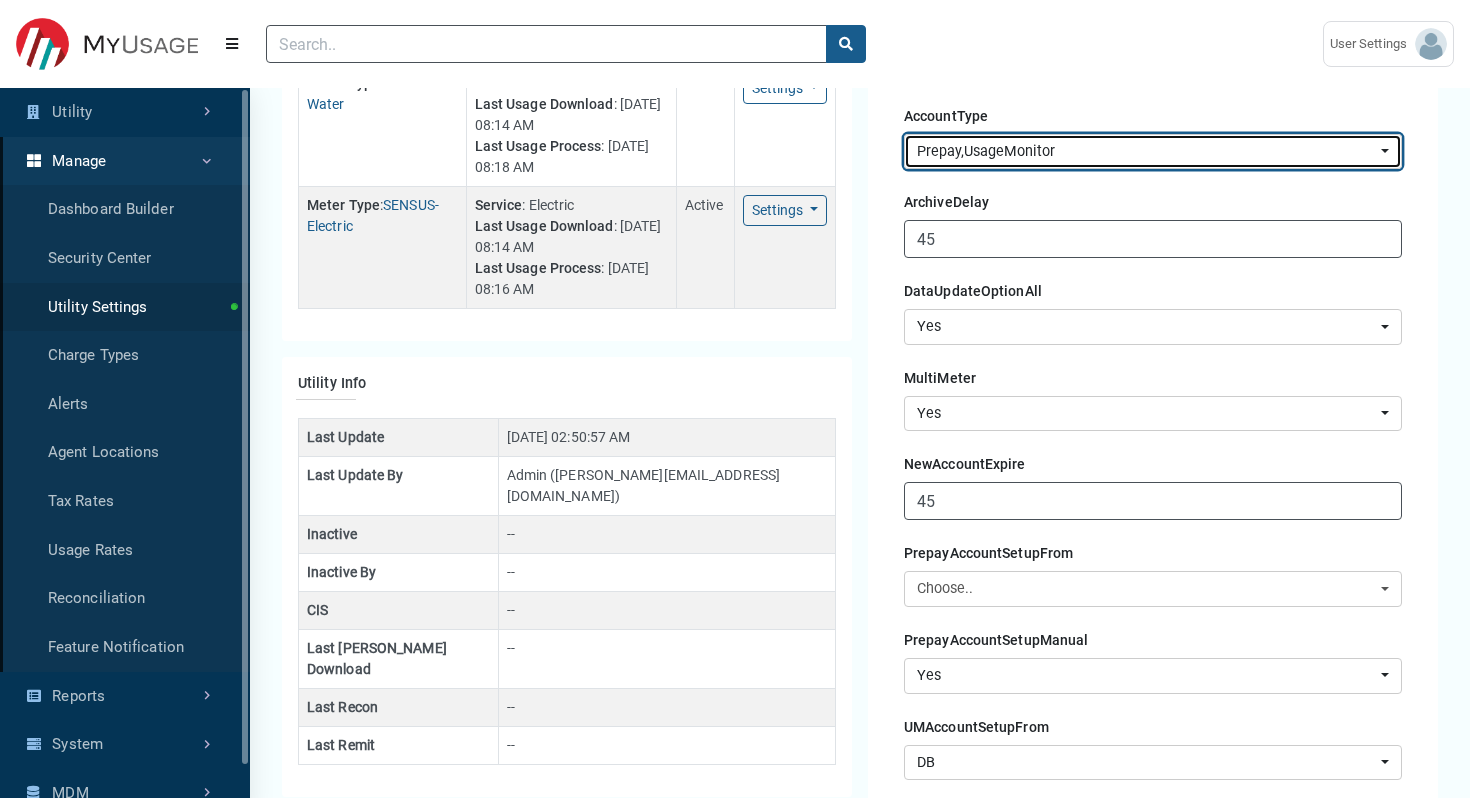 click on "Prepay ,  UsageMonitor" at bounding box center (1147, 152) 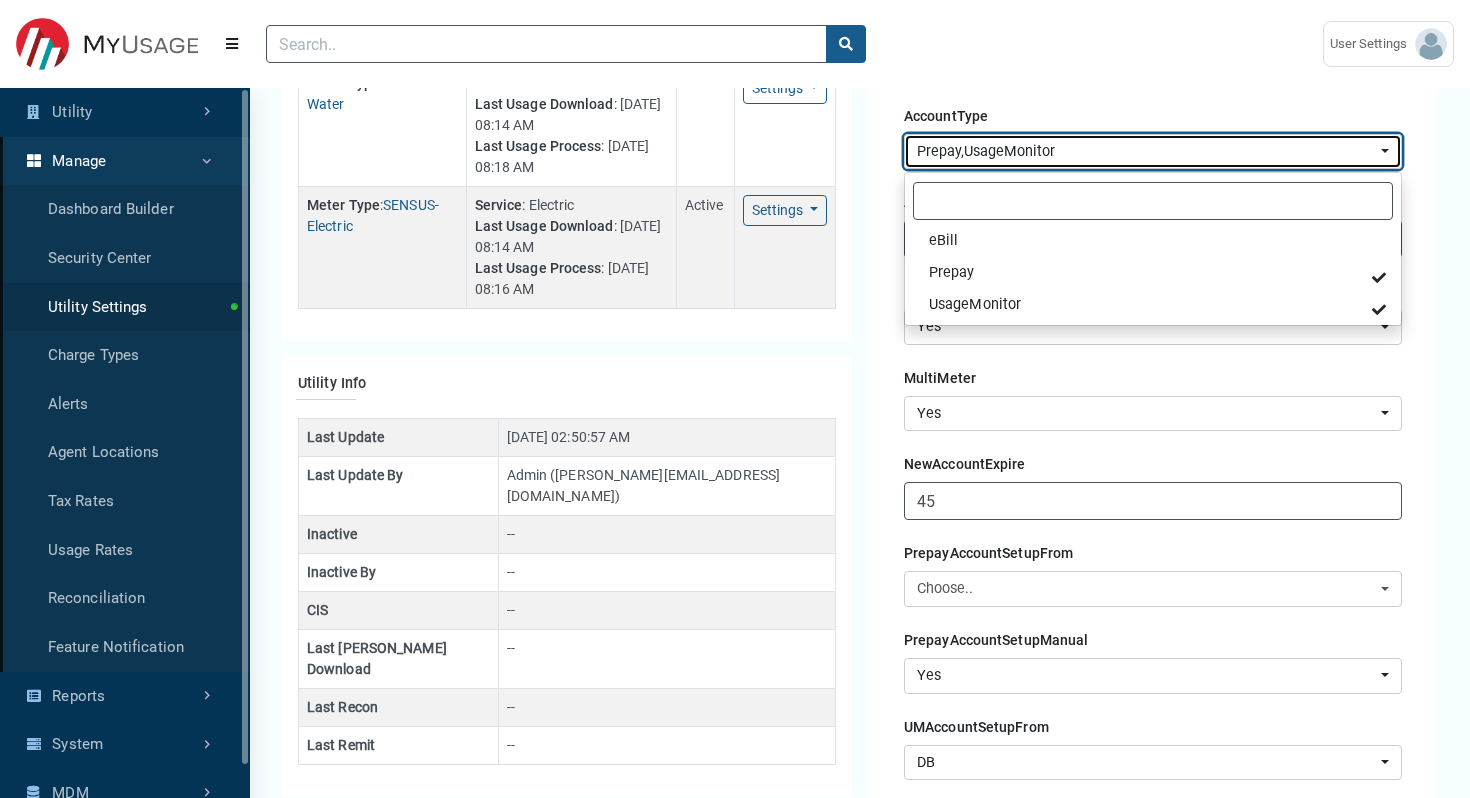 click on "Prepay ,  UsageMonitor" at bounding box center [1147, 152] 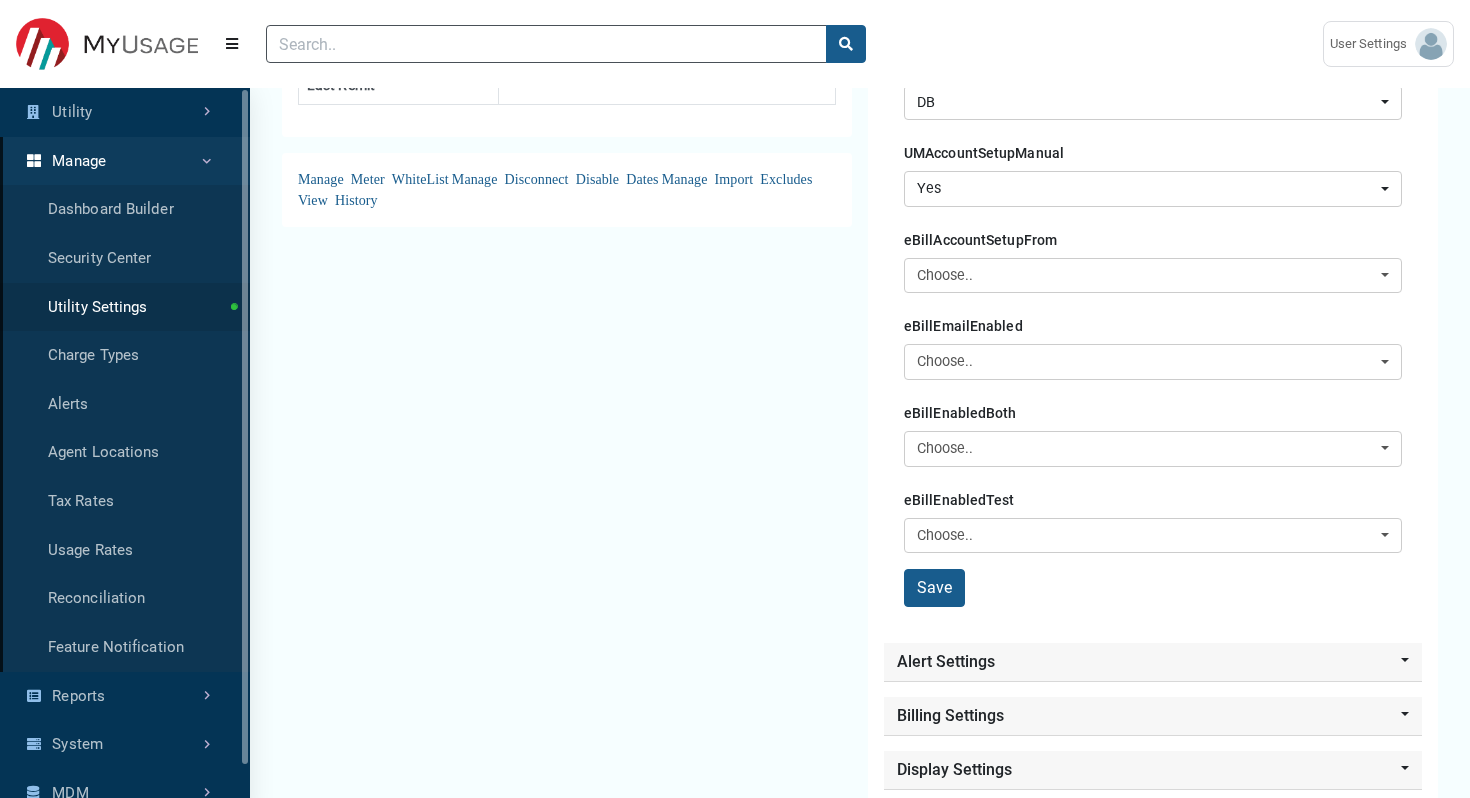 scroll, scrollTop: 925, scrollLeft: 0, axis: vertical 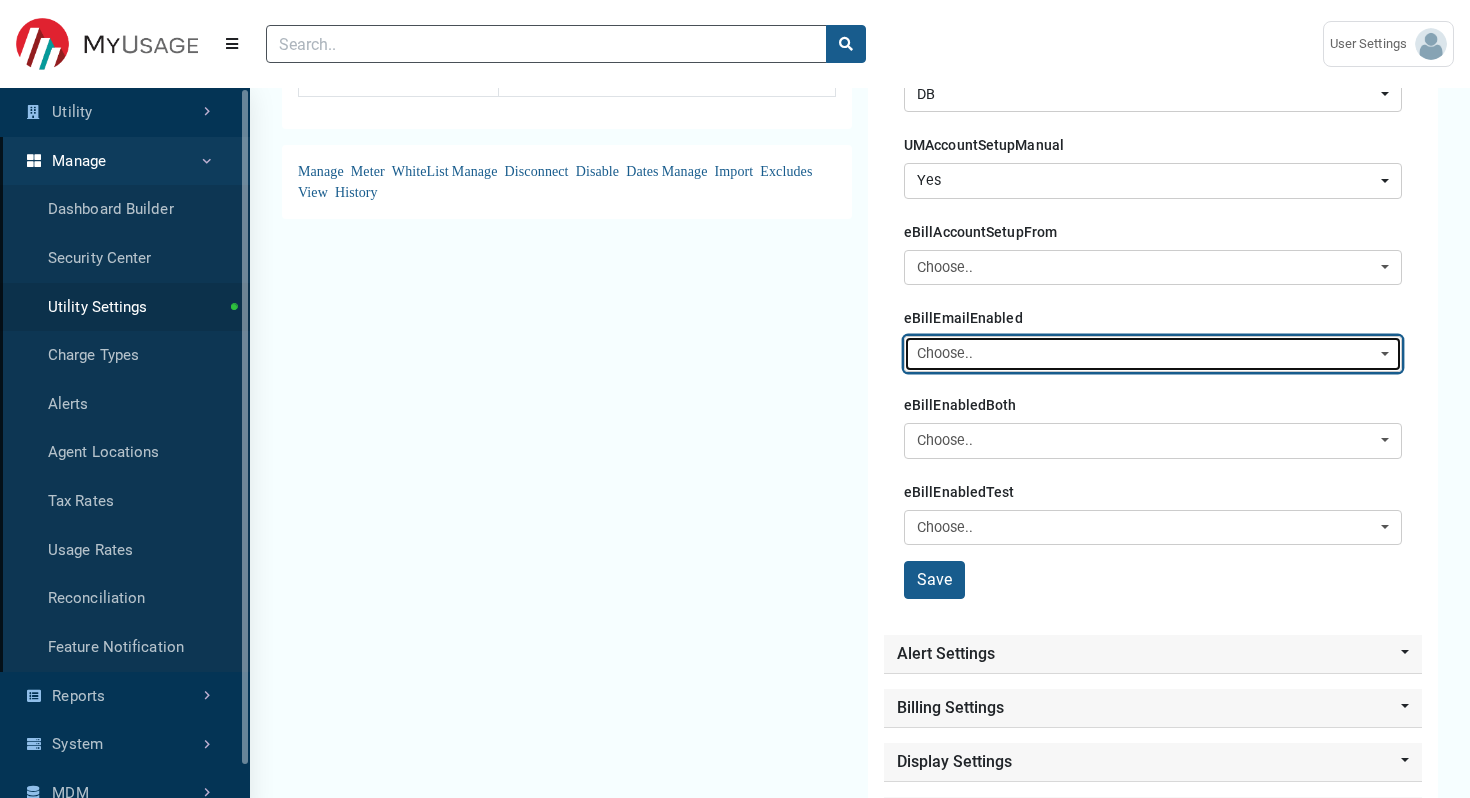 click on "Choose.." at bounding box center [1147, 354] 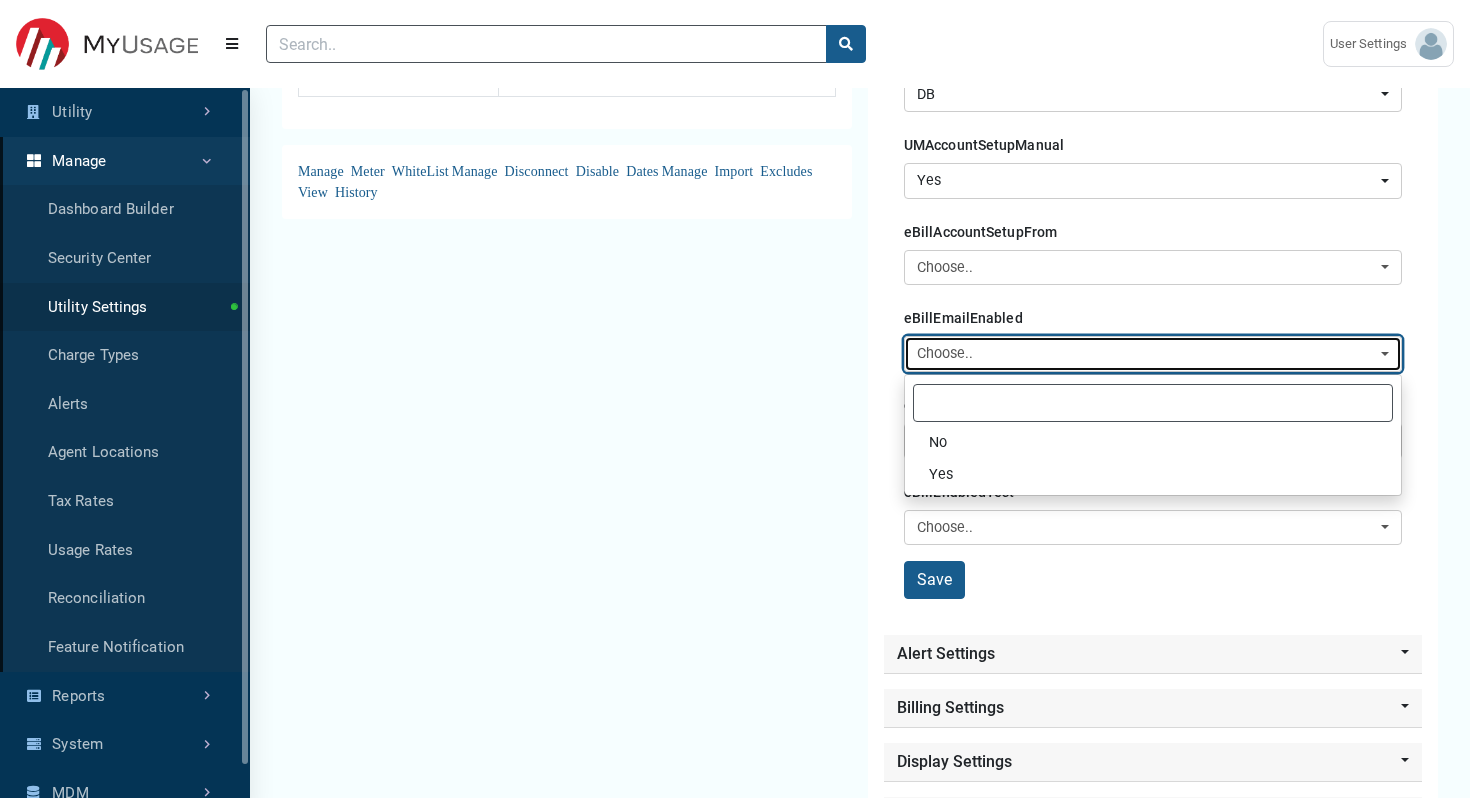 click on "Choose.." at bounding box center [1147, 354] 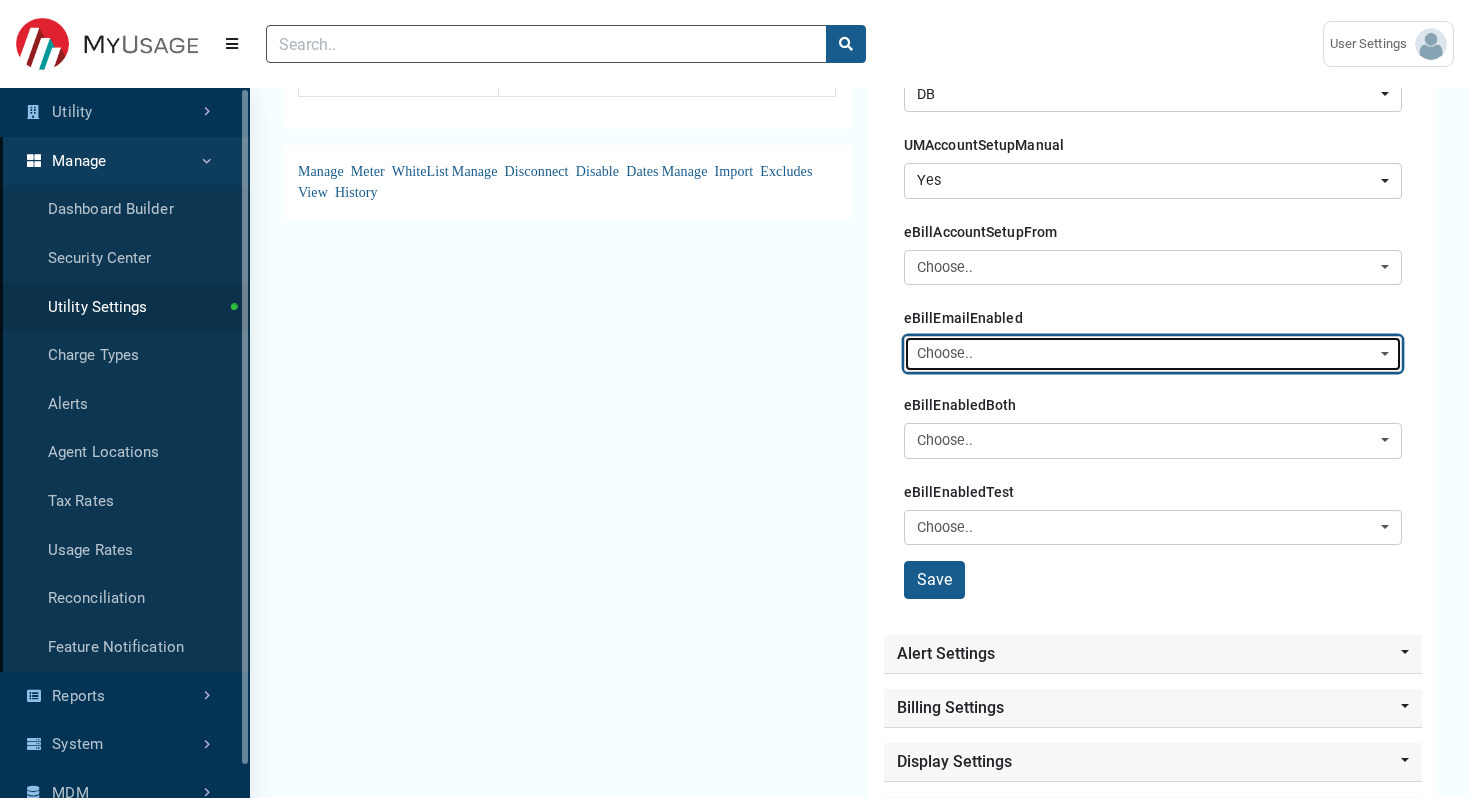 scroll, scrollTop: 952, scrollLeft: 0, axis: vertical 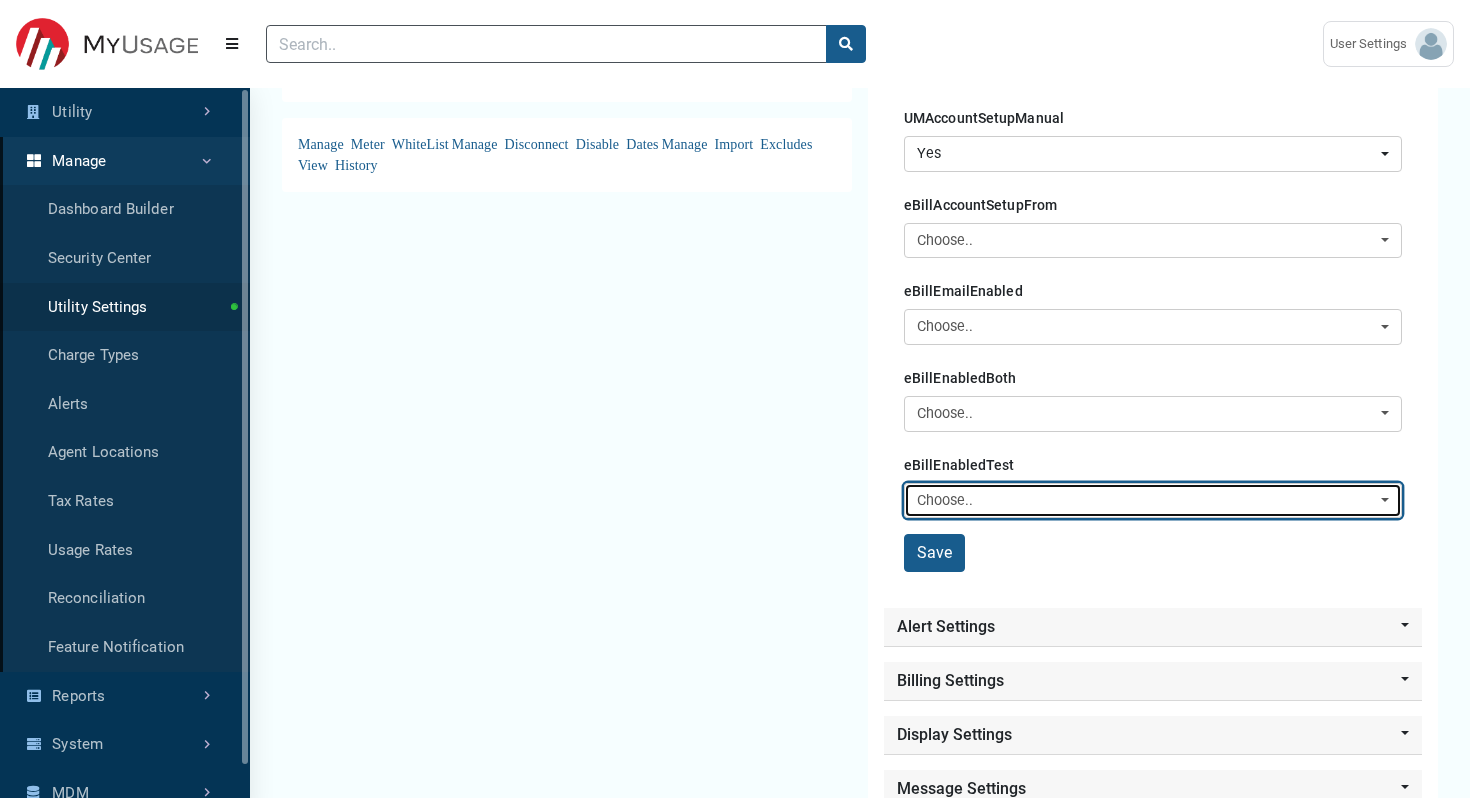 click on "Choose.." at bounding box center (1147, 501) 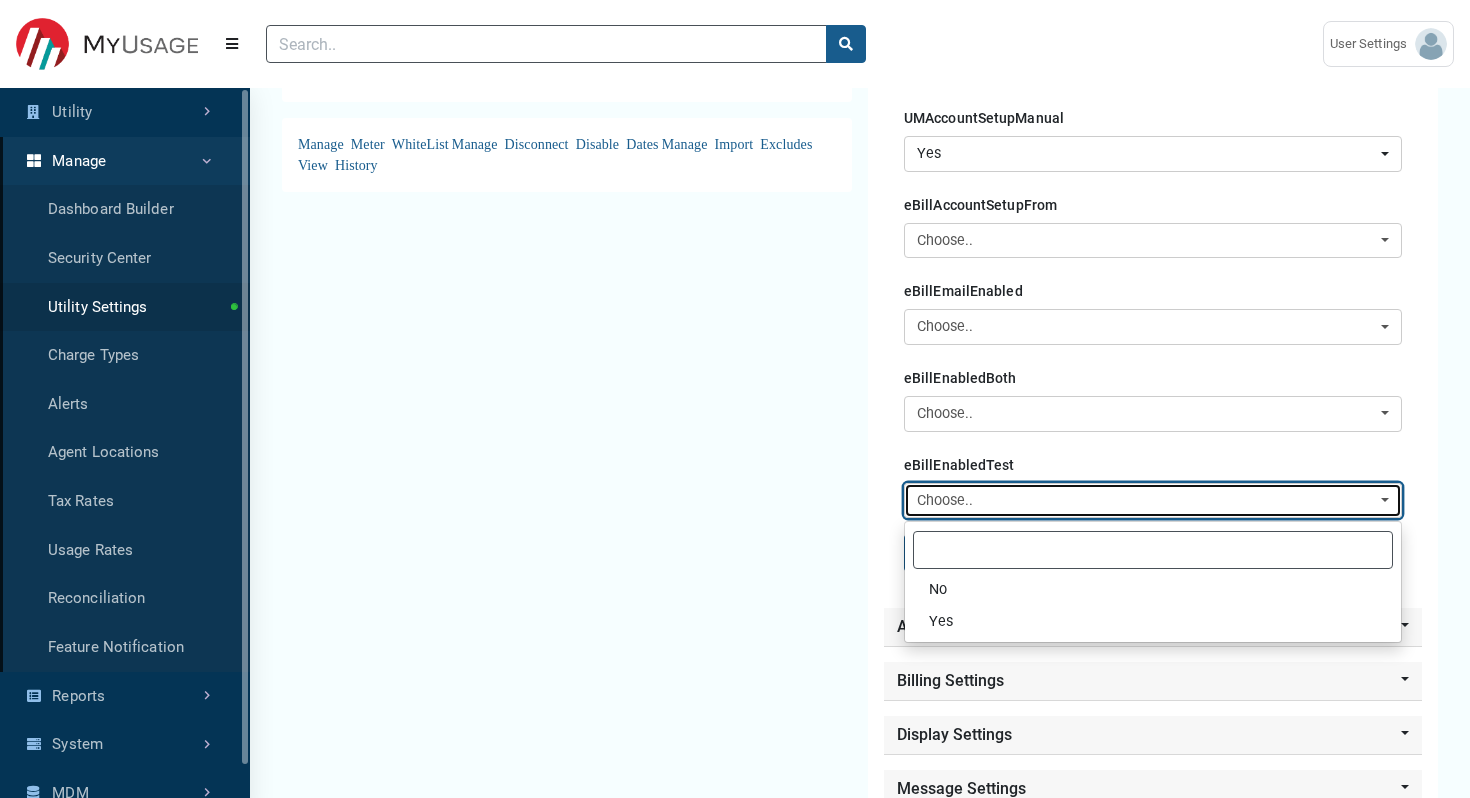 click on "Choose.." at bounding box center (1147, 501) 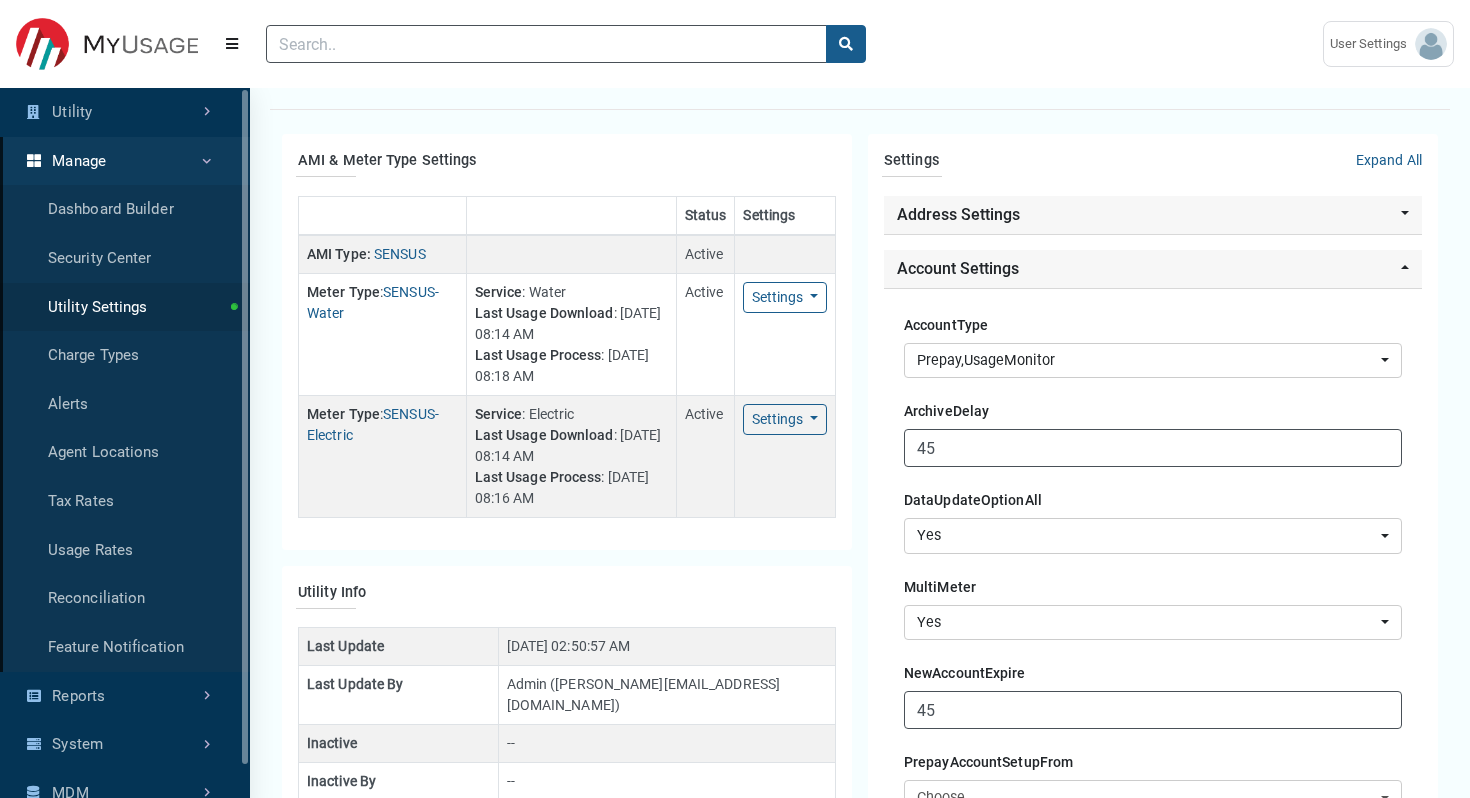scroll, scrollTop: 35, scrollLeft: 0, axis: vertical 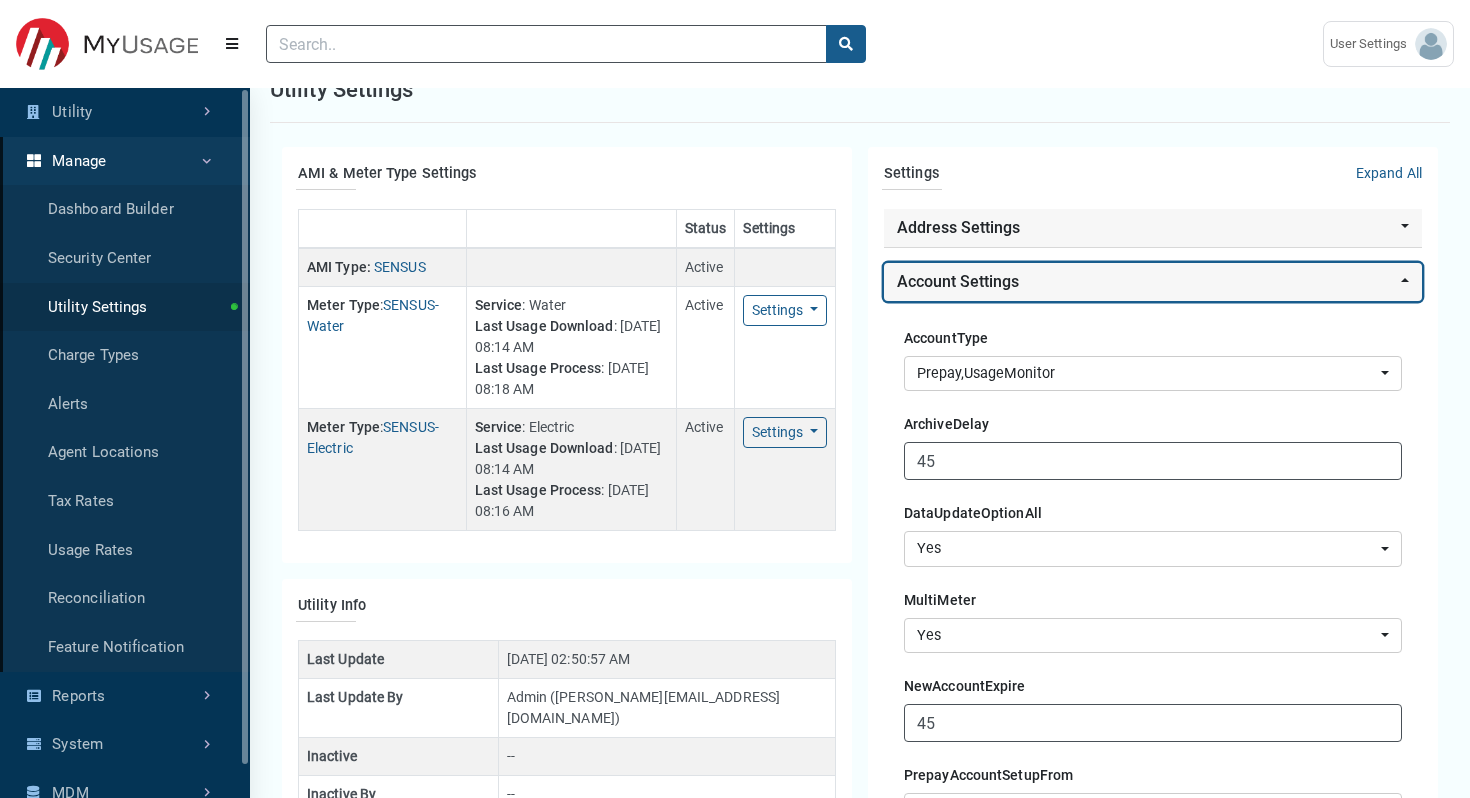 click on "Account Settings" at bounding box center [1153, 282] 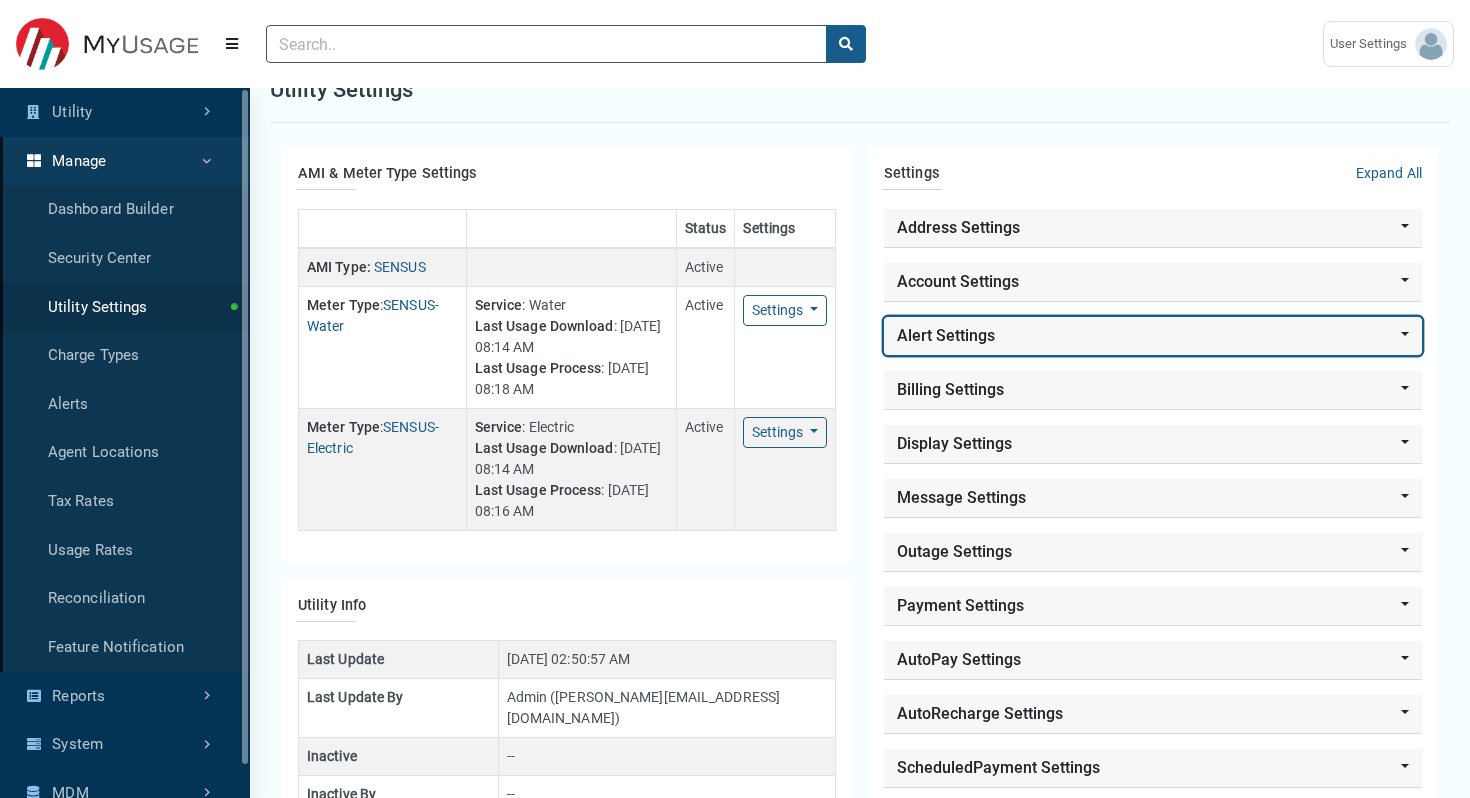 click on "Alert Settings" at bounding box center (1153, 336) 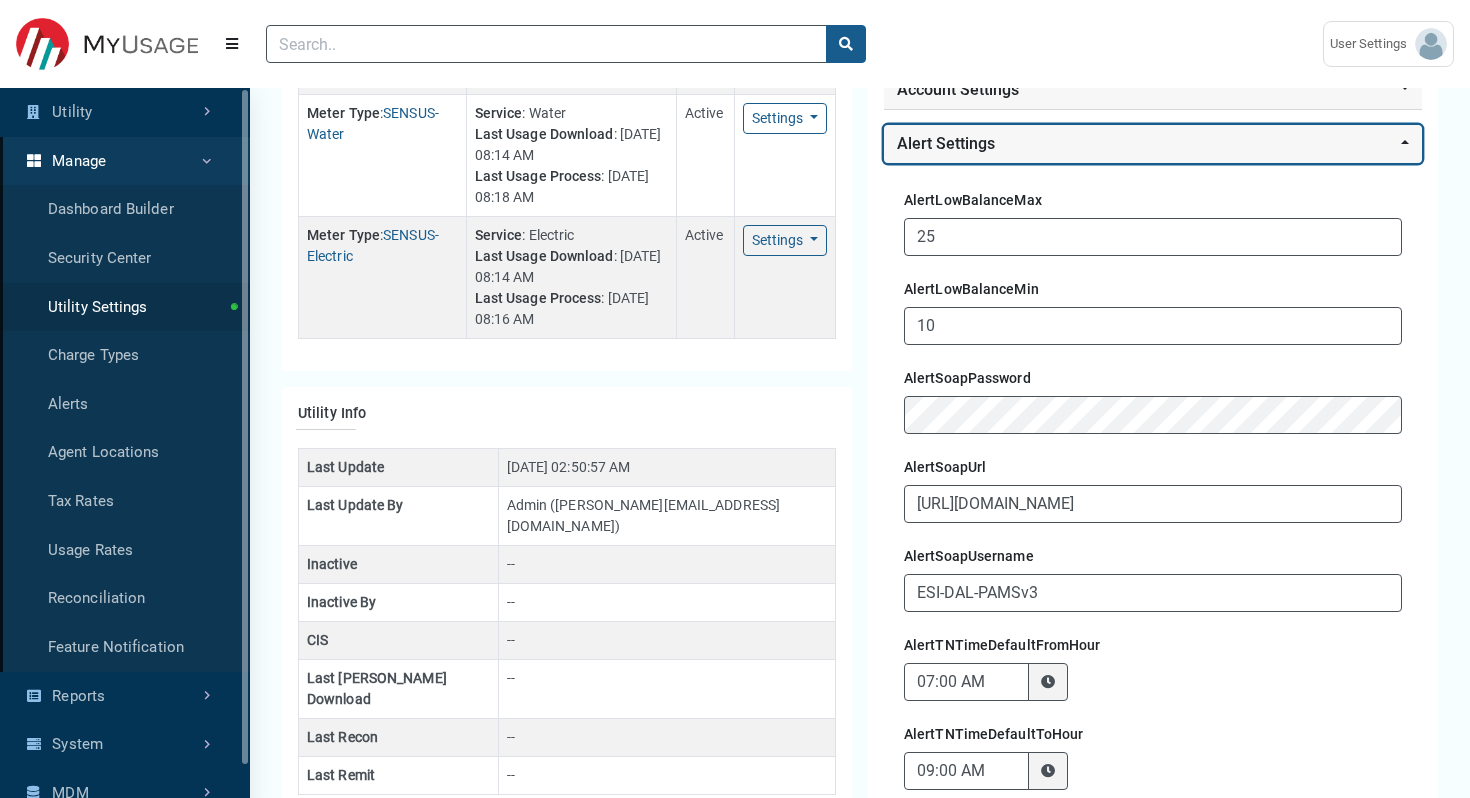 scroll, scrollTop: 226, scrollLeft: 0, axis: vertical 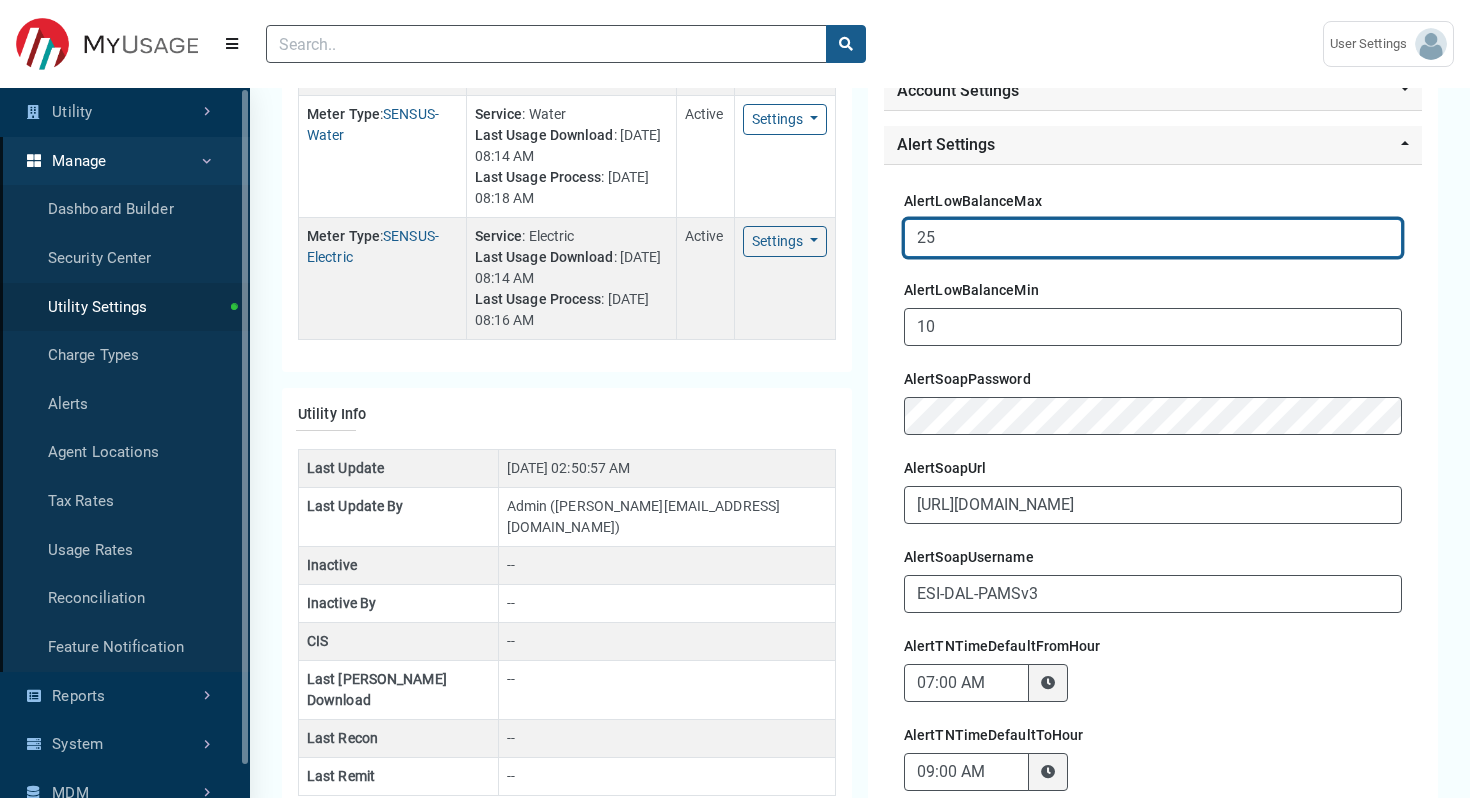 click on "25" at bounding box center (1153, 238) 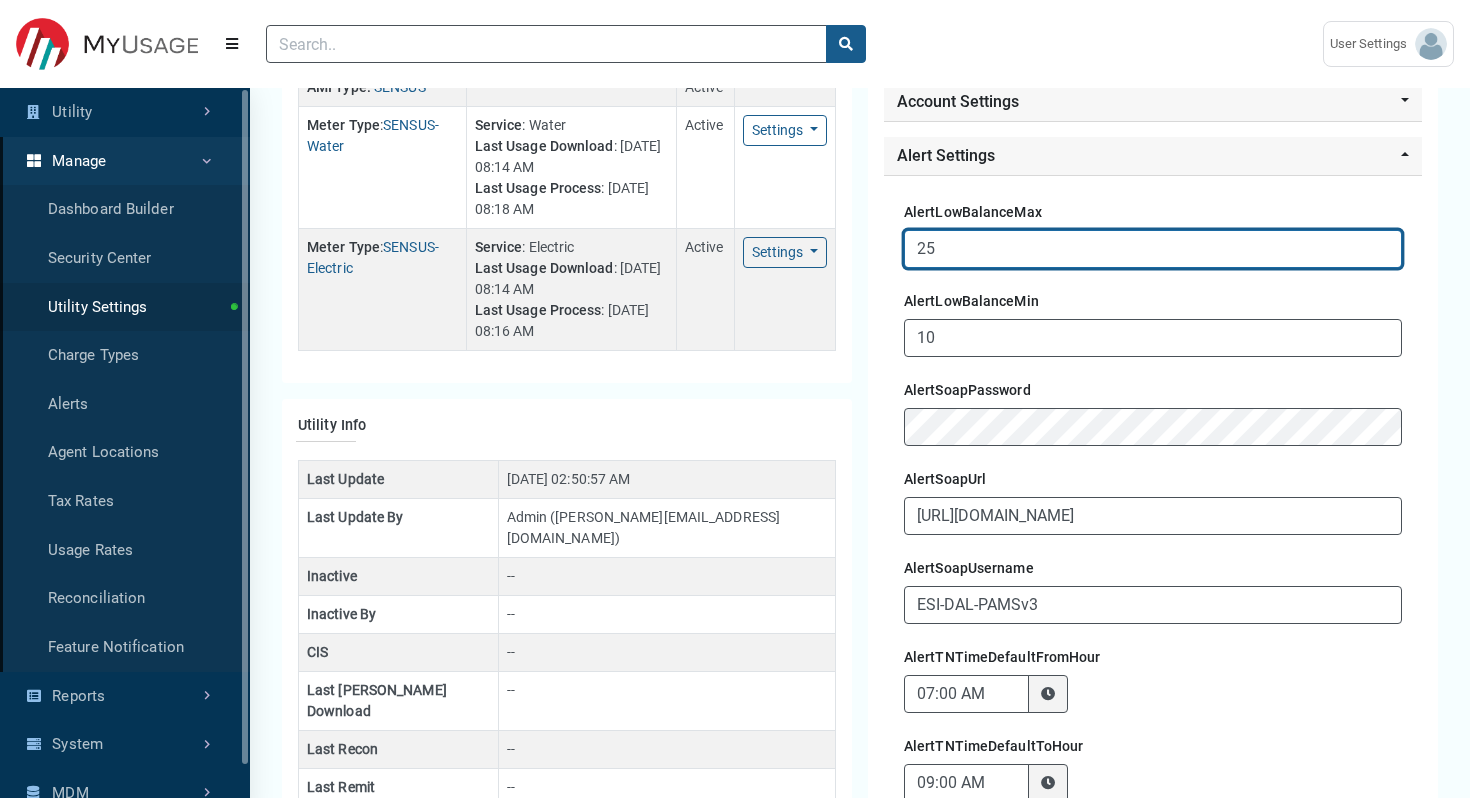 scroll, scrollTop: 0, scrollLeft: 0, axis: both 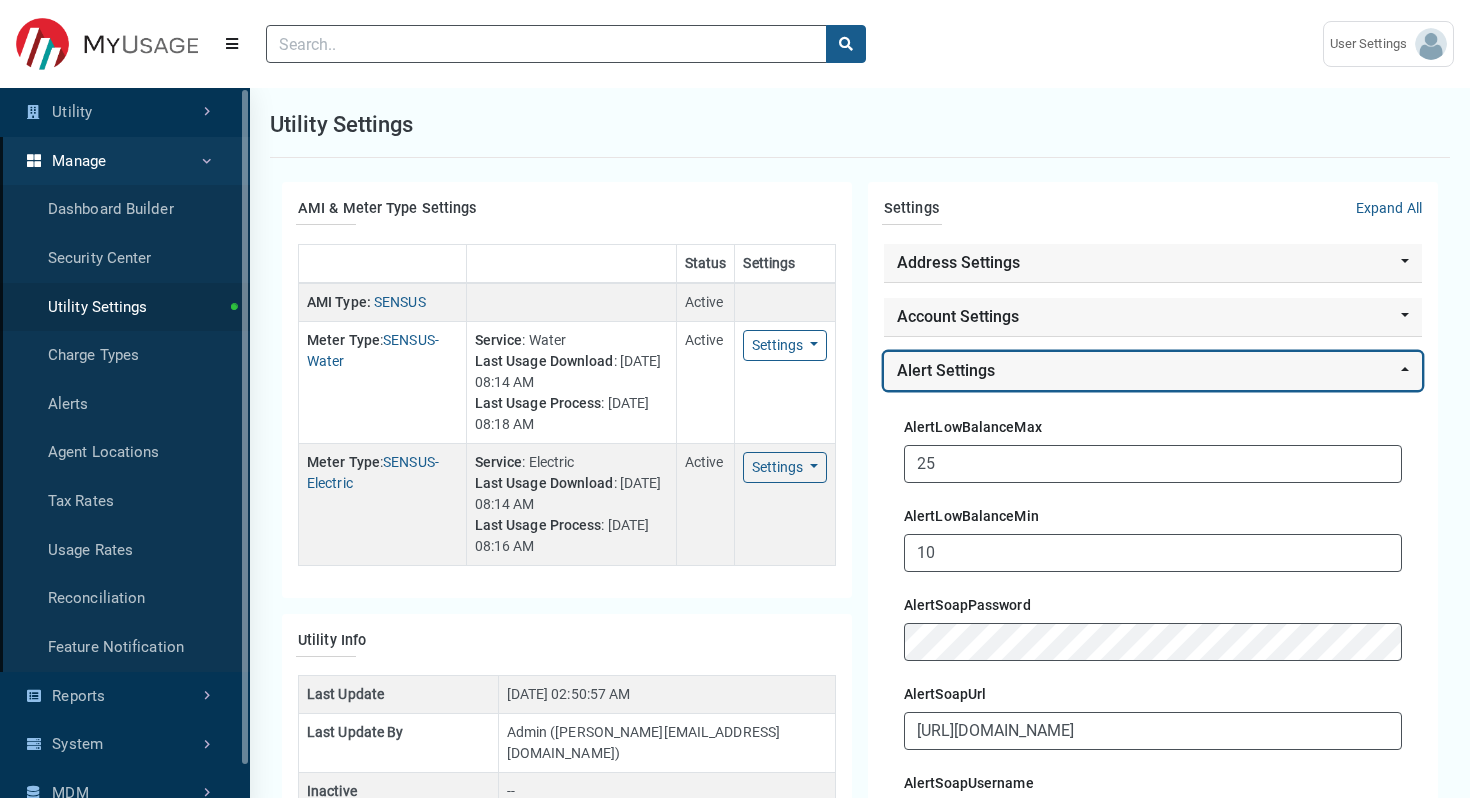 click on "Alert Settings" at bounding box center [1153, 371] 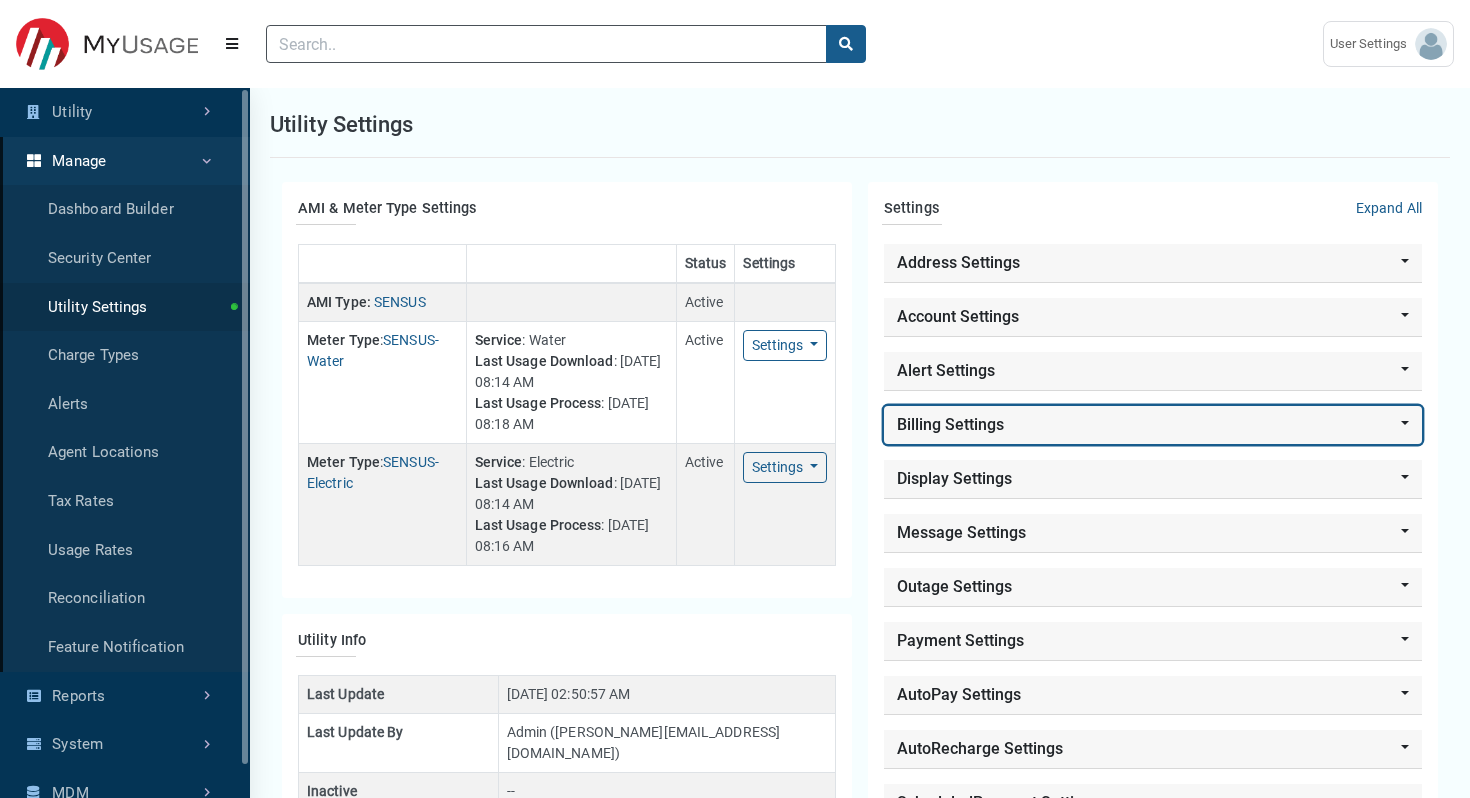 click on "Billing Settings" at bounding box center (1153, 425) 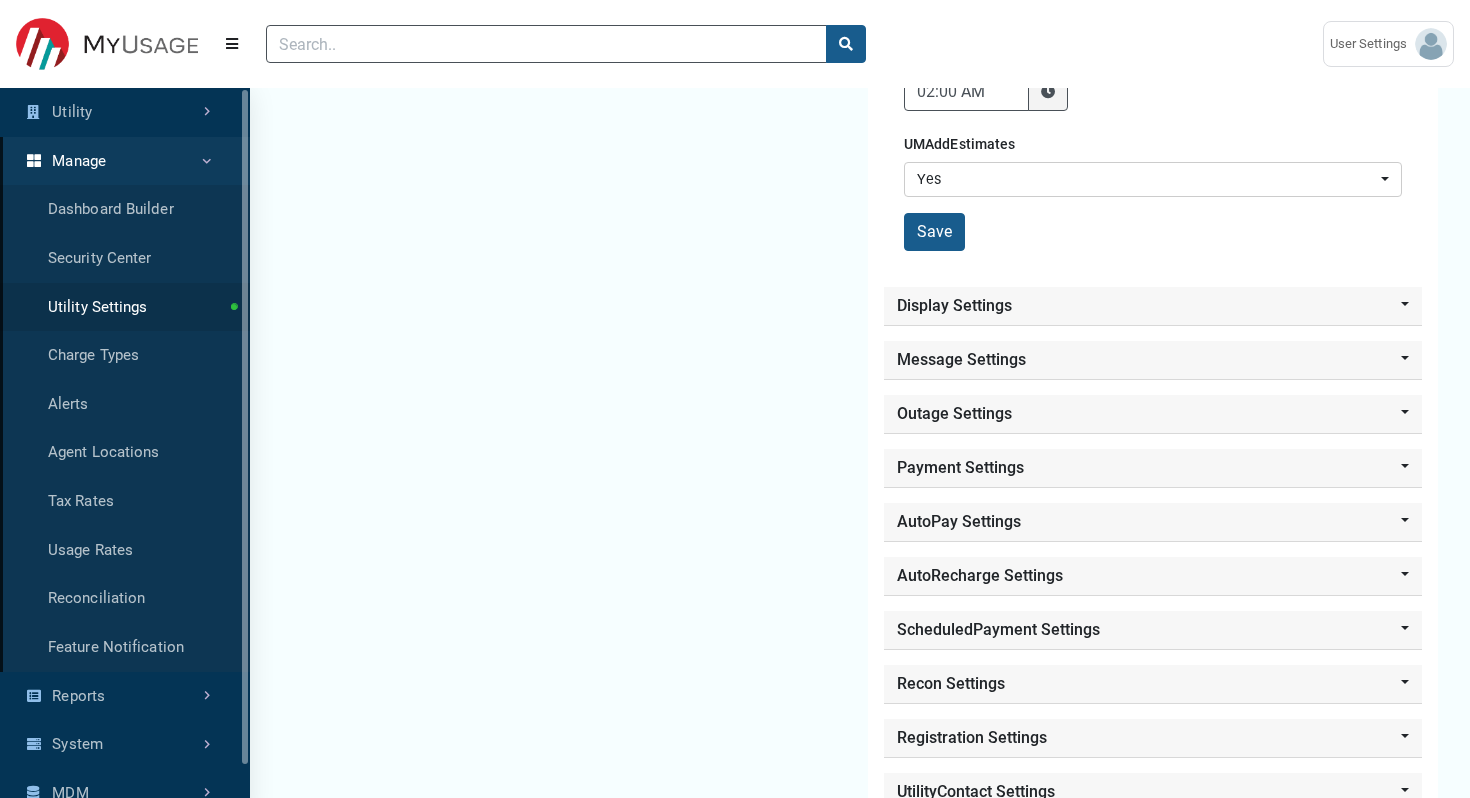 scroll, scrollTop: 1307, scrollLeft: 0, axis: vertical 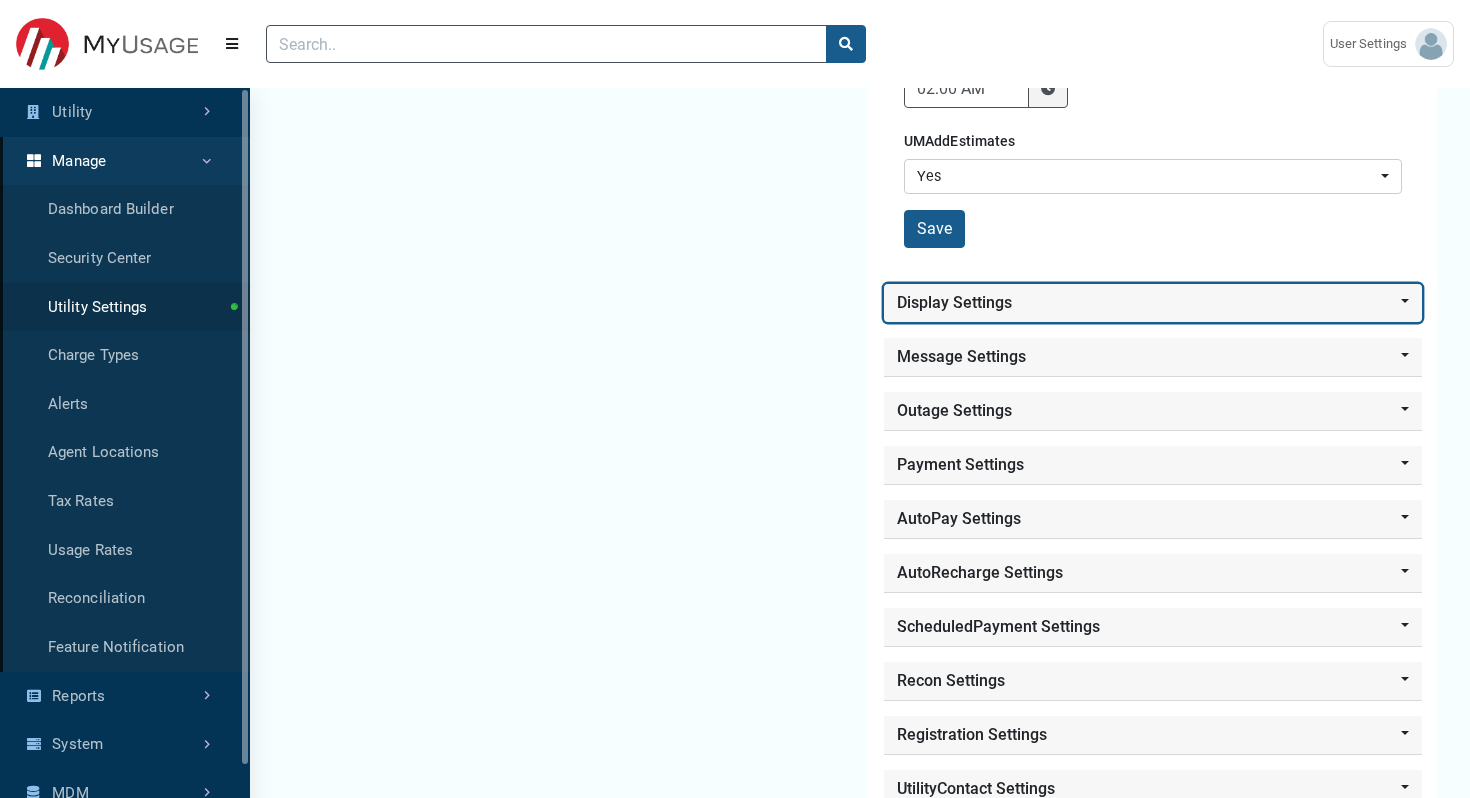 click on "Display Settings" at bounding box center [1153, 303] 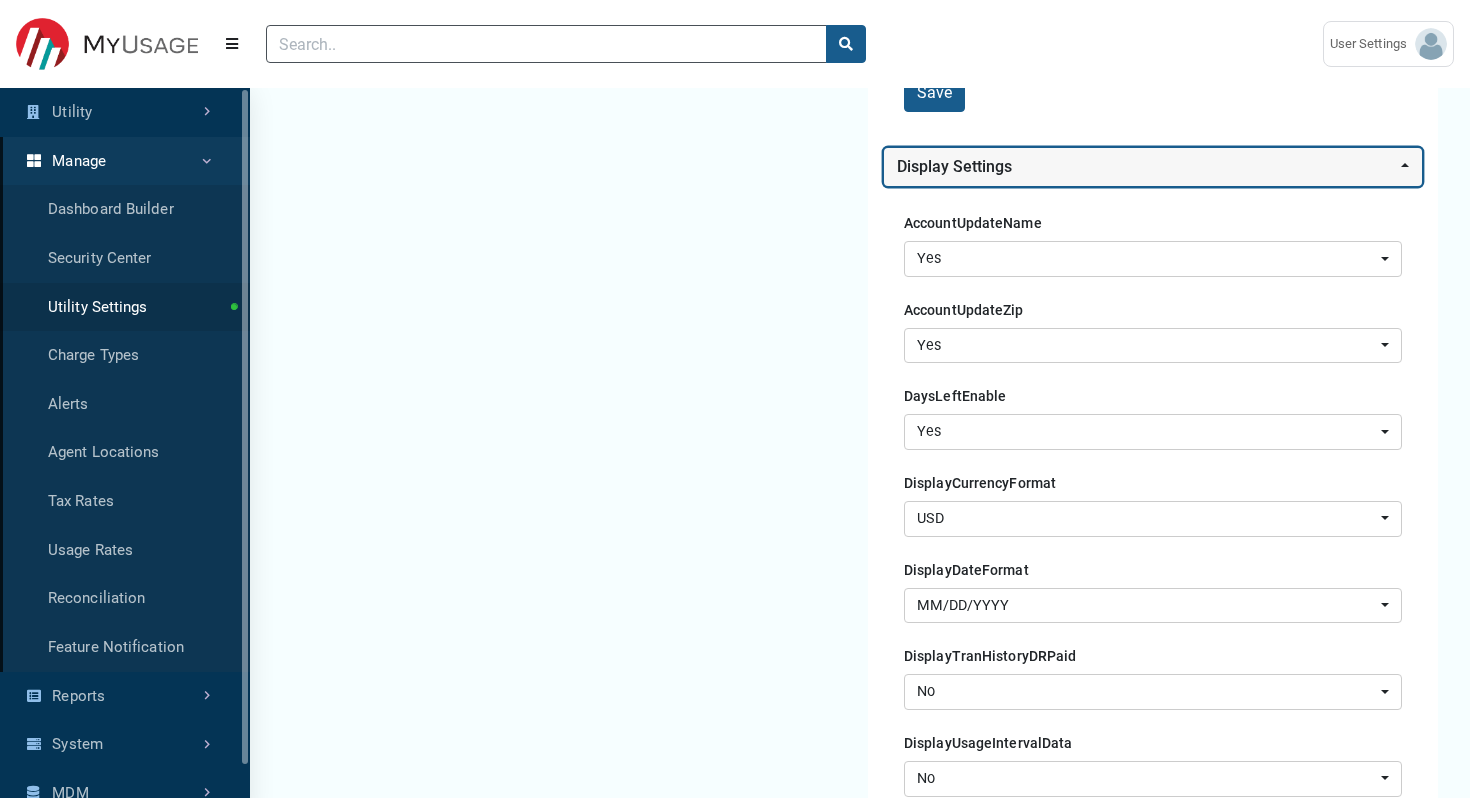 scroll, scrollTop: 1449, scrollLeft: 0, axis: vertical 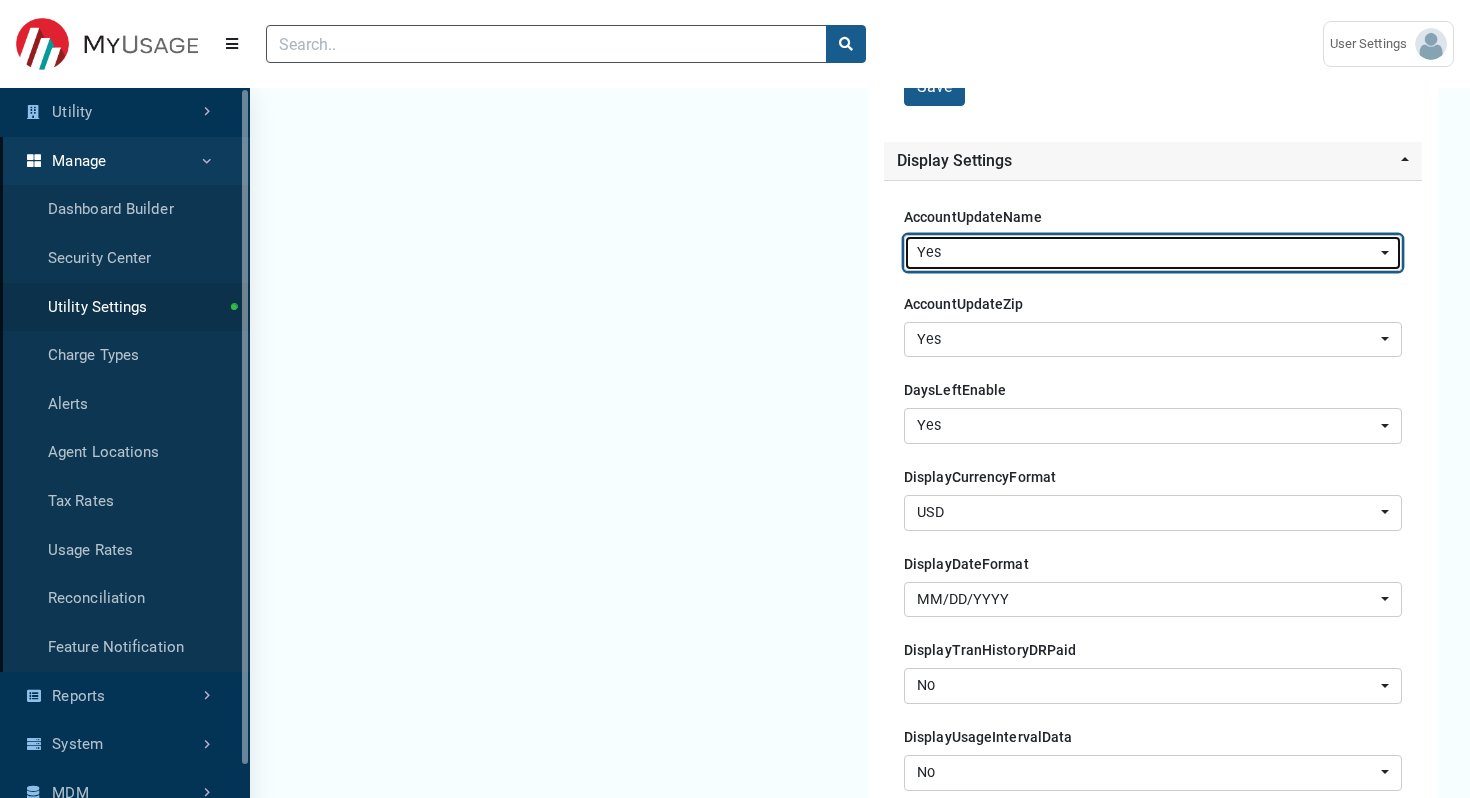 click on "Yes" at bounding box center (1147, 253) 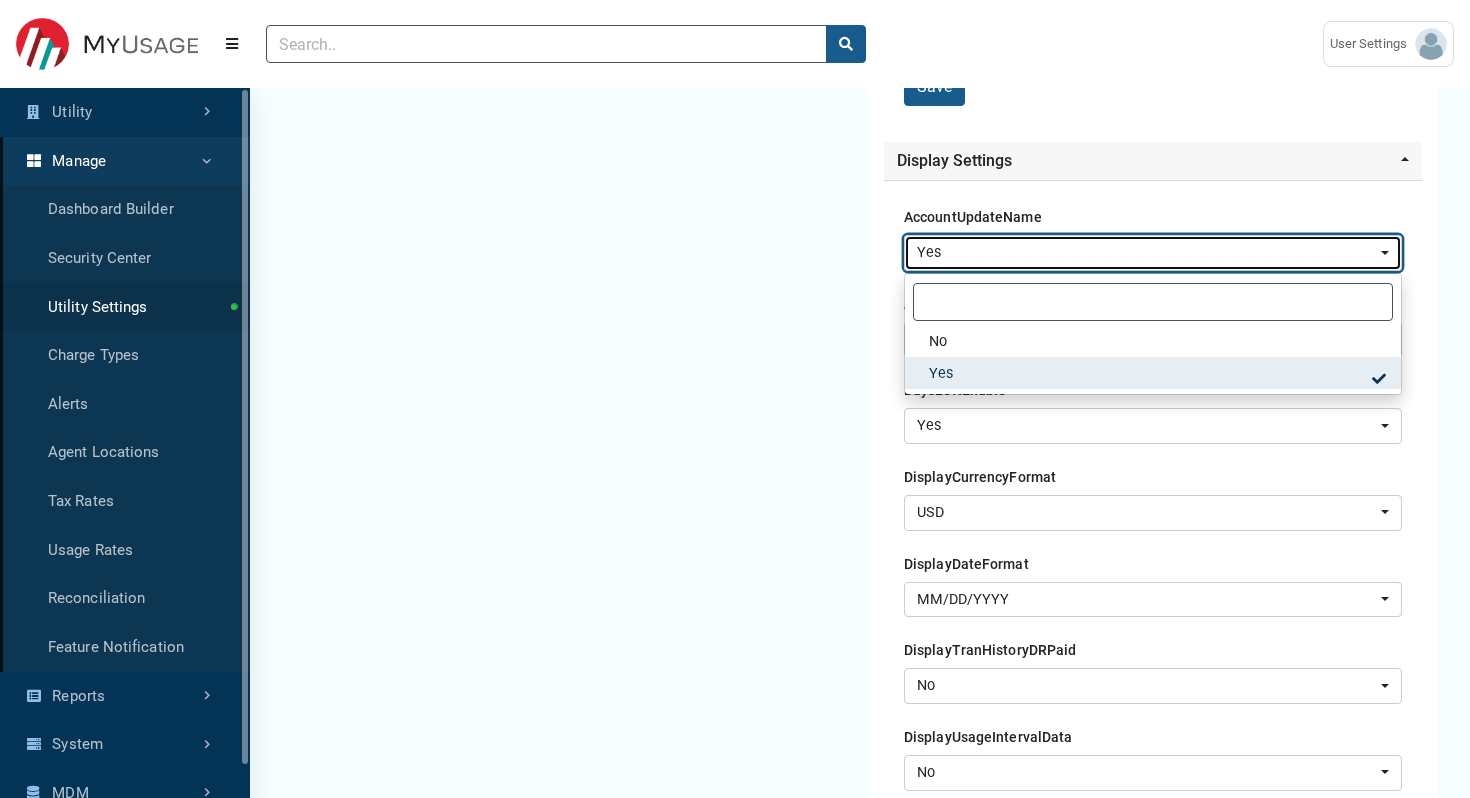 click on "Yes" at bounding box center [1147, 253] 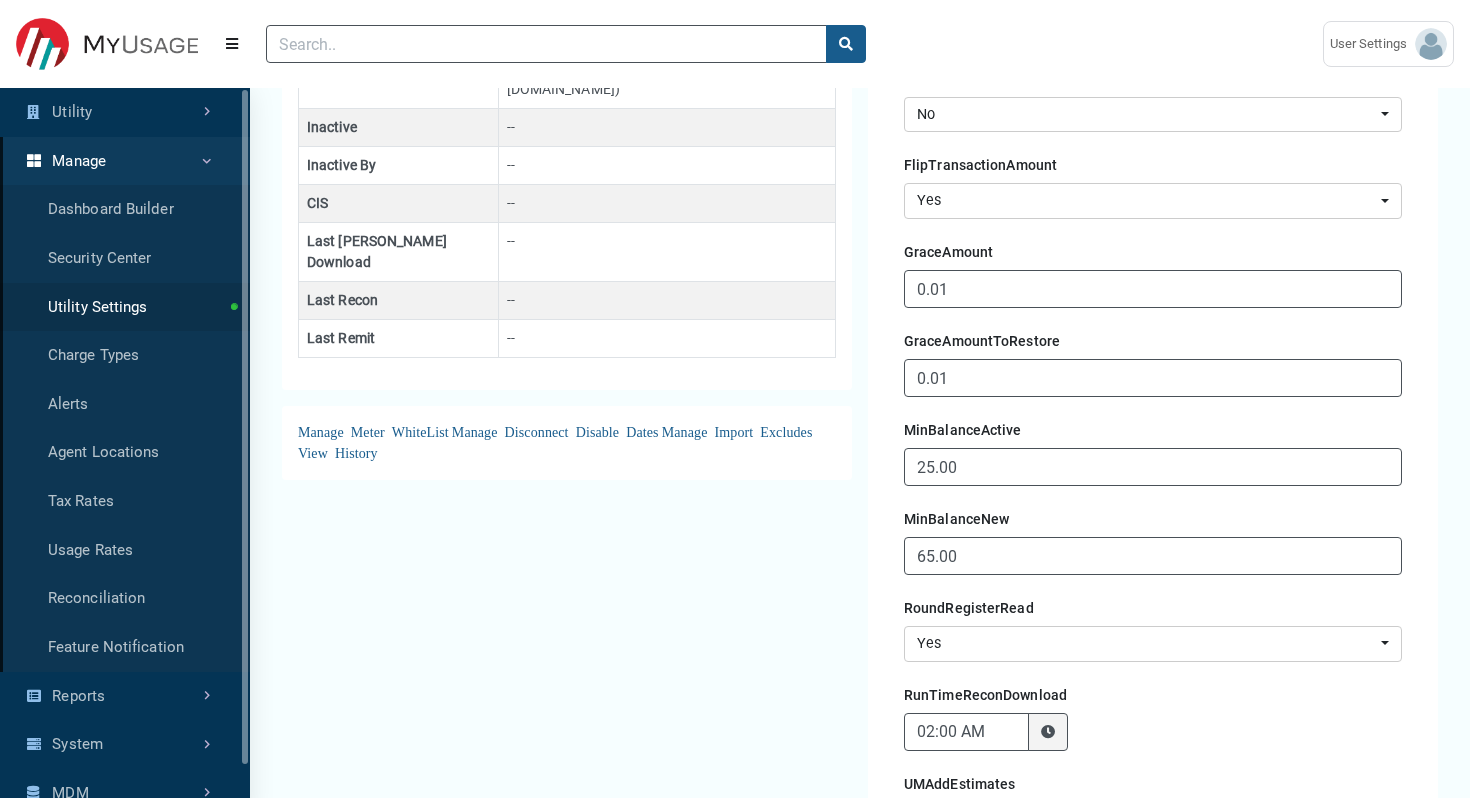 scroll, scrollTop: 0, scrollLeft: 0, axis: both 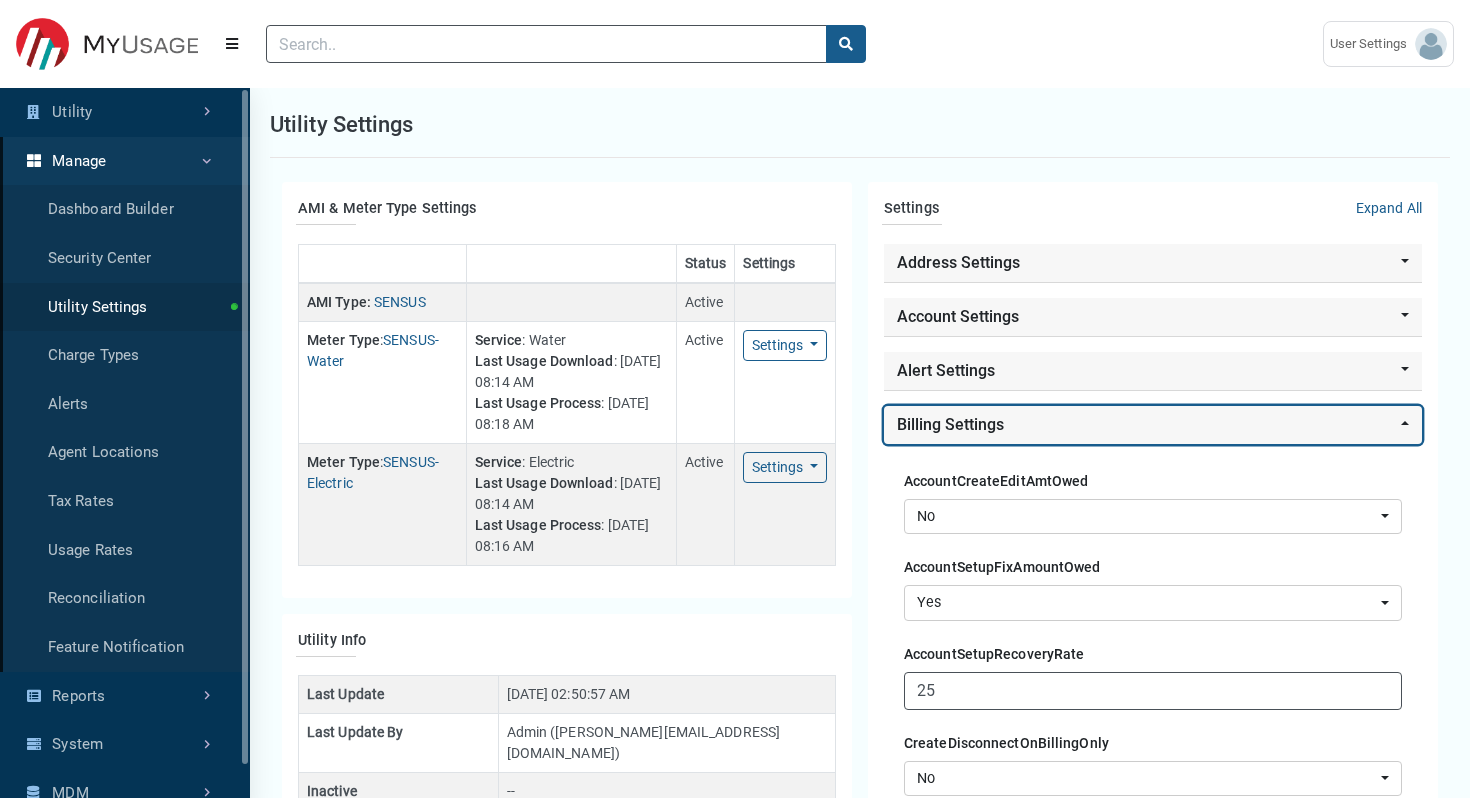 click on "Billing Settings" at bounding box center [1153, 425] 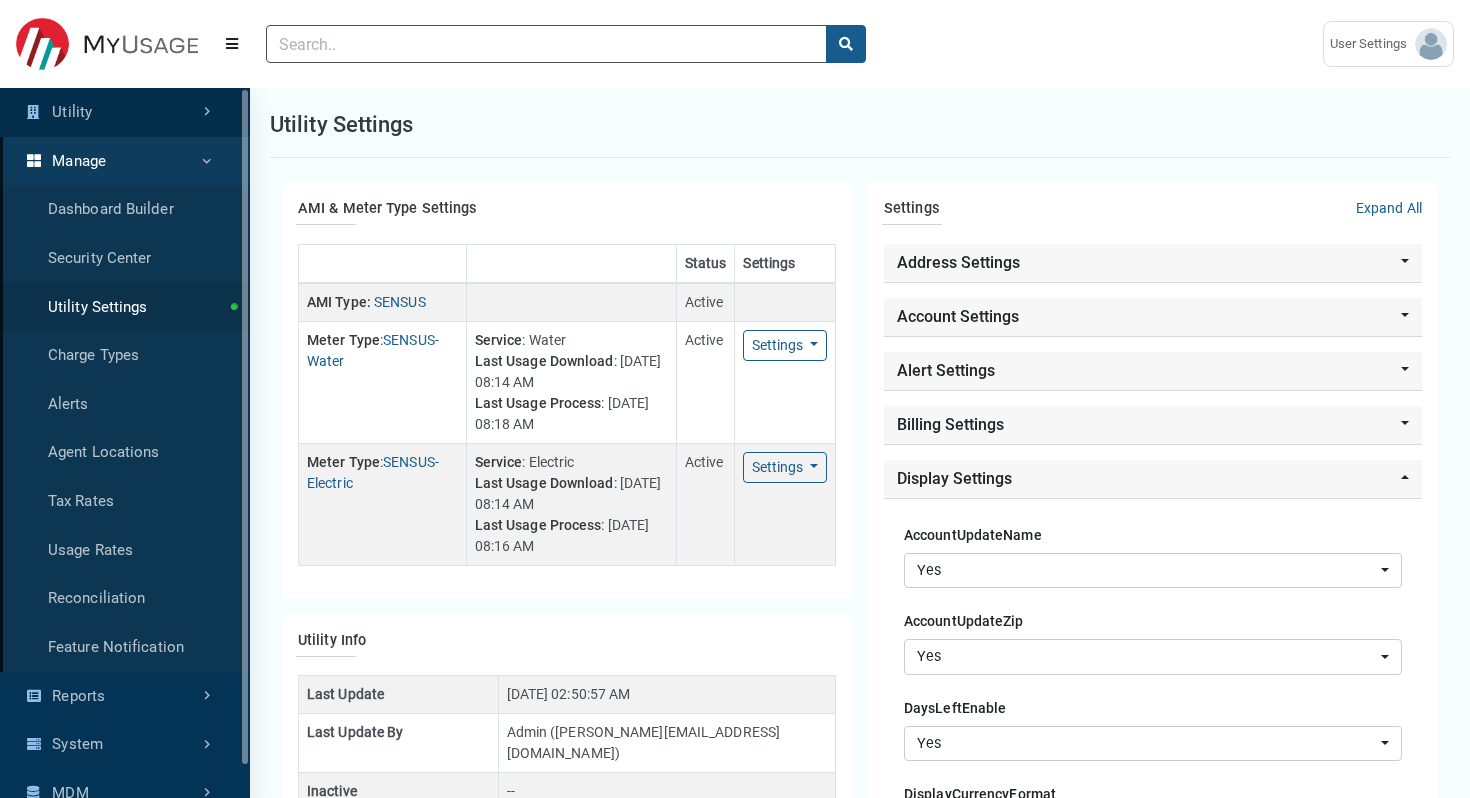 click on "Utility" at bounding box center [125, 112] 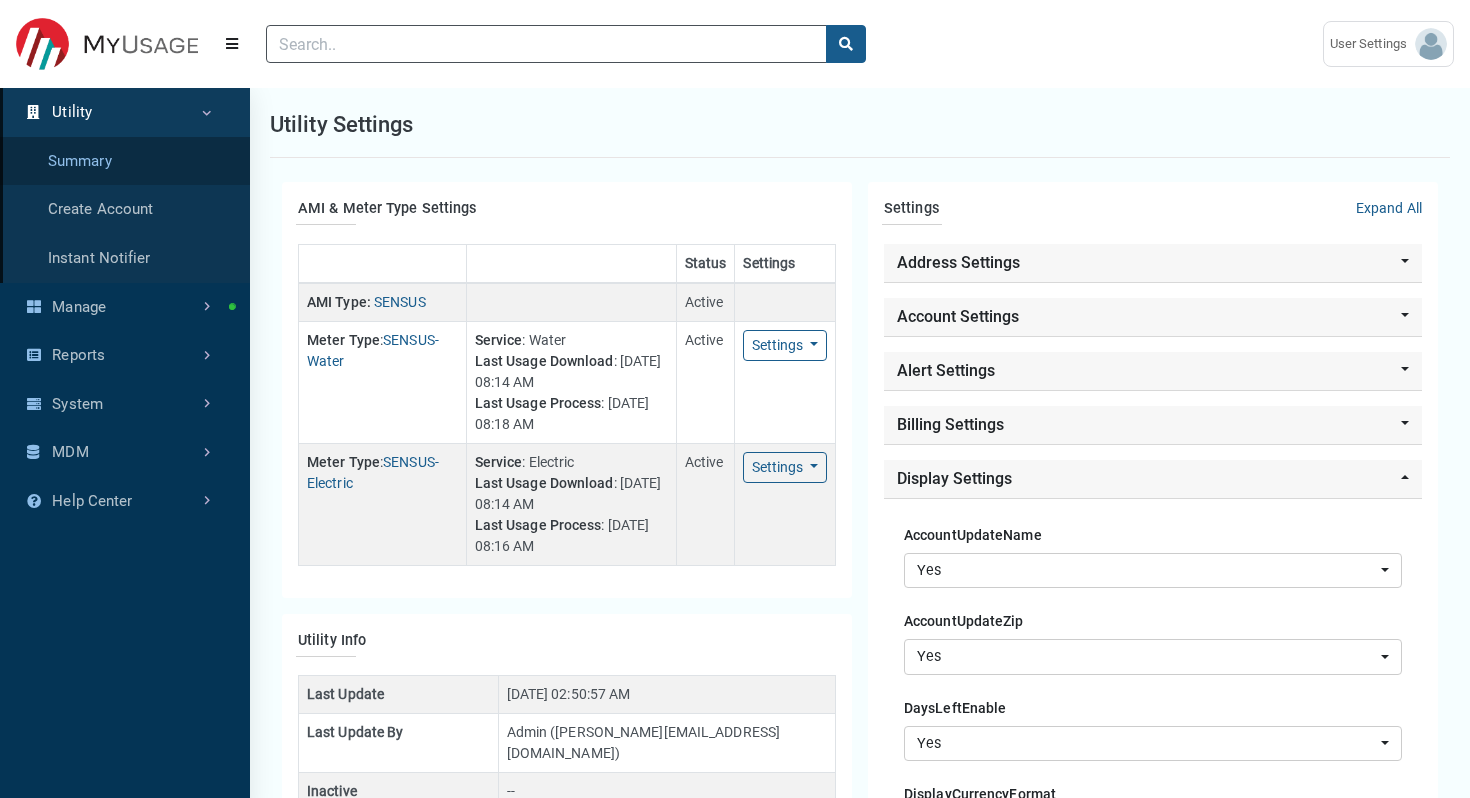 click on "Summary" at bounding box center (125, 161) 